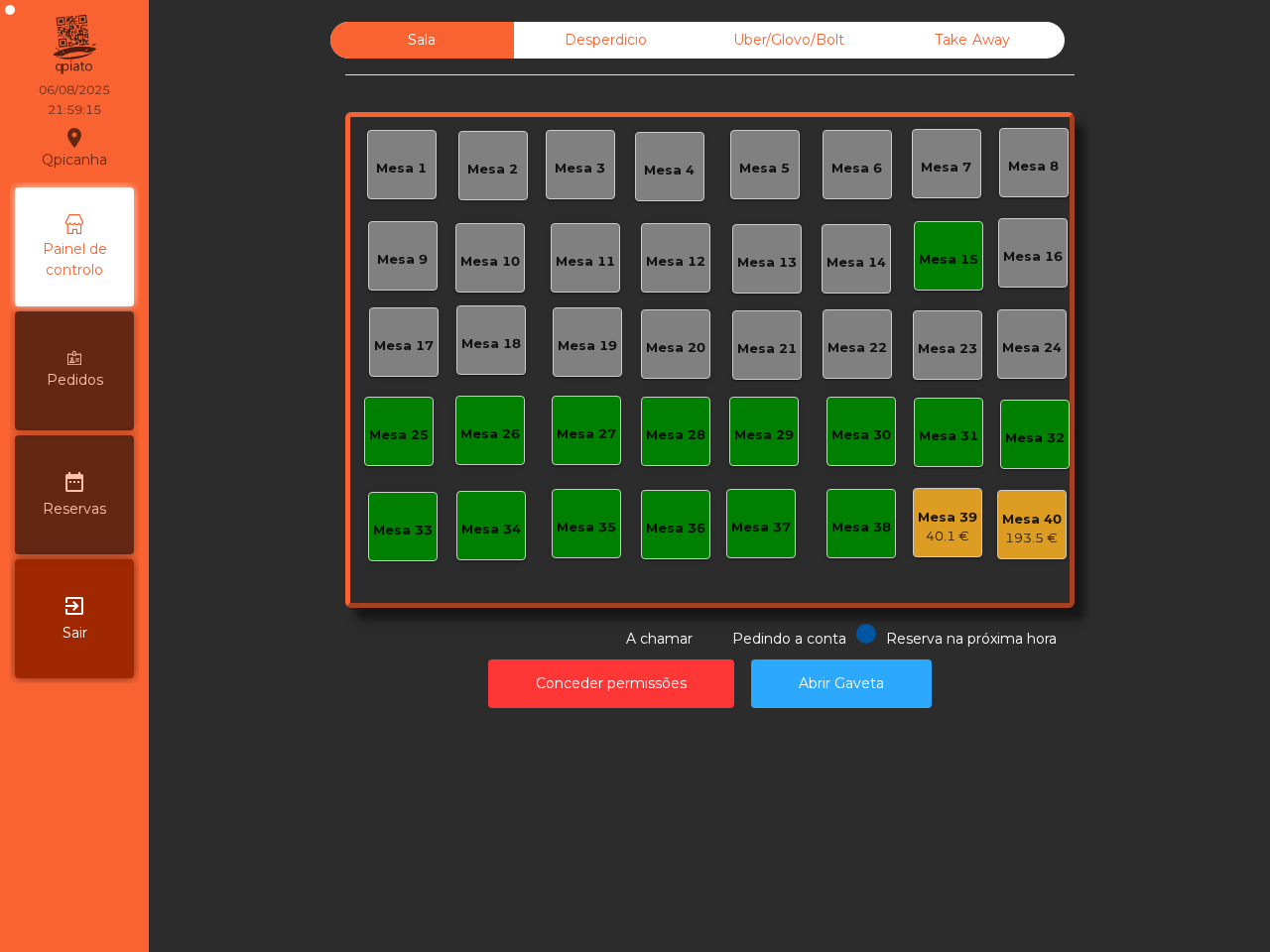 scroll, scrollTop: 0, scrollLeft: 0, axis: both 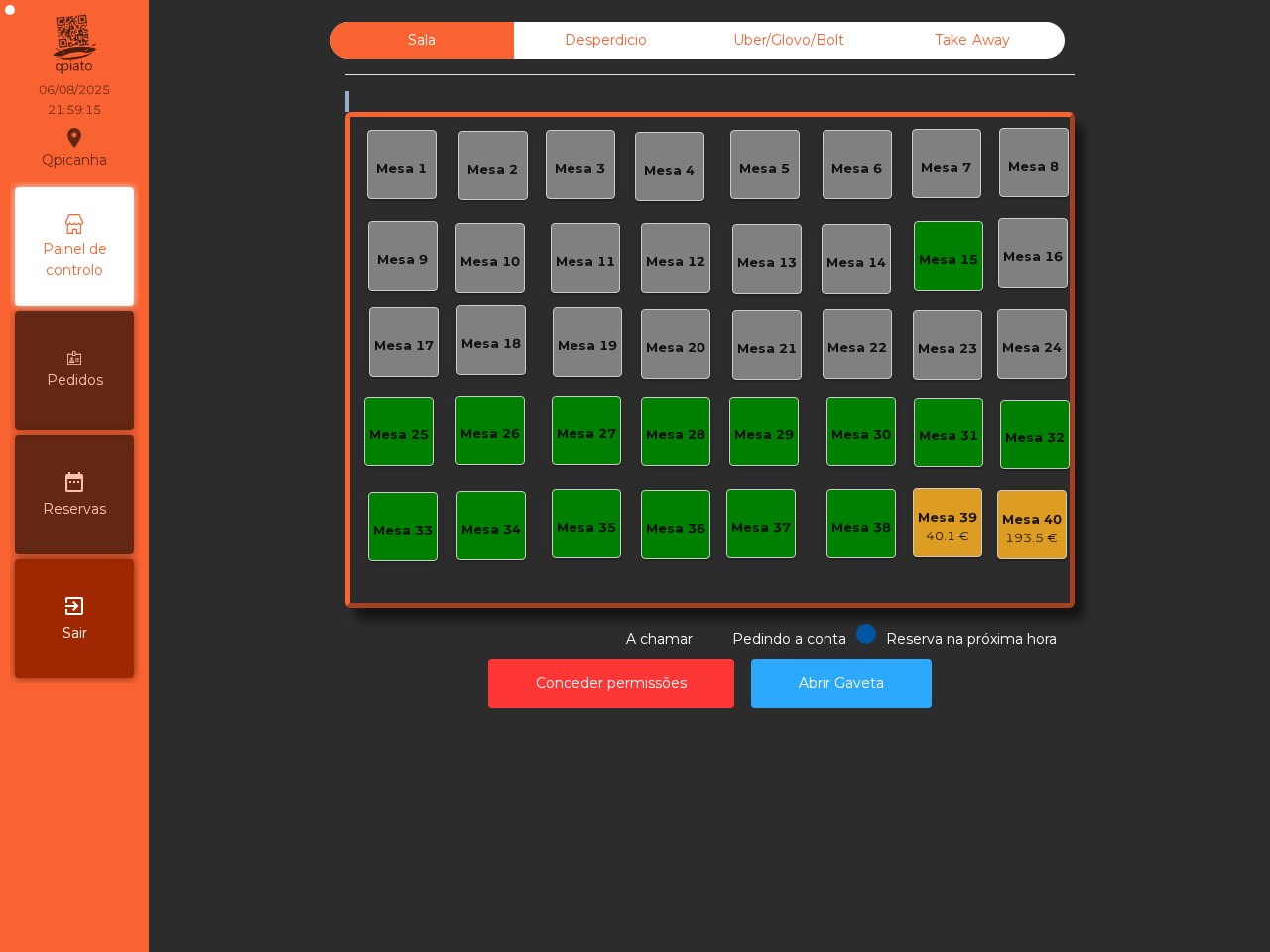 click on "Sala Desperdicio Uber/Glovo/Bolt Take Away Mesa 1 Mesa 2 Mesa 3 Mesa 4 Mesa 5 Mesa 6 Mesa 7 Mesa 8 Mesa 9 Mesa 10 Mesa 11 Mesa 12 Mesa 13 Mesa 14 Mesa 15 Mesa 16 Mesa 17 Mesa 18 Mesa 19 Mesa 20 Mesa 21 Mesa 22 Mesa 23 Mesa 24 Mesa 25 Mesa 26 Mesa 27 Mesa 28 Mesa 29 Mesa 30 Mesa 31 Mesa 32 Mesa 33 Mesa 34 Mesa 35 Mesa 36 Mesa 37 Mesa 38 Mesa 39 40.1 € Mesa 40 193.5 € Reserva na próxima hora Pedindo a conta A chamar" 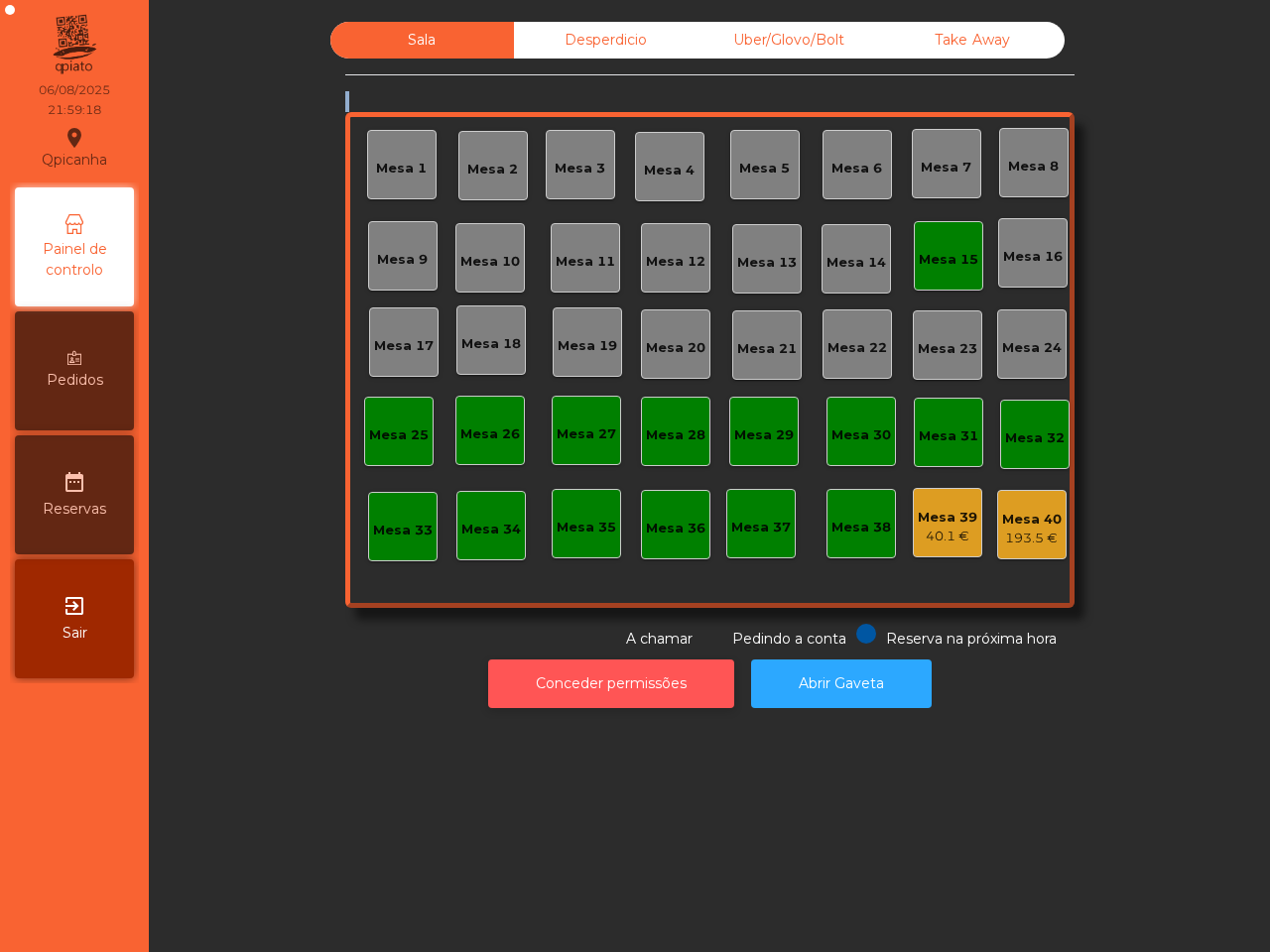 click on "Conceder permissões" 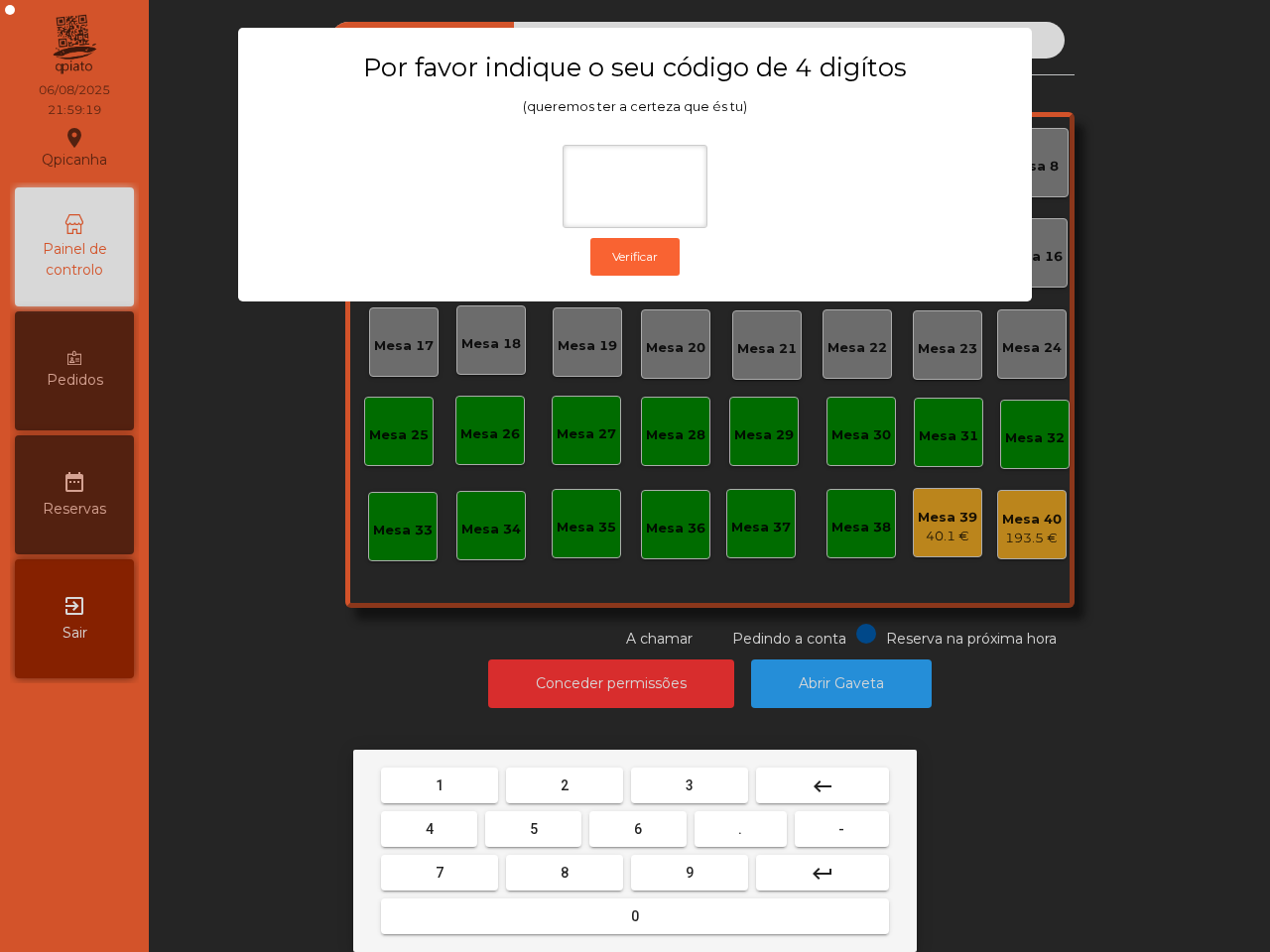 click on "1" at bounding box center (440, 785) 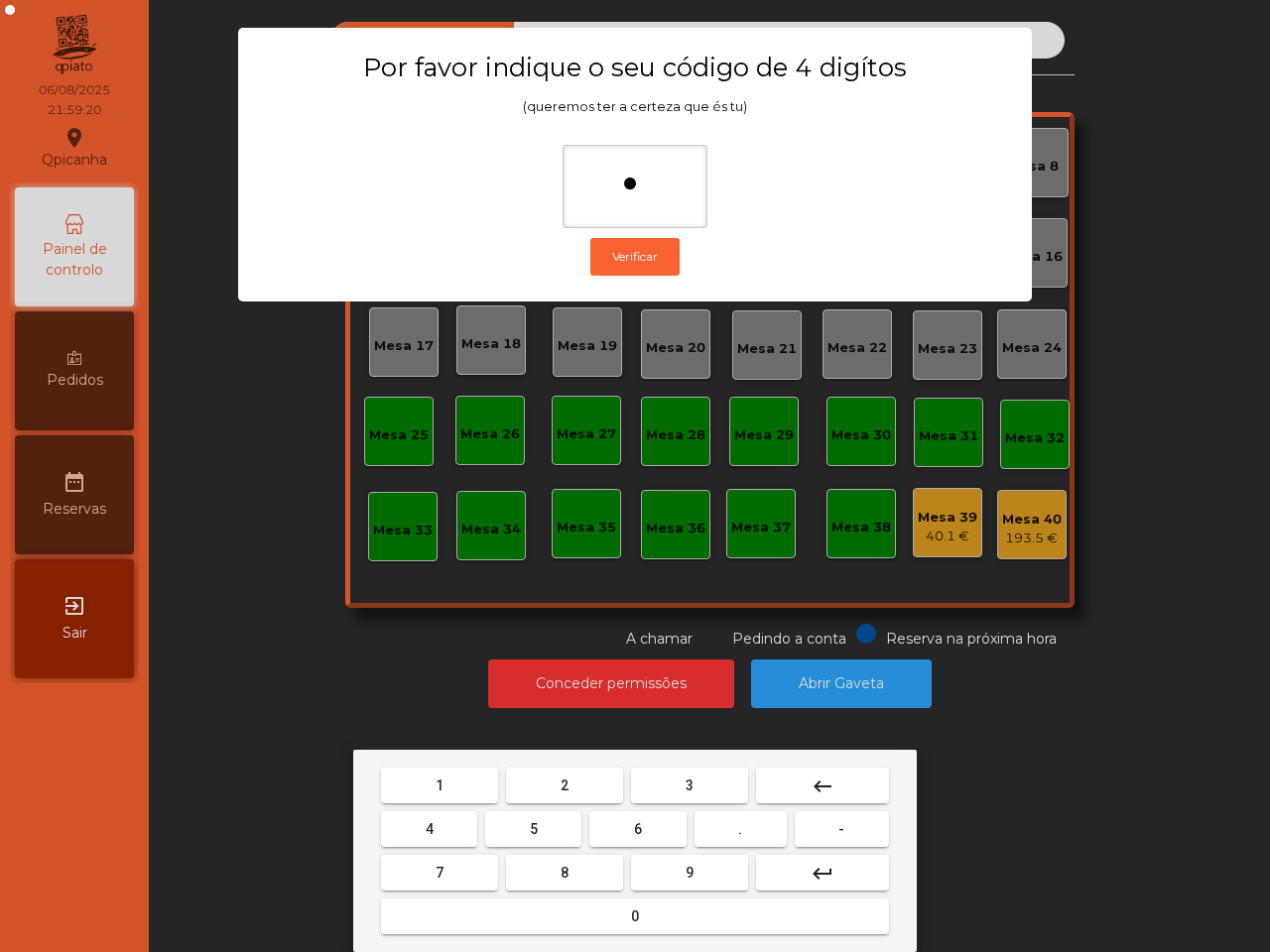 drag, startPoint x: 680, startPoint y: 870, endPoint x: 577, endPoint y: 860, distance: 103.4843 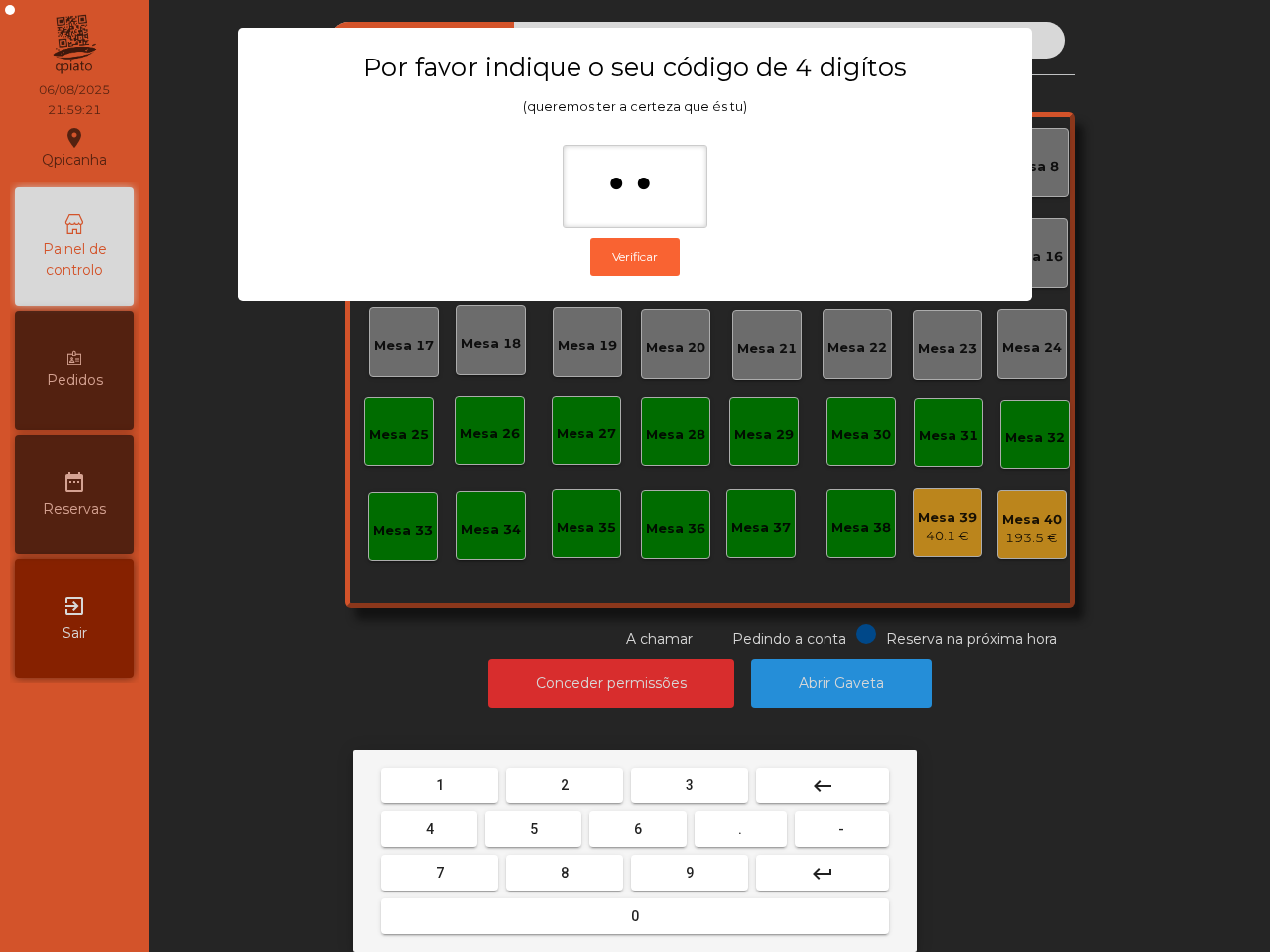 click on "4" at bounding box center [429, 829] 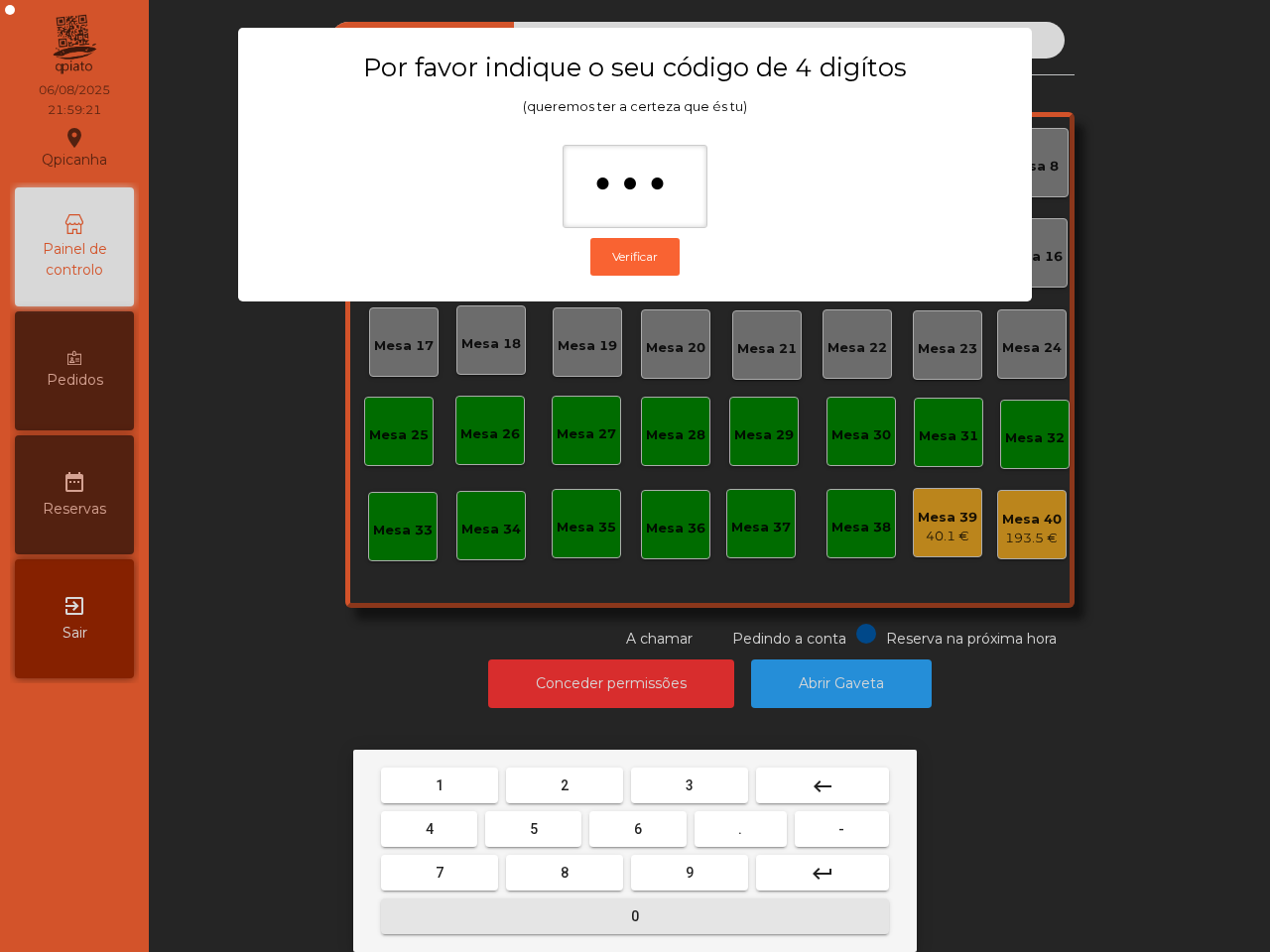 drag, startPoint x: 534, startPoint y: 915, endPoint x: 536, endPoint y: 899, distance: 16.124515 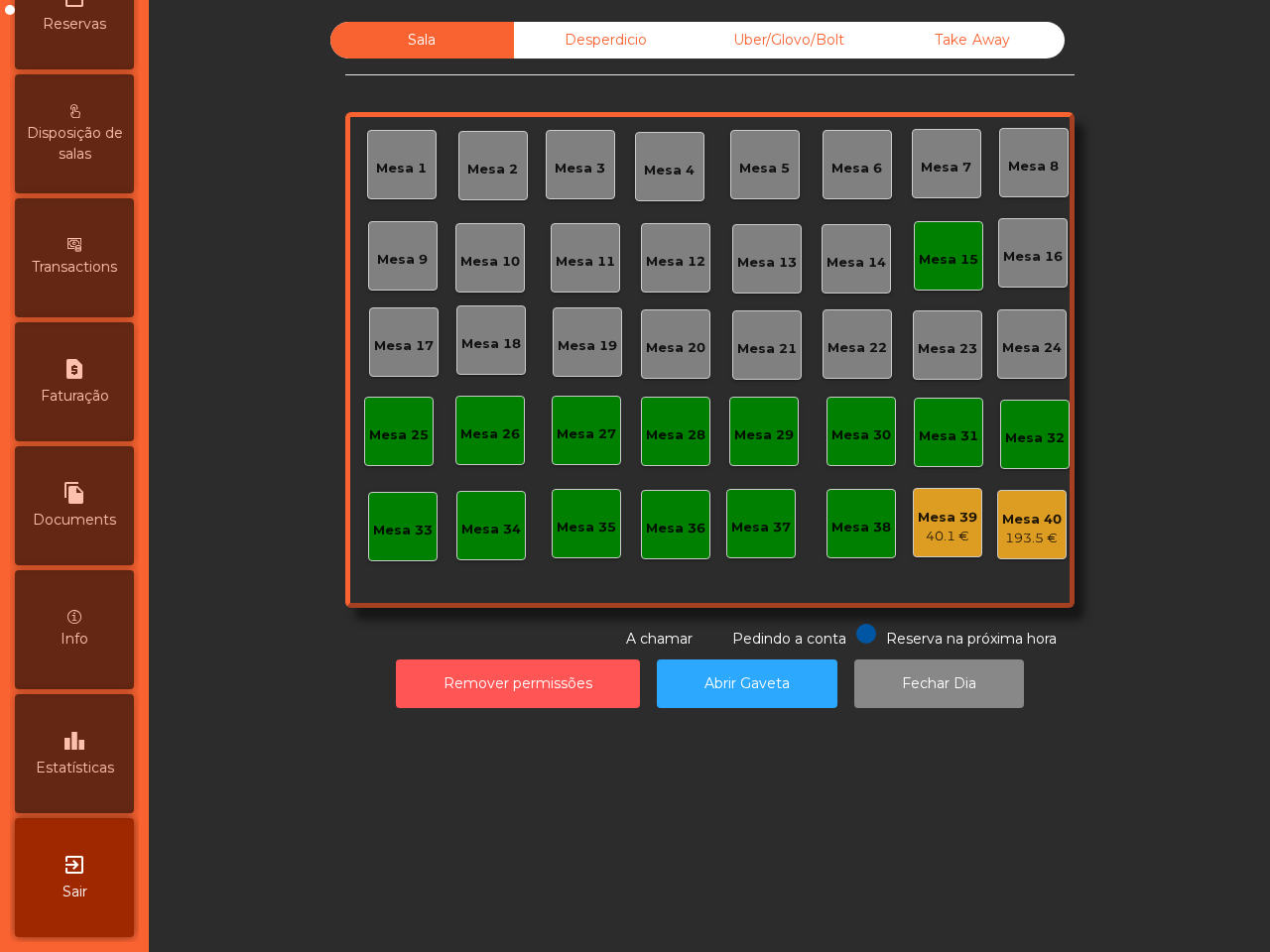 scroll, scrollTop: 754, scrollLeft: 0, axis: vertical 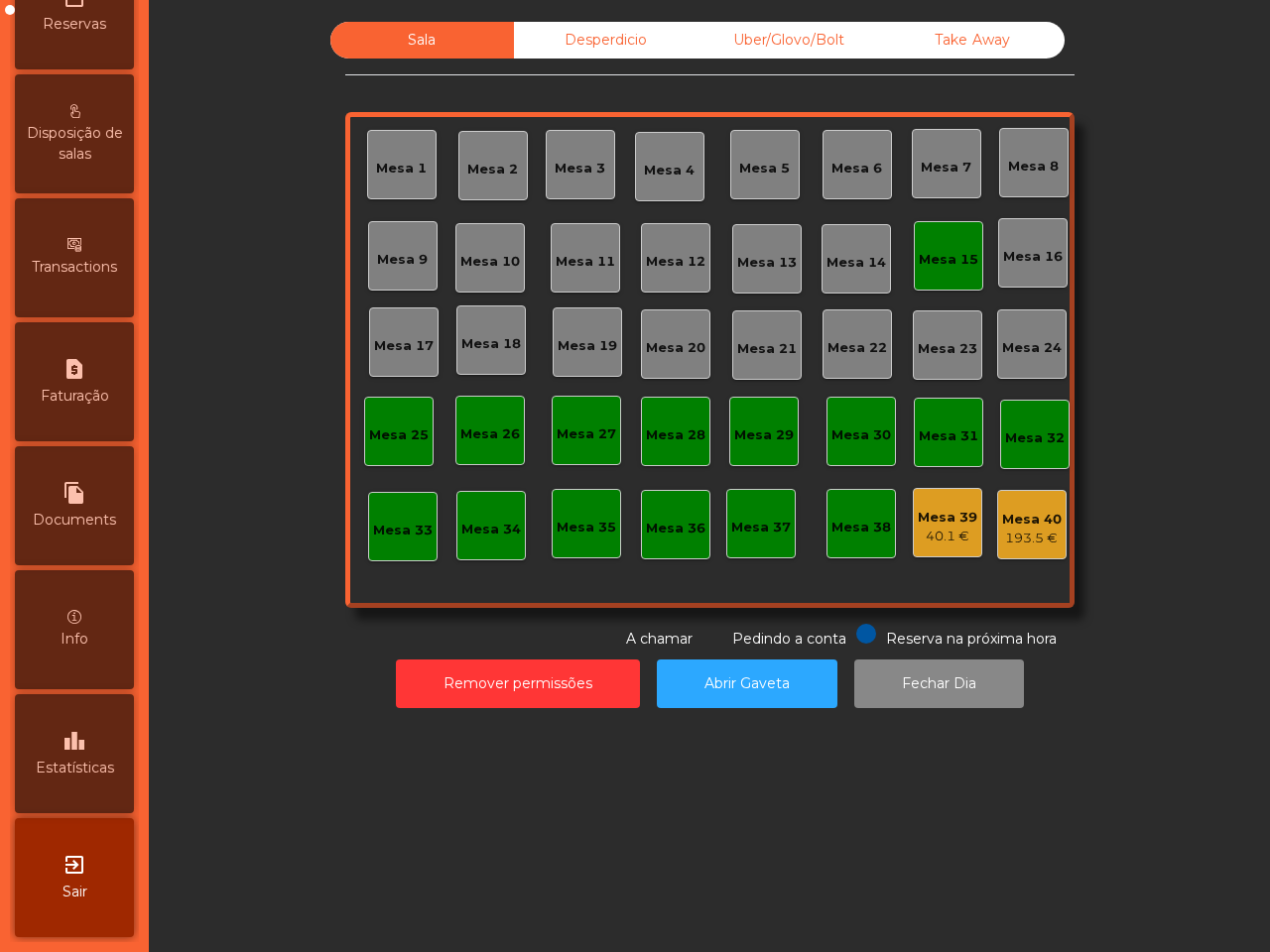 click on "Estatísticas" at bounding box center (74, 768) 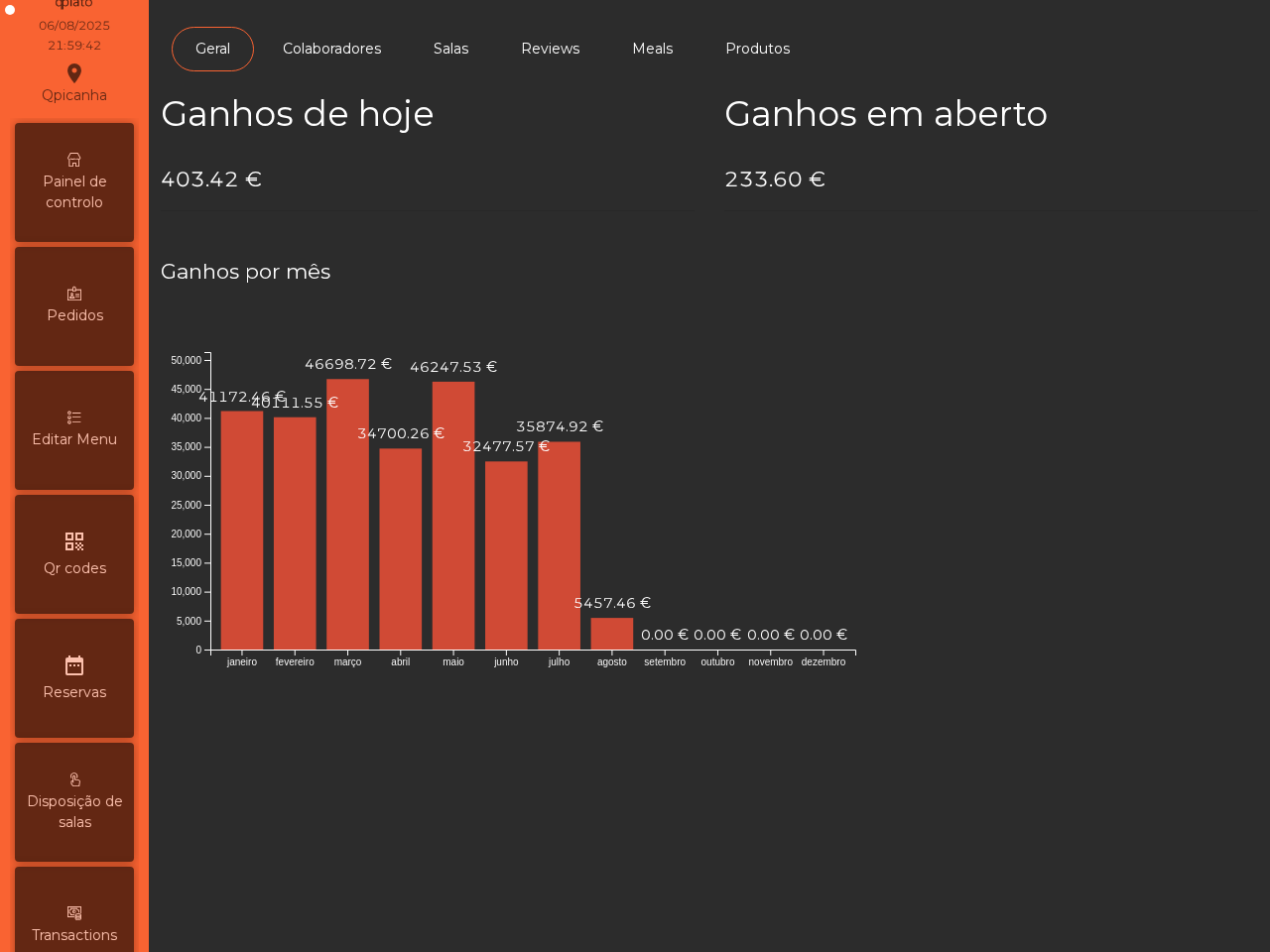 scroll, scrollTop: 0, scrollLeft: 0, axis: both 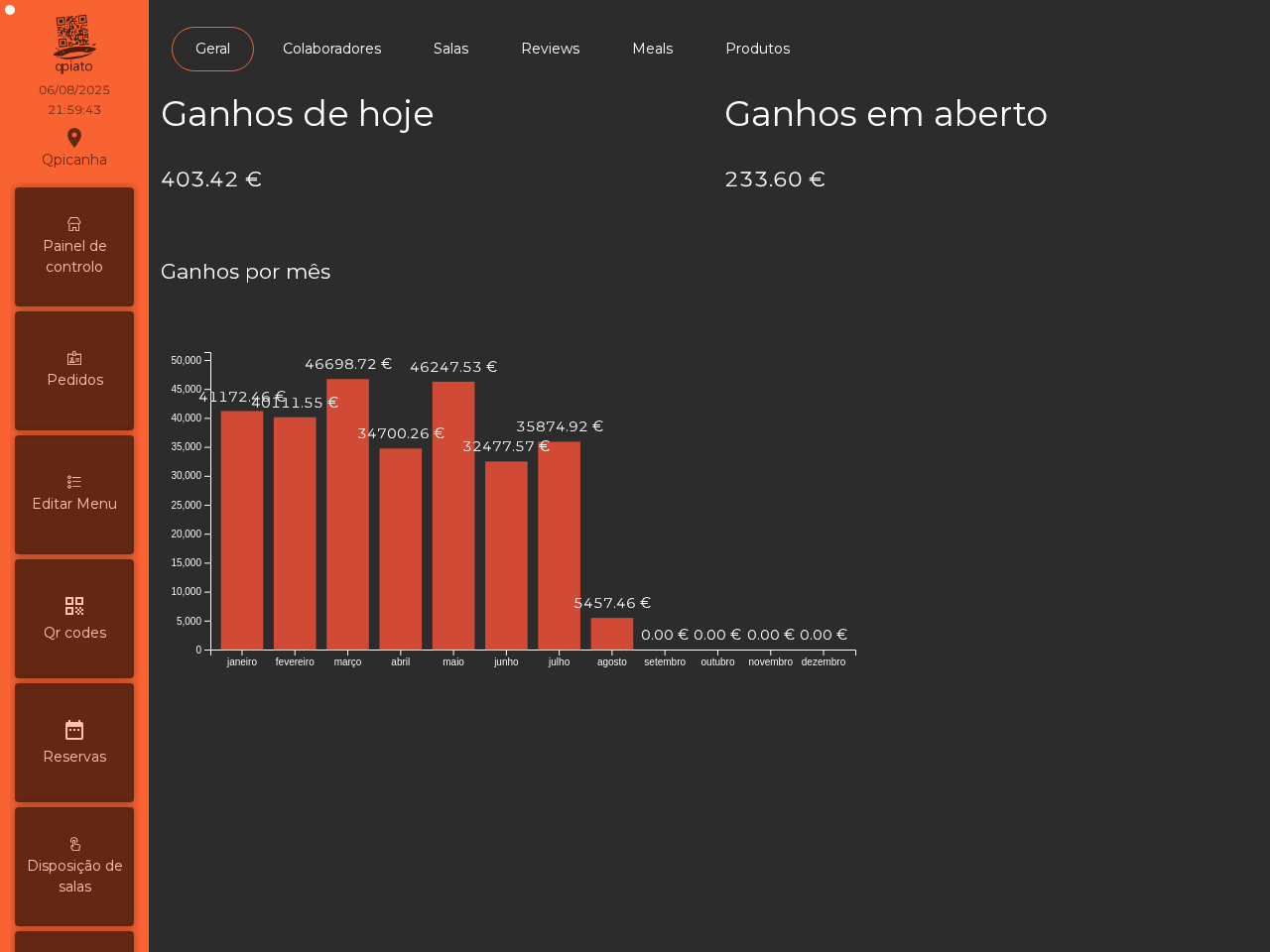 click on "Painel de controlo" at bounding box center (74, 257) 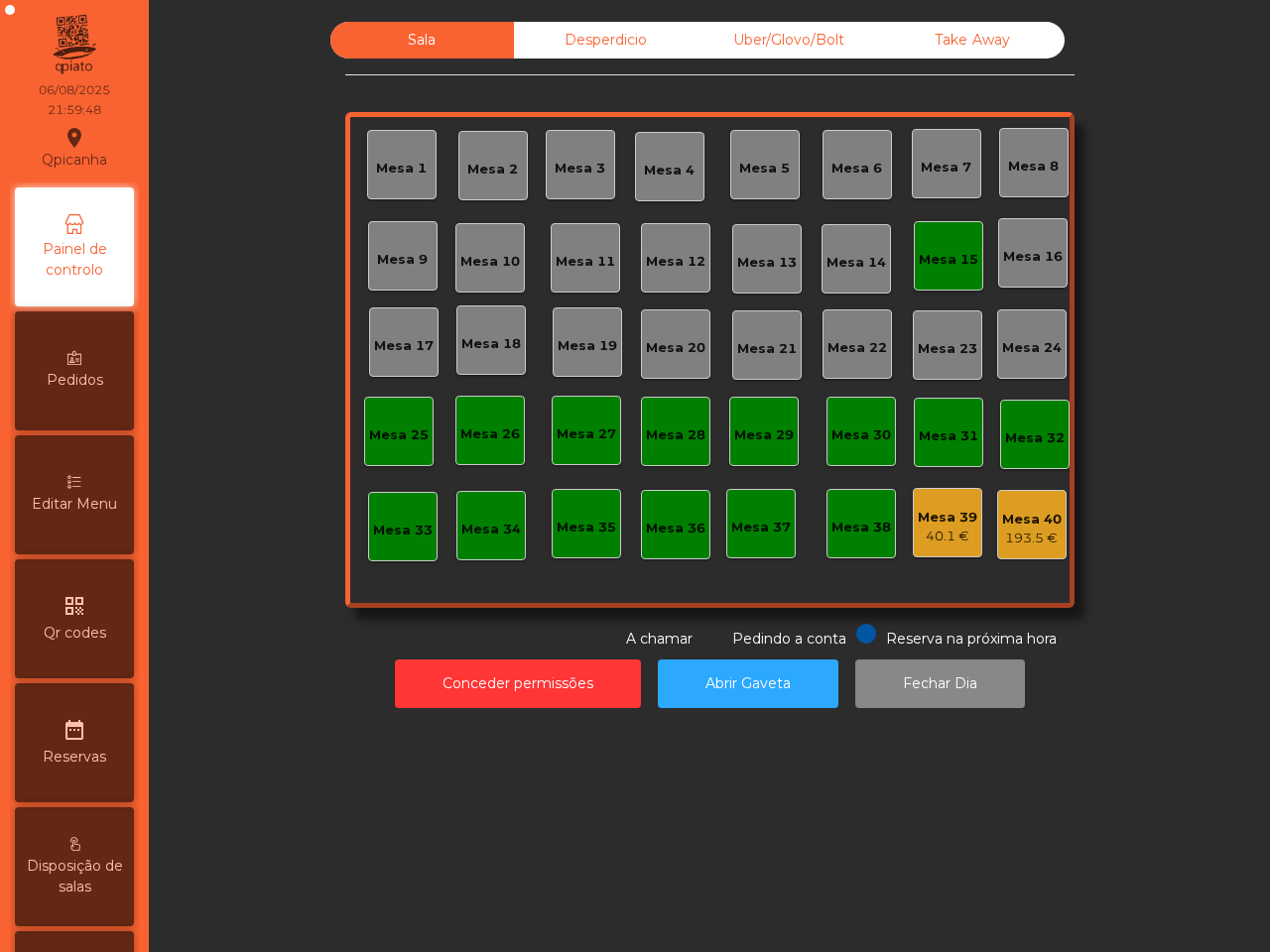 click on "Mesa 40" 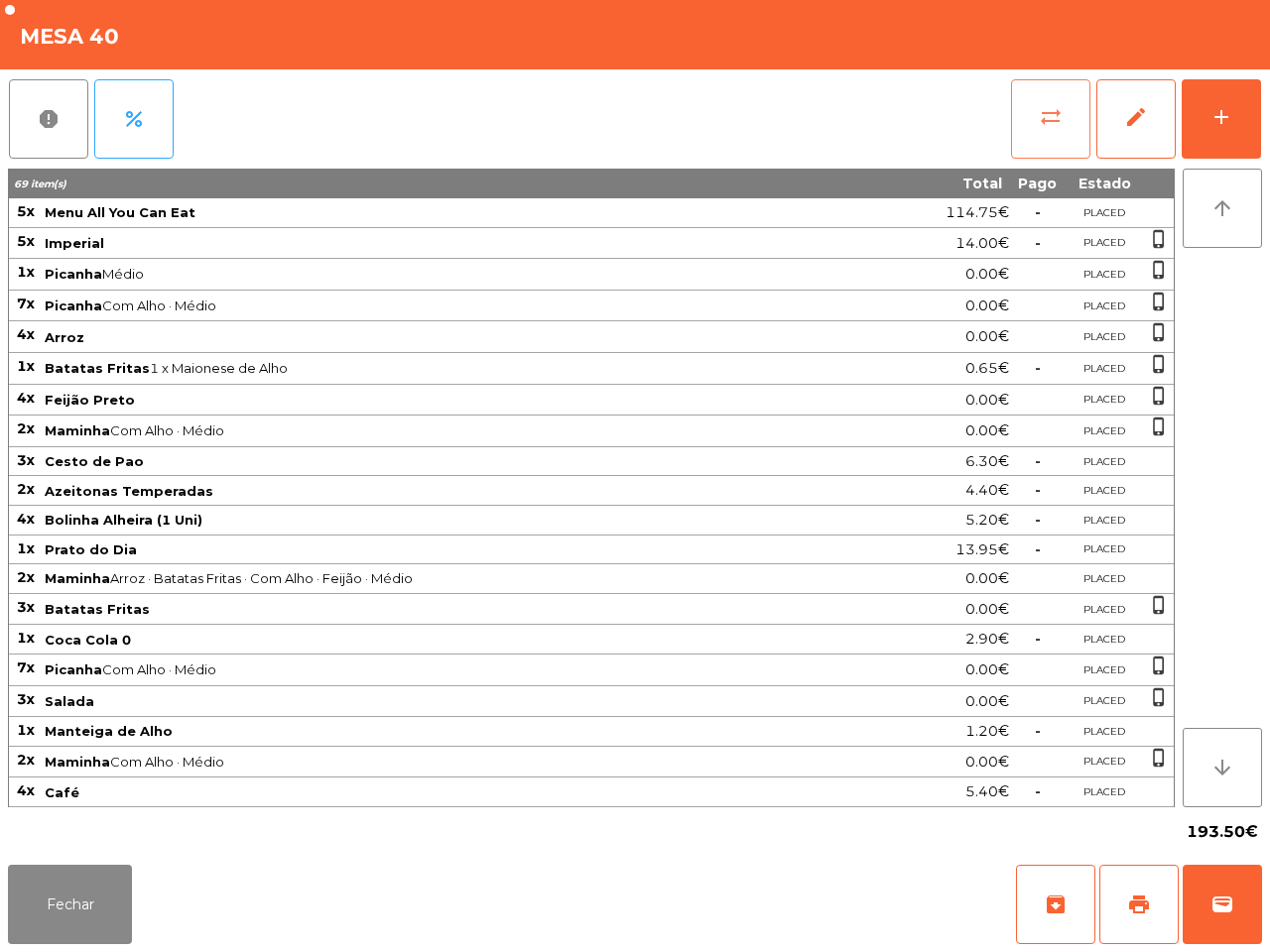 click on "sync_alt" 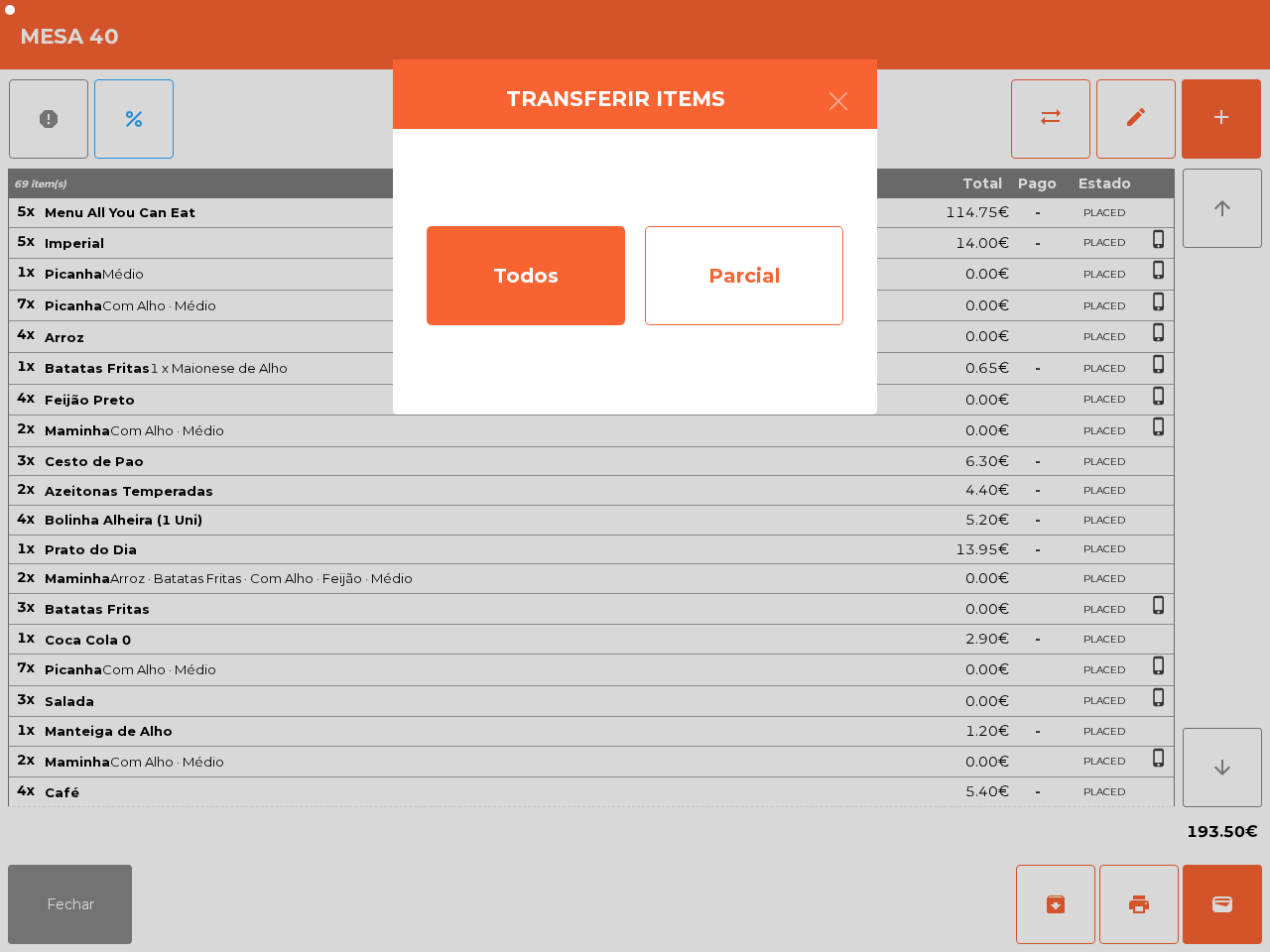 click on "Parcial" 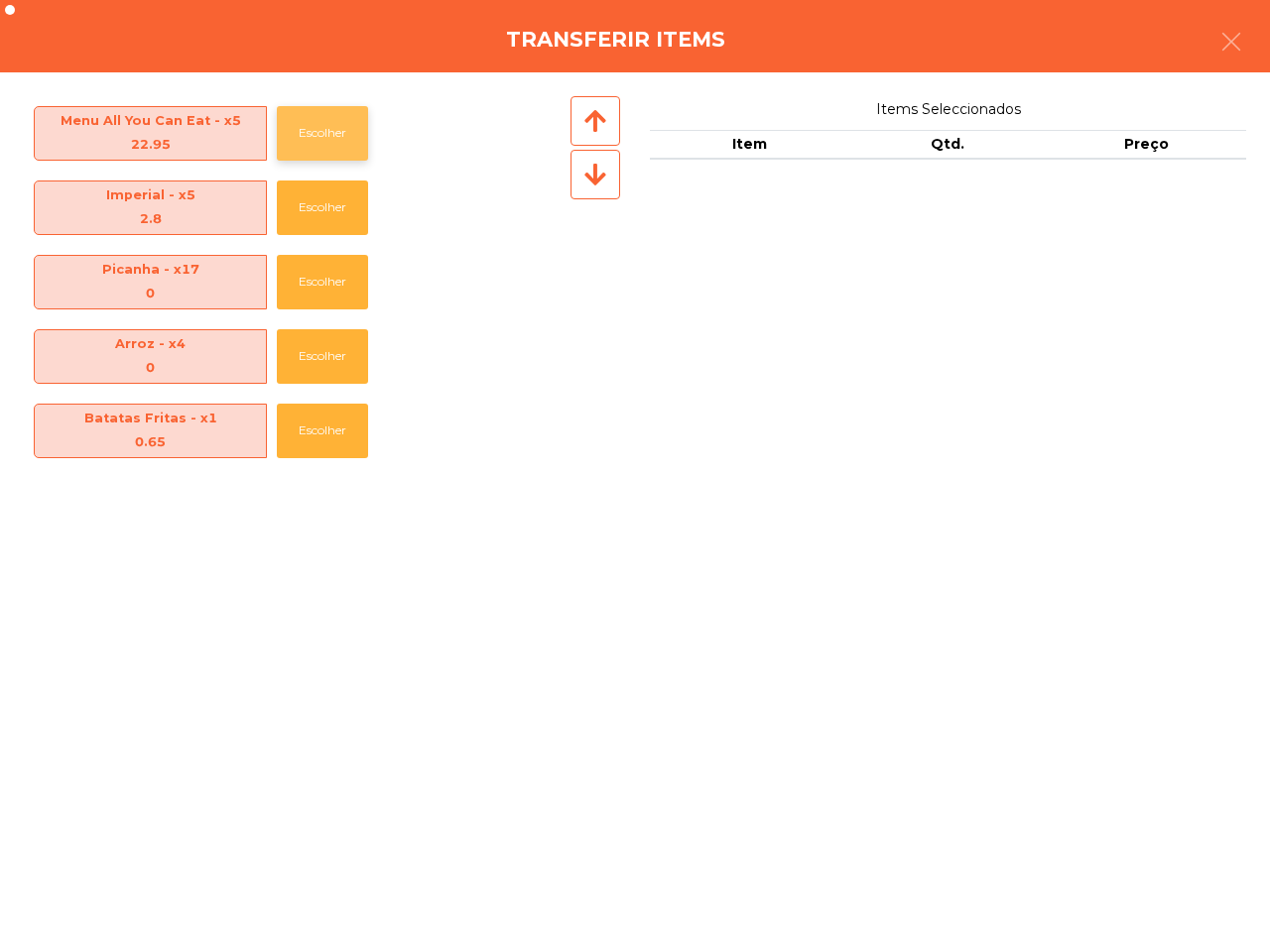 click on "Escolher" 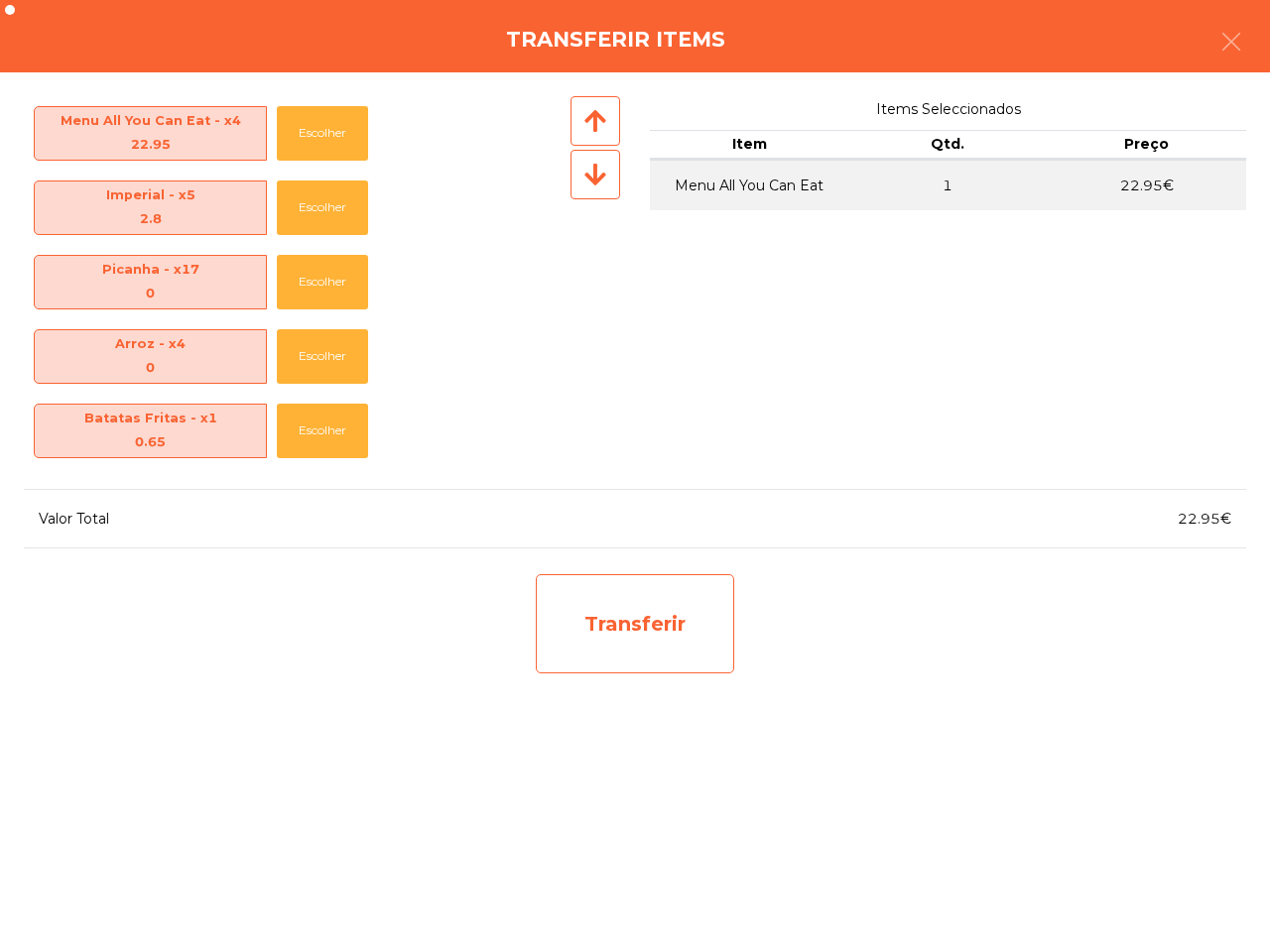 click on "Transferir" 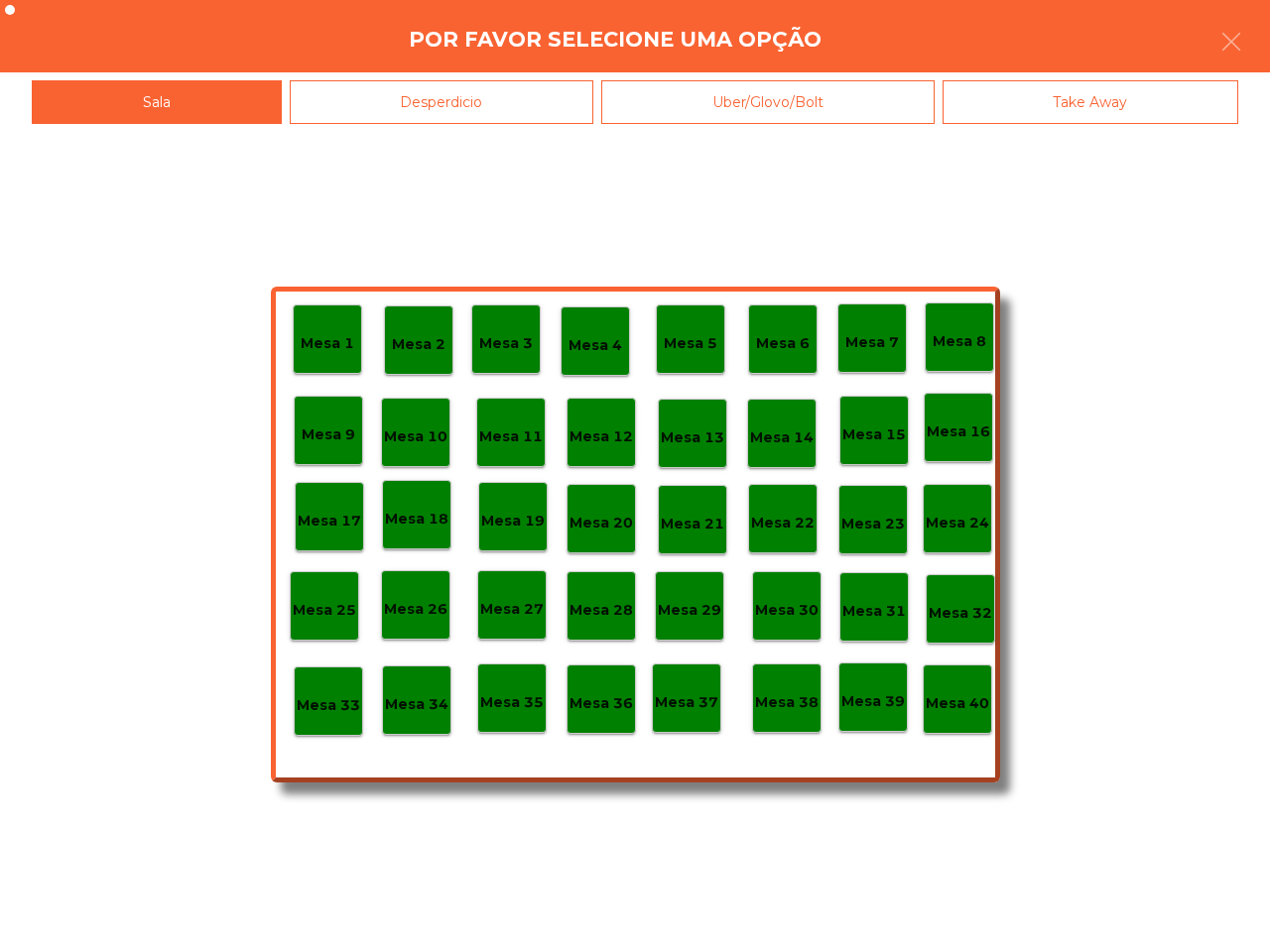 click on "Mesa 39" 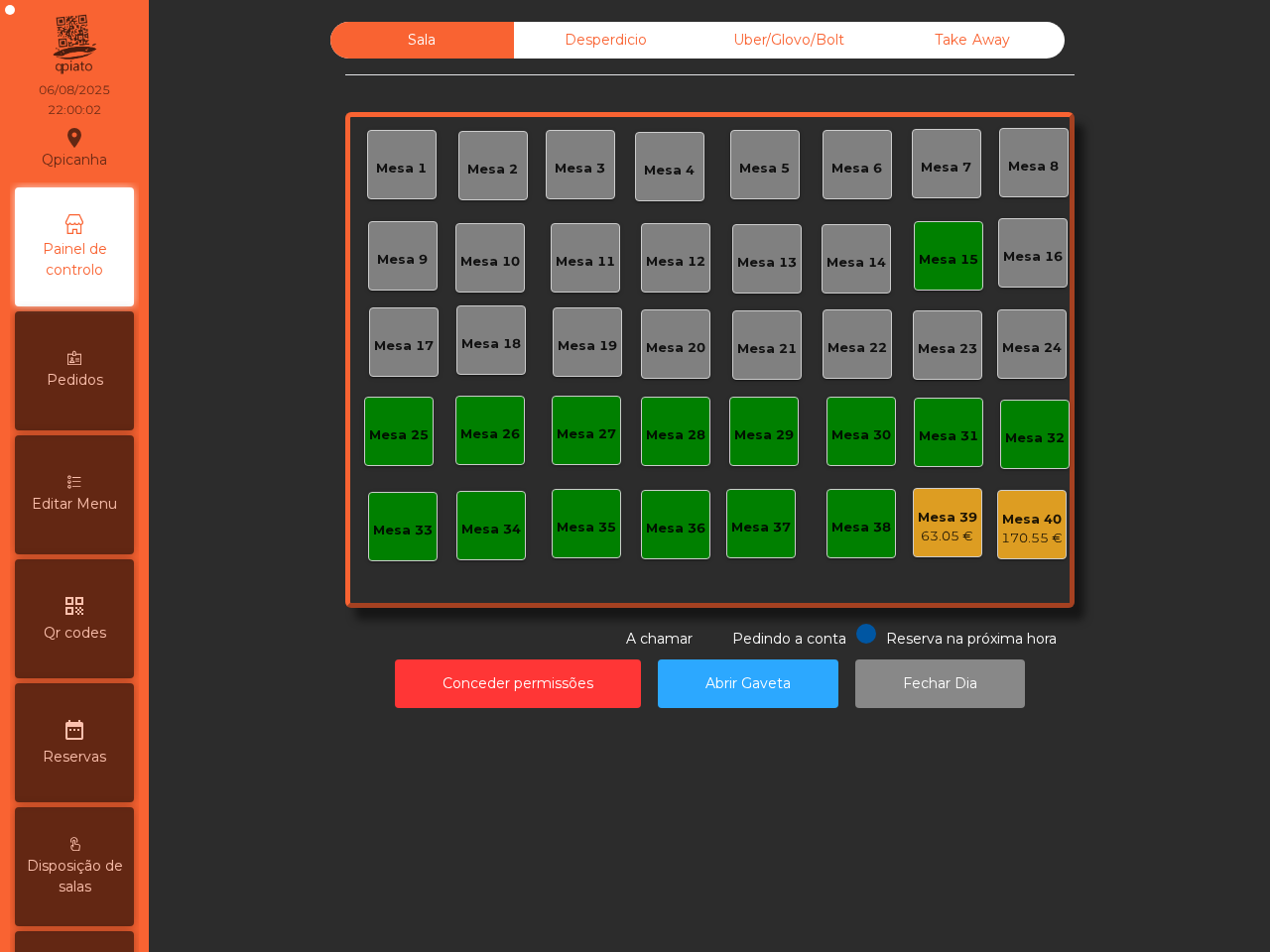 click on "Mesa 40" 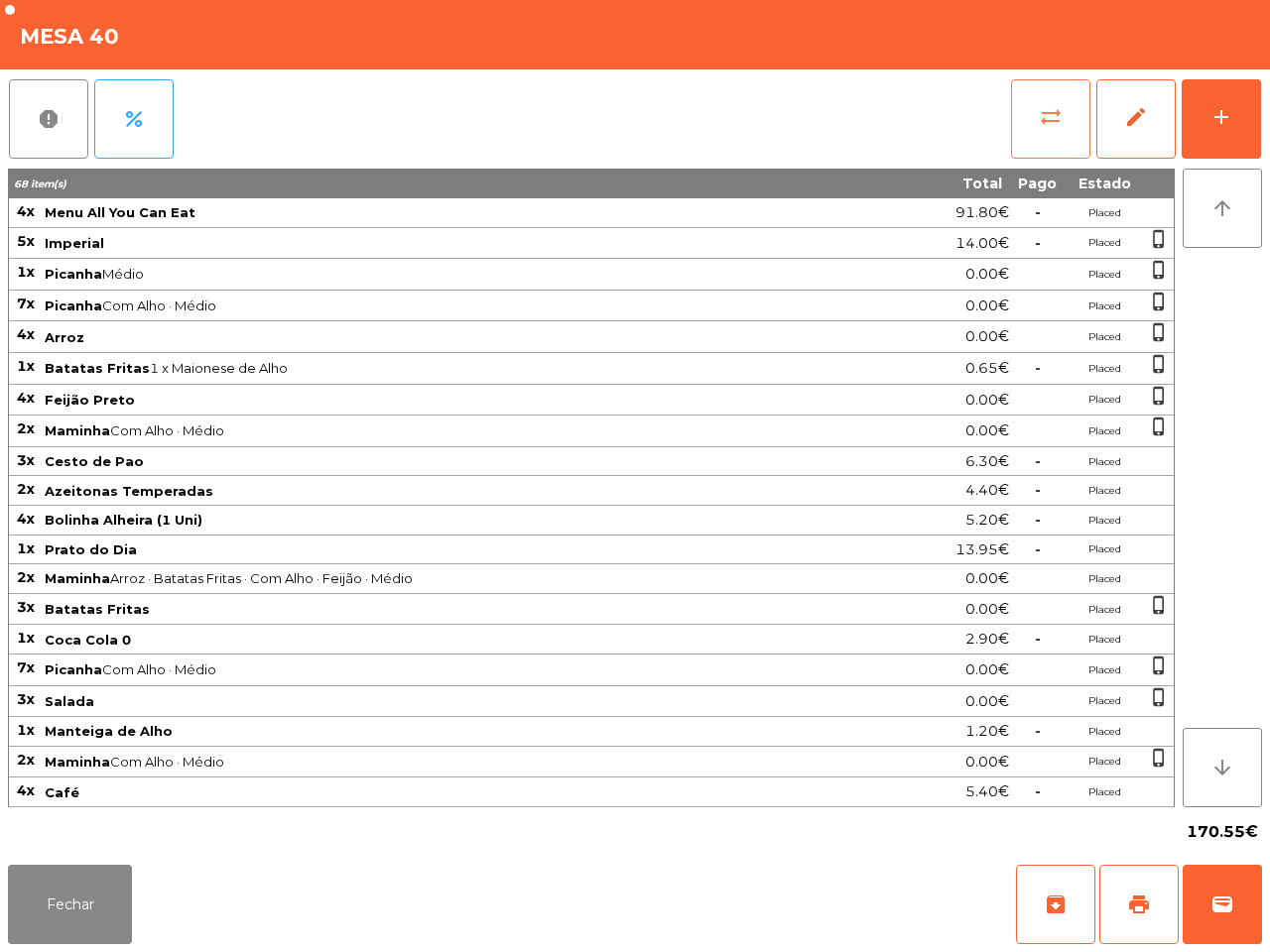 click on "sync_alt" 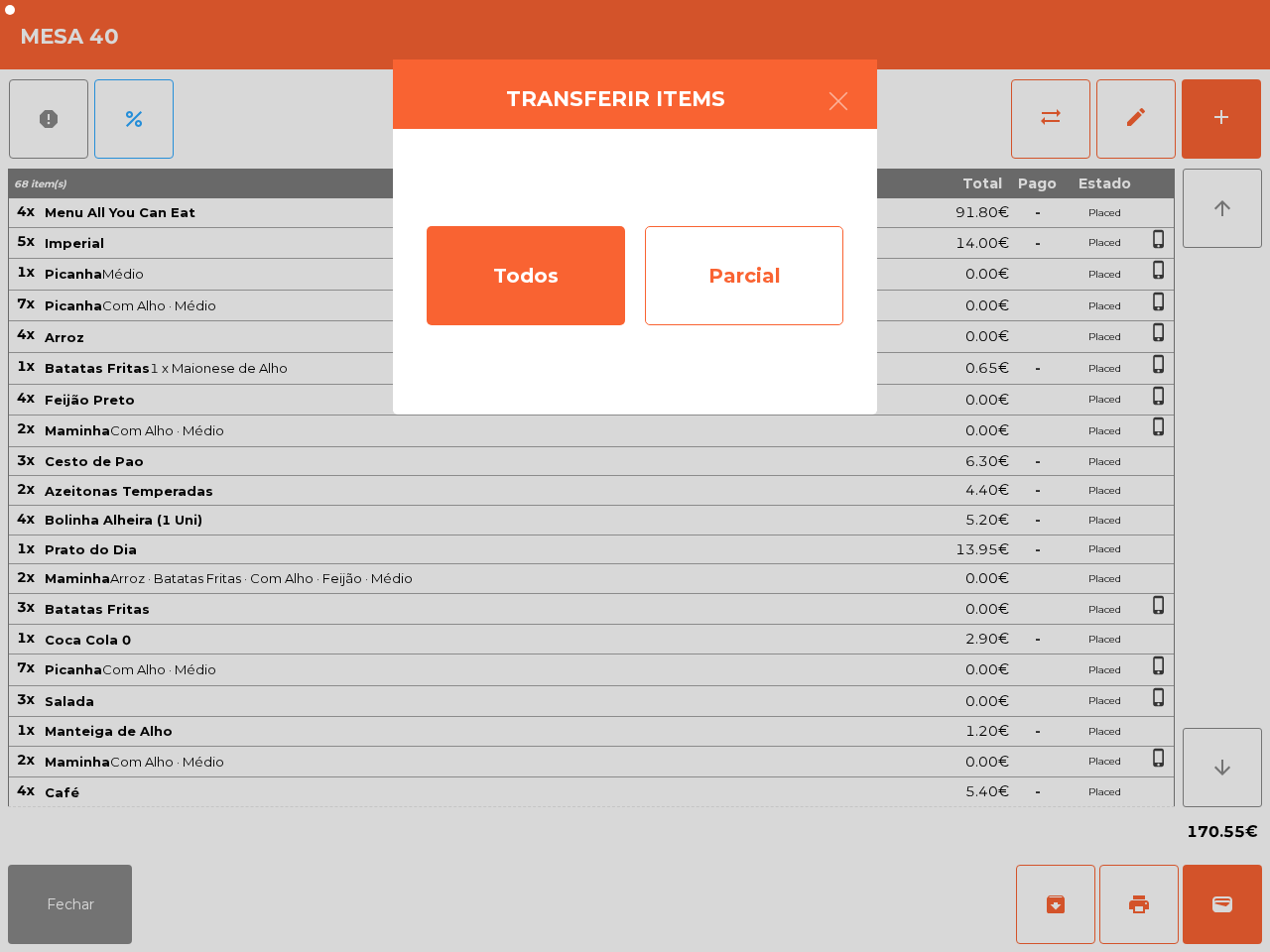 click on "Parcial" 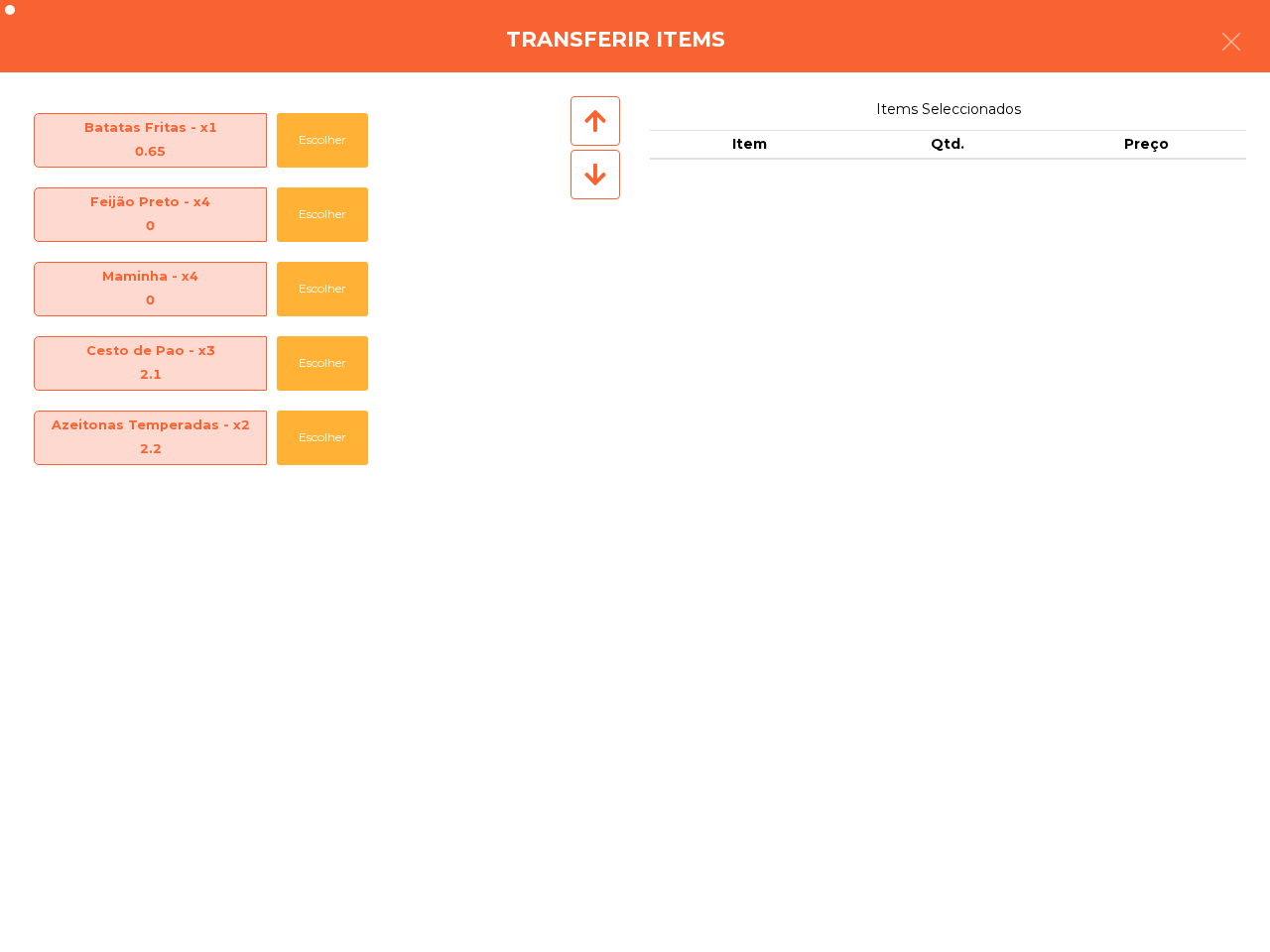 scroll, scrollTop: 248, scrollLeft: 0, axis: vertical 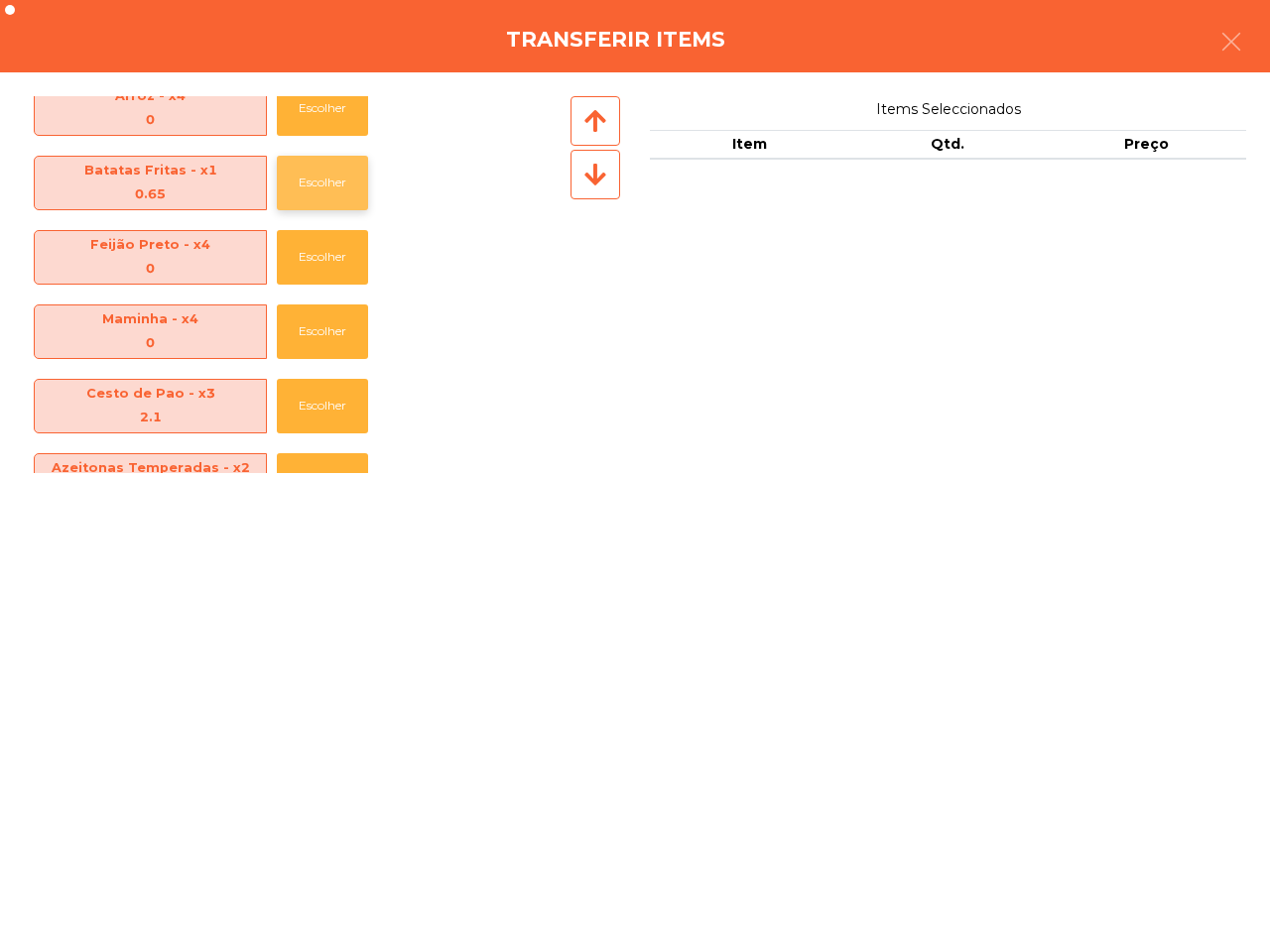 click on "Escolher" 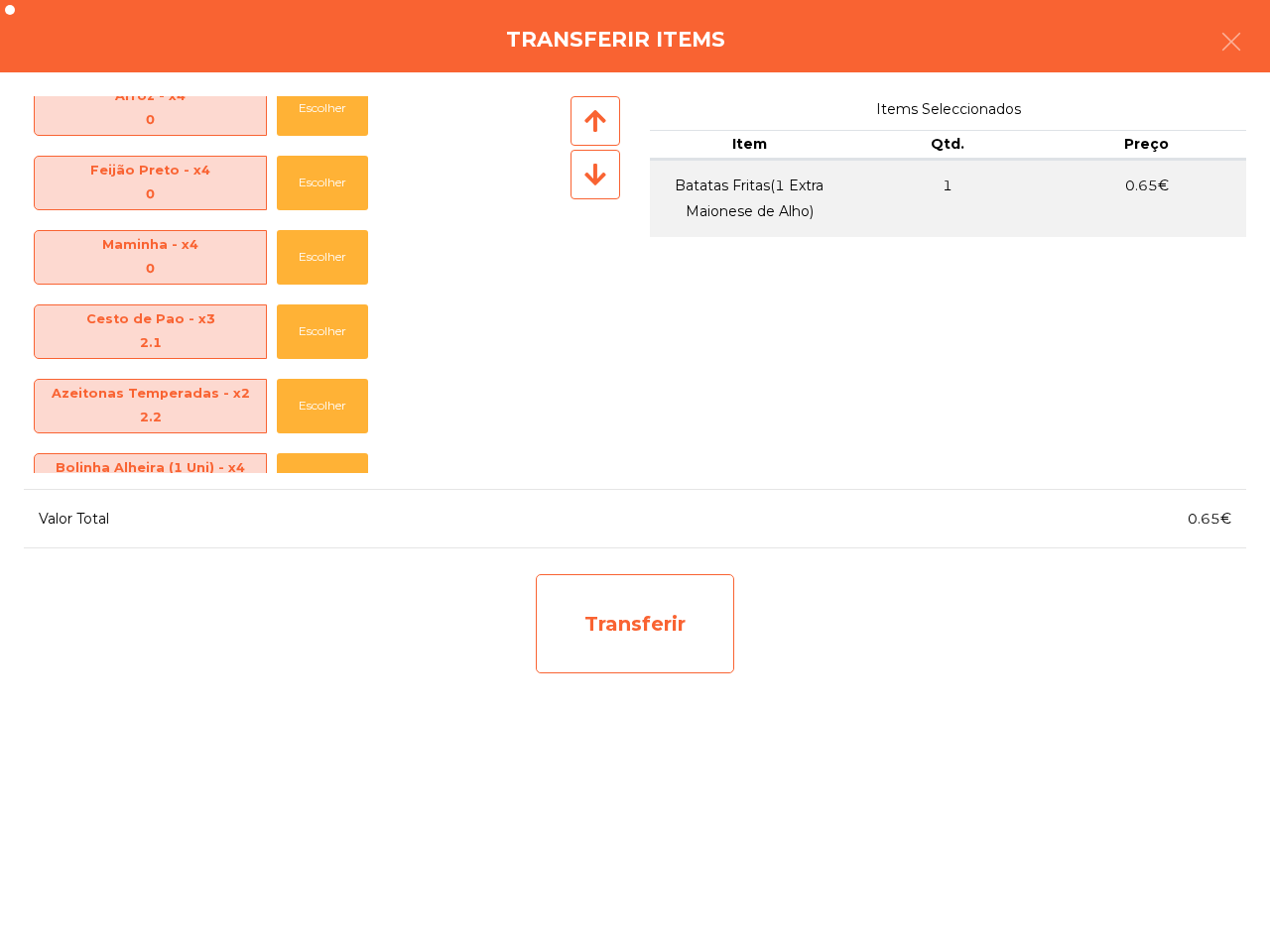 click on "Transferir" 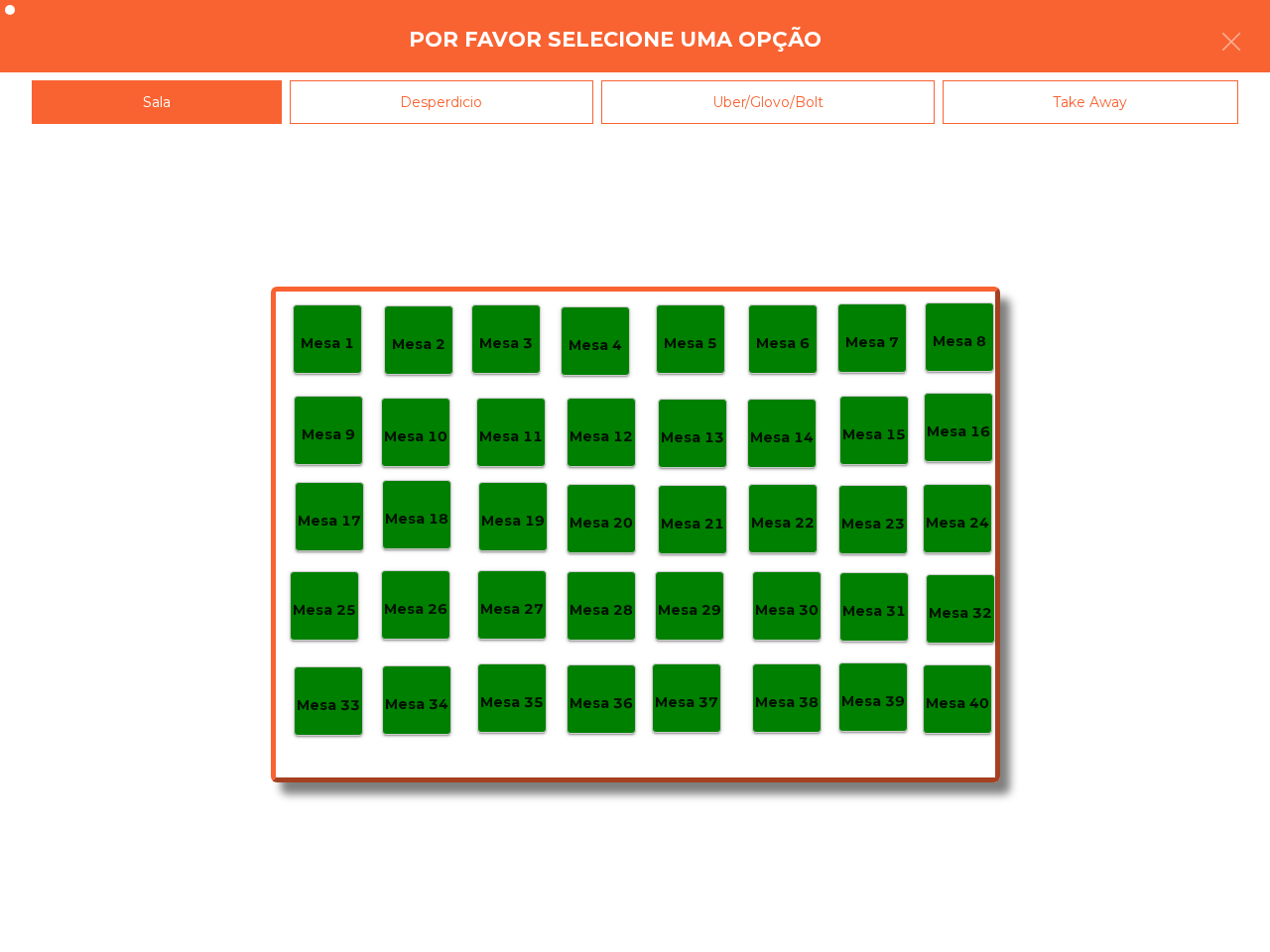 click on "Mesa 39" 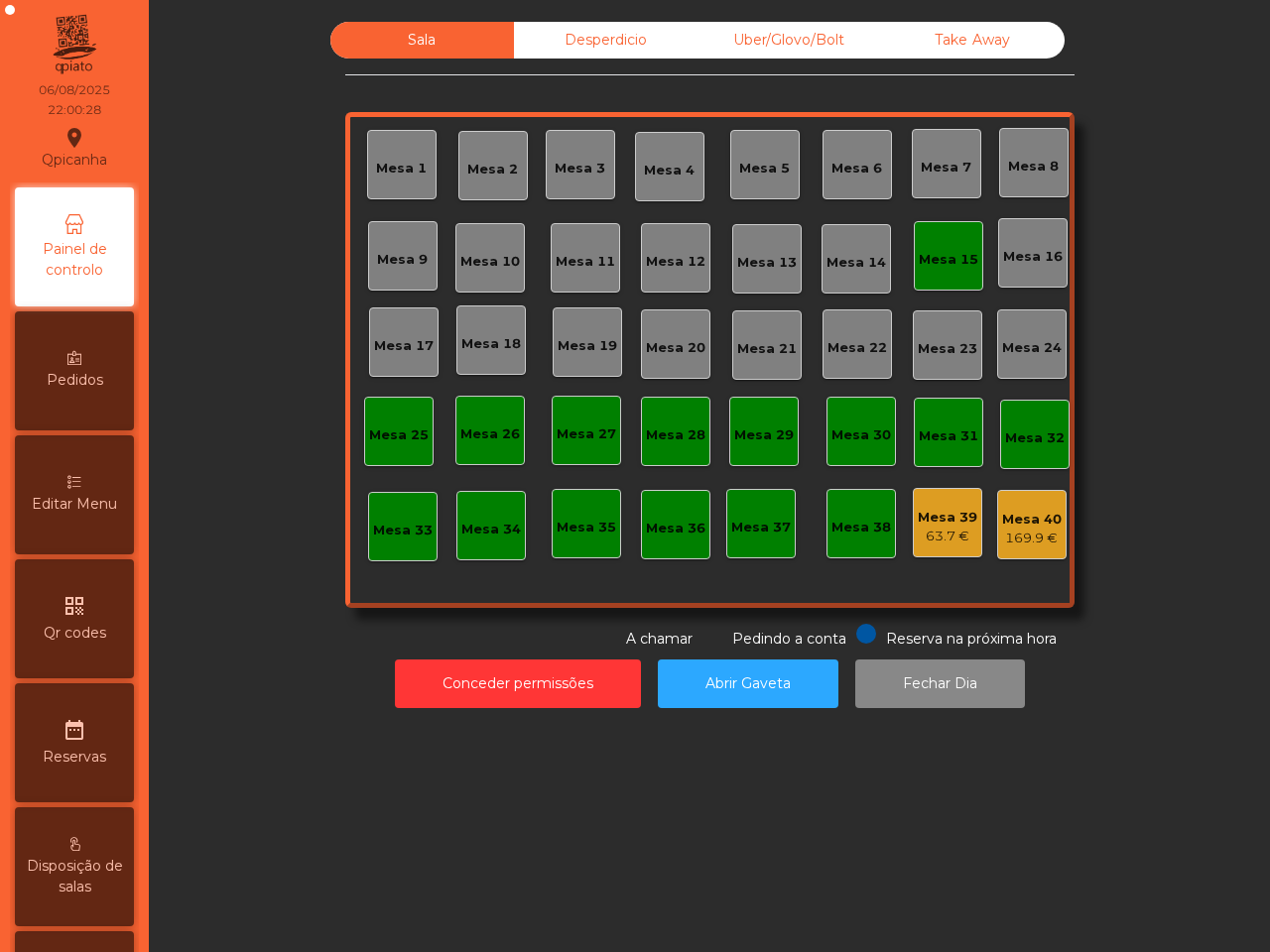 click on "169.9 €" 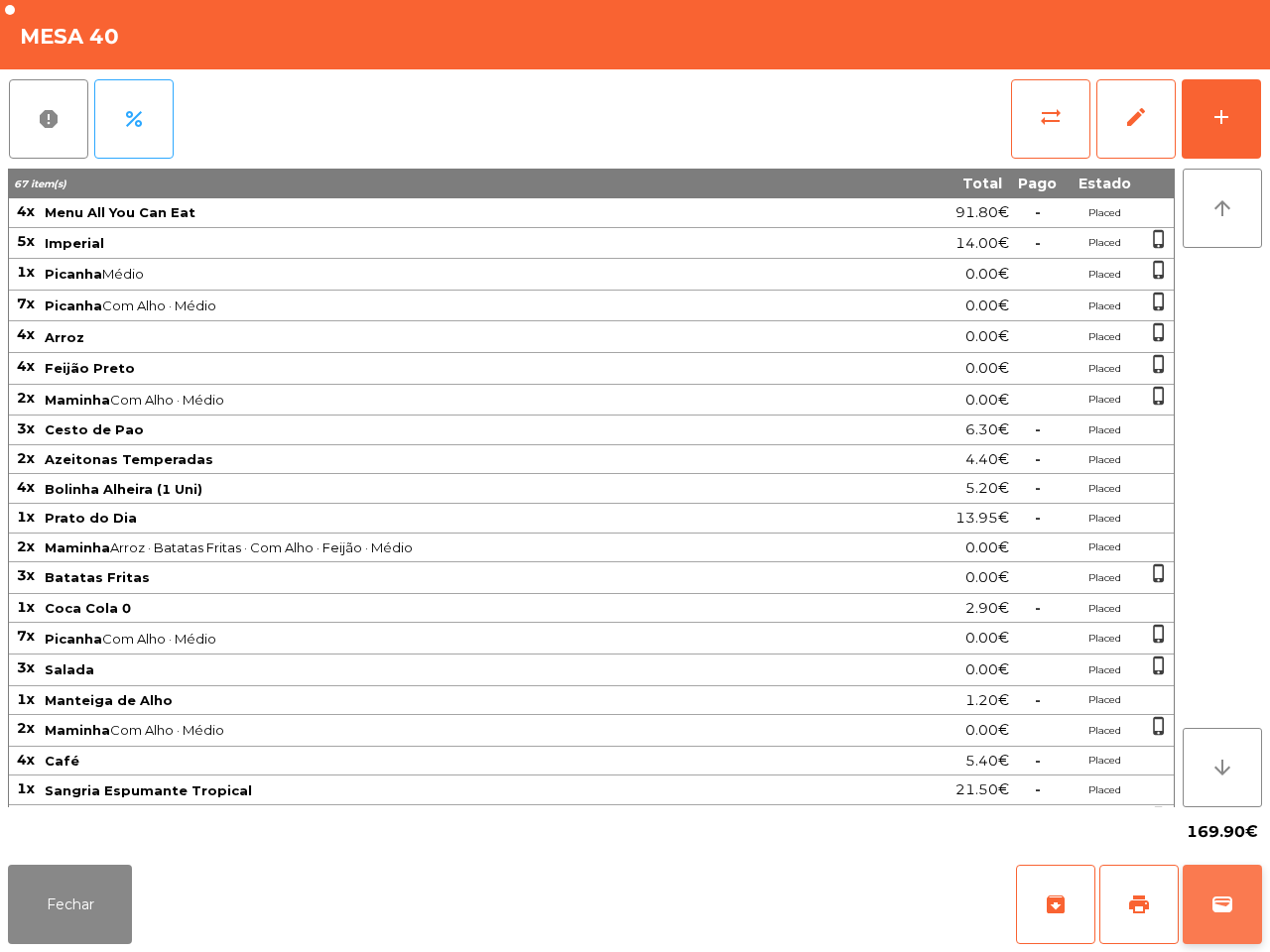 click on "wallet" 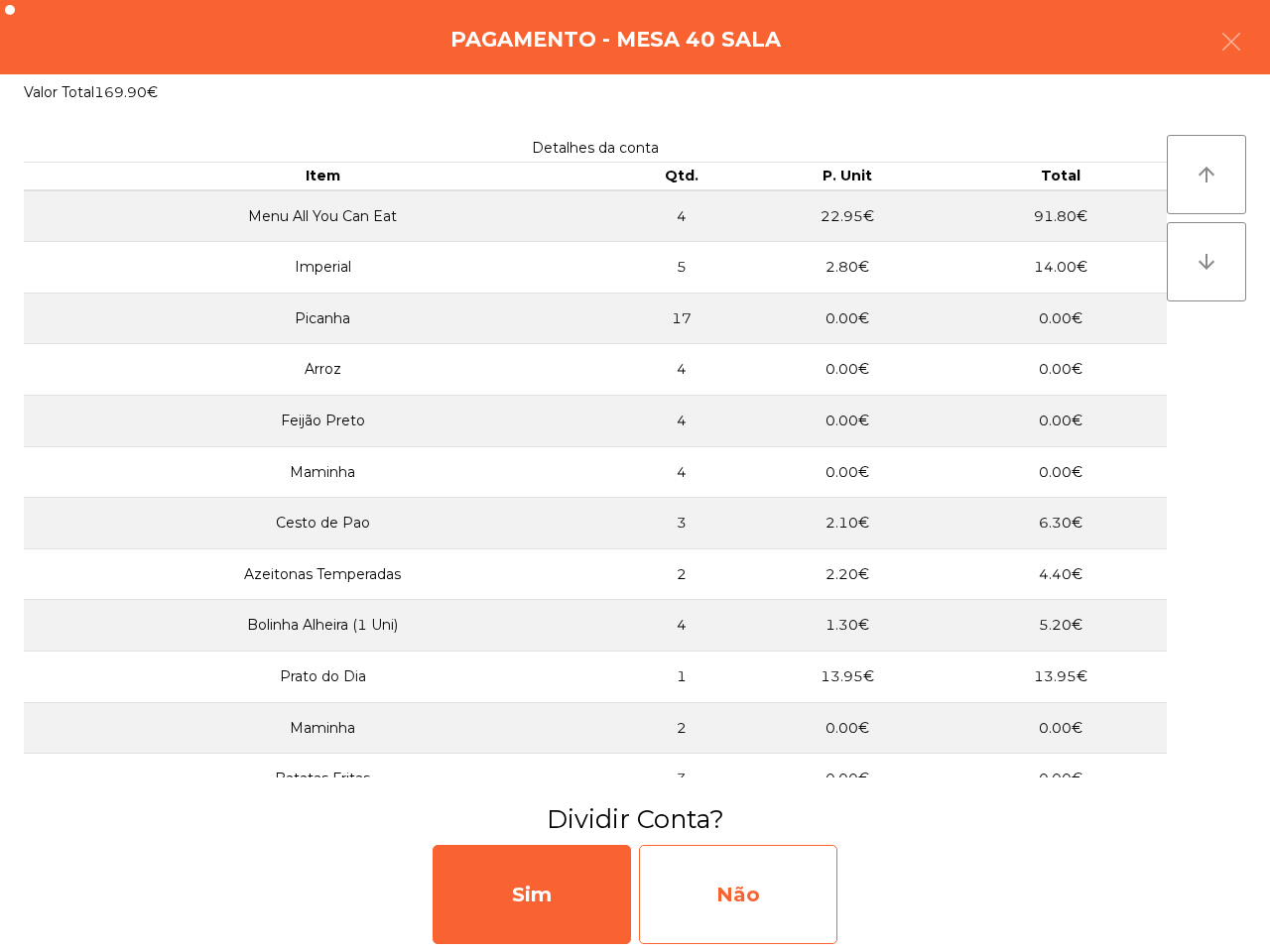 click on "Não" 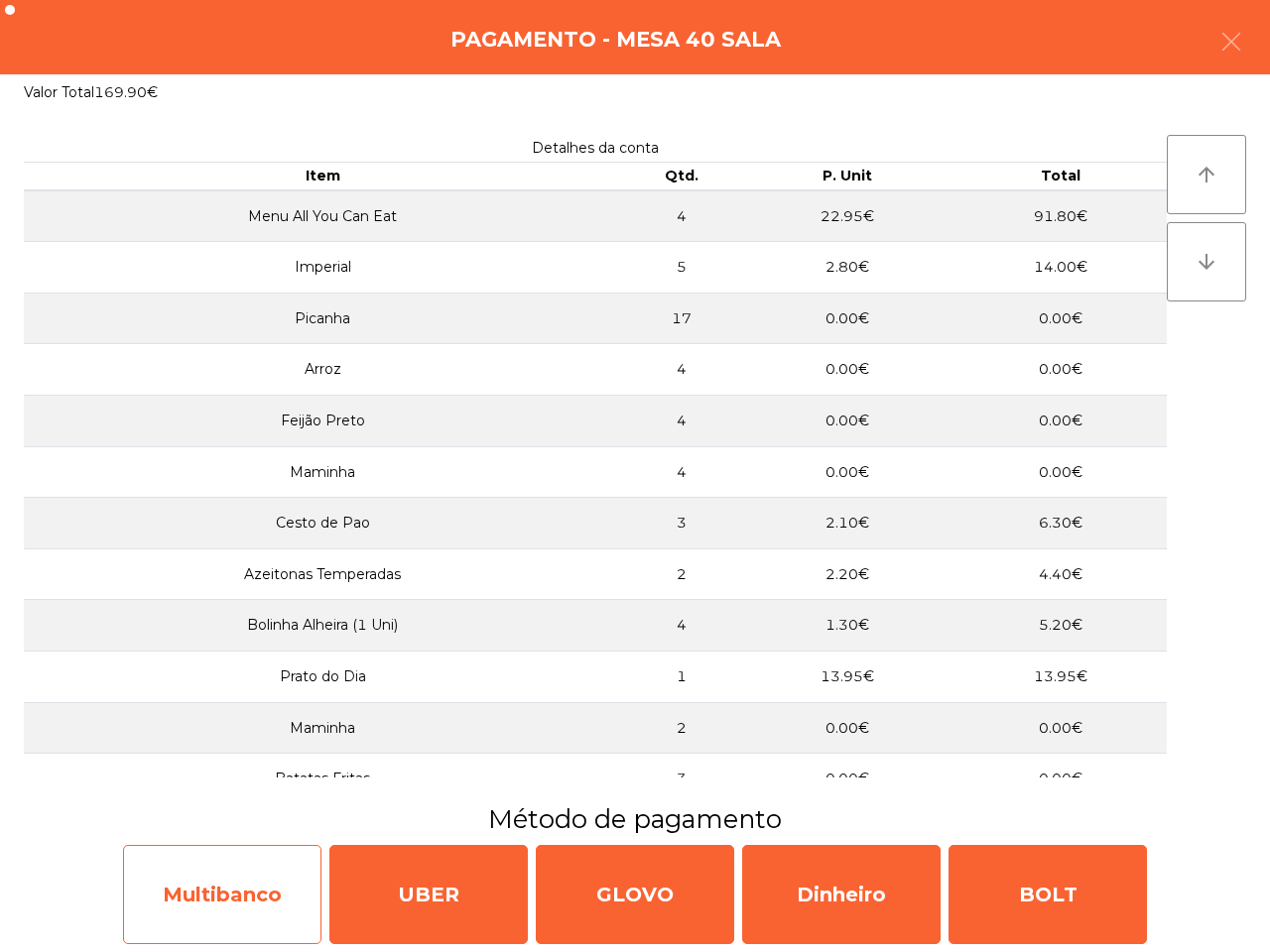 click on "Multibanco" 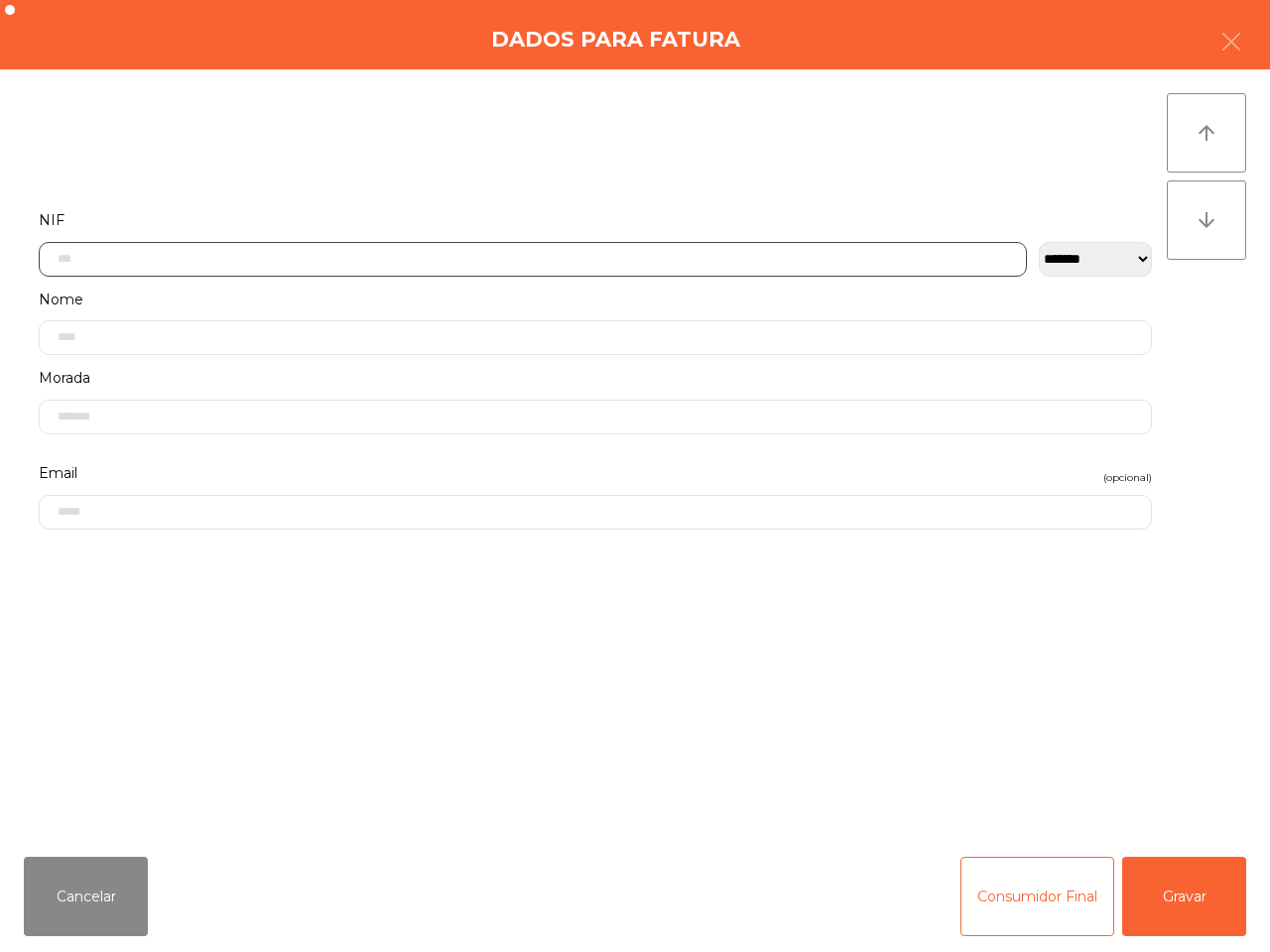 click 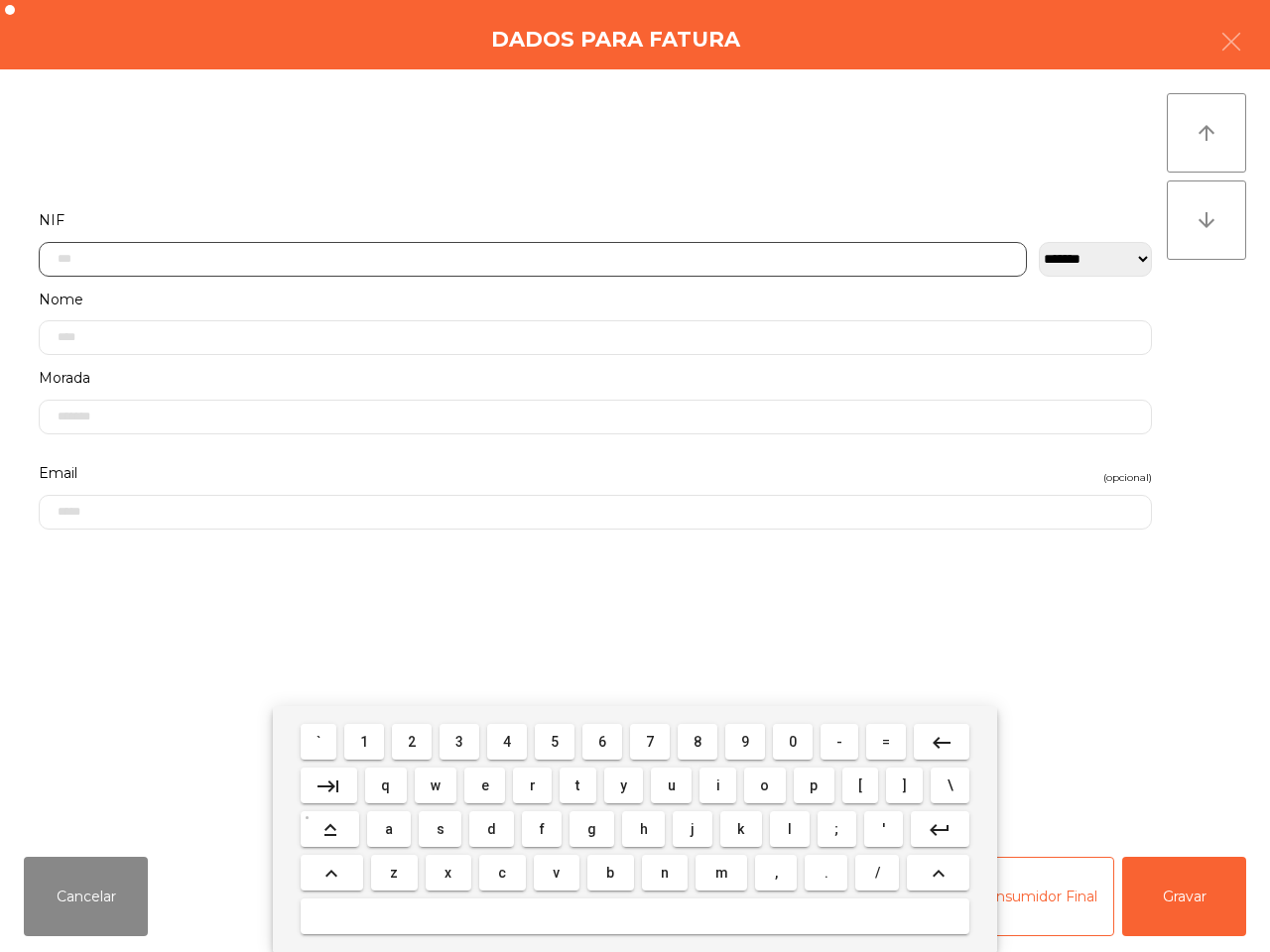 scroll, scrollTop: 111, scrollLeft: 0, axis: vertical 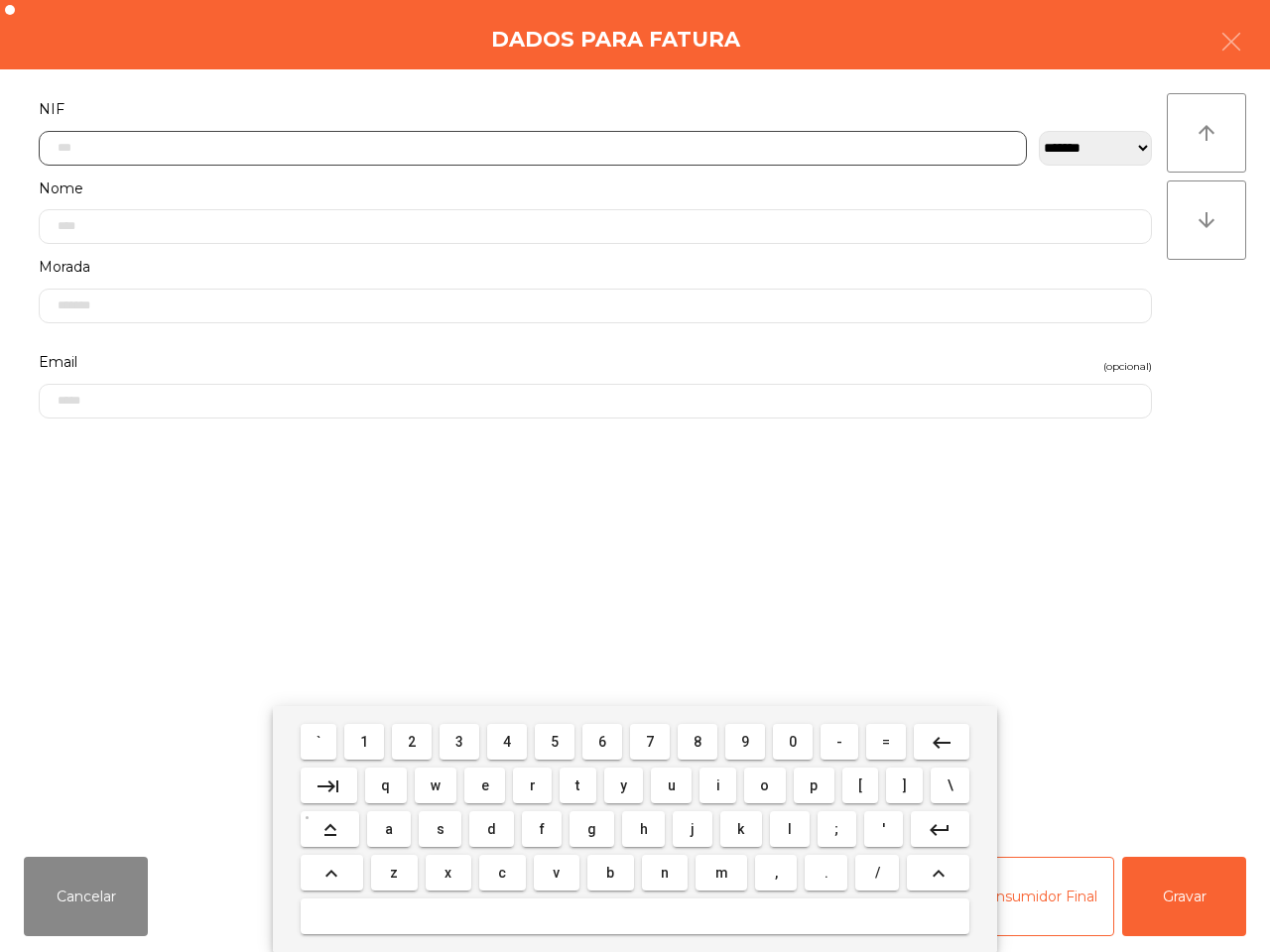 click on "5" at bounding box center [555, 742] 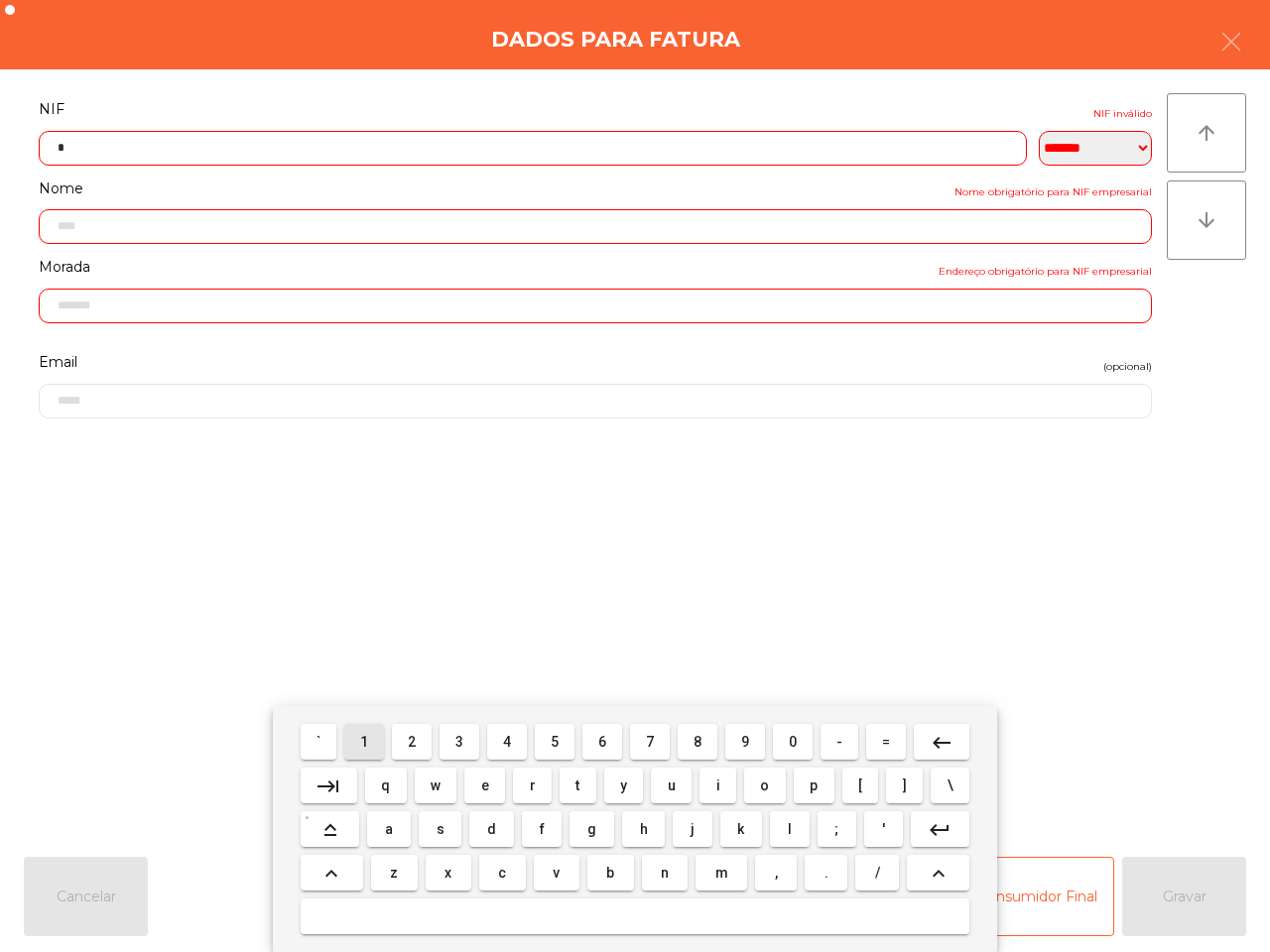 click on "1" at bounding box center (364, 742) 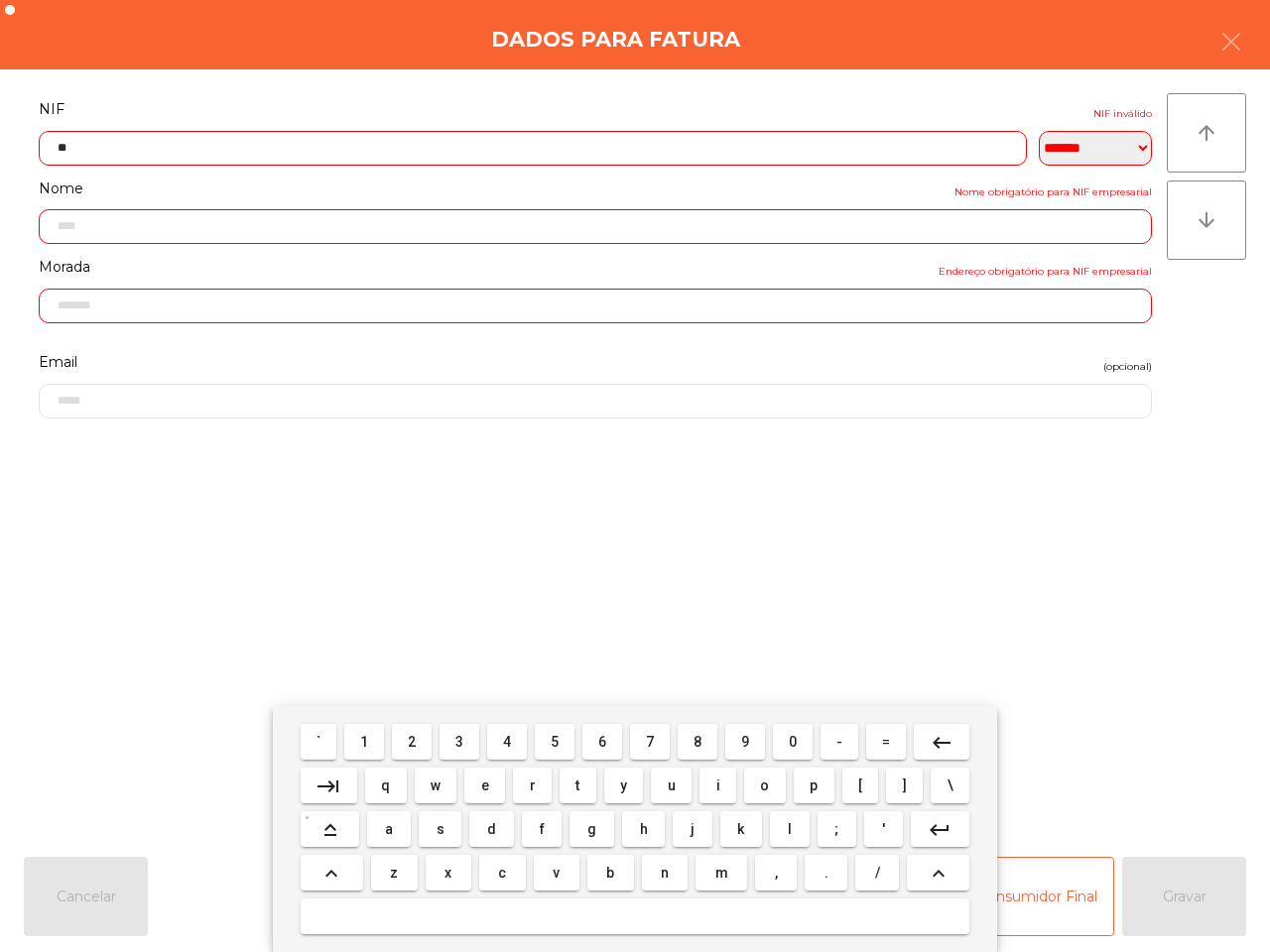 click on "7" at bounding box center (650, 742) 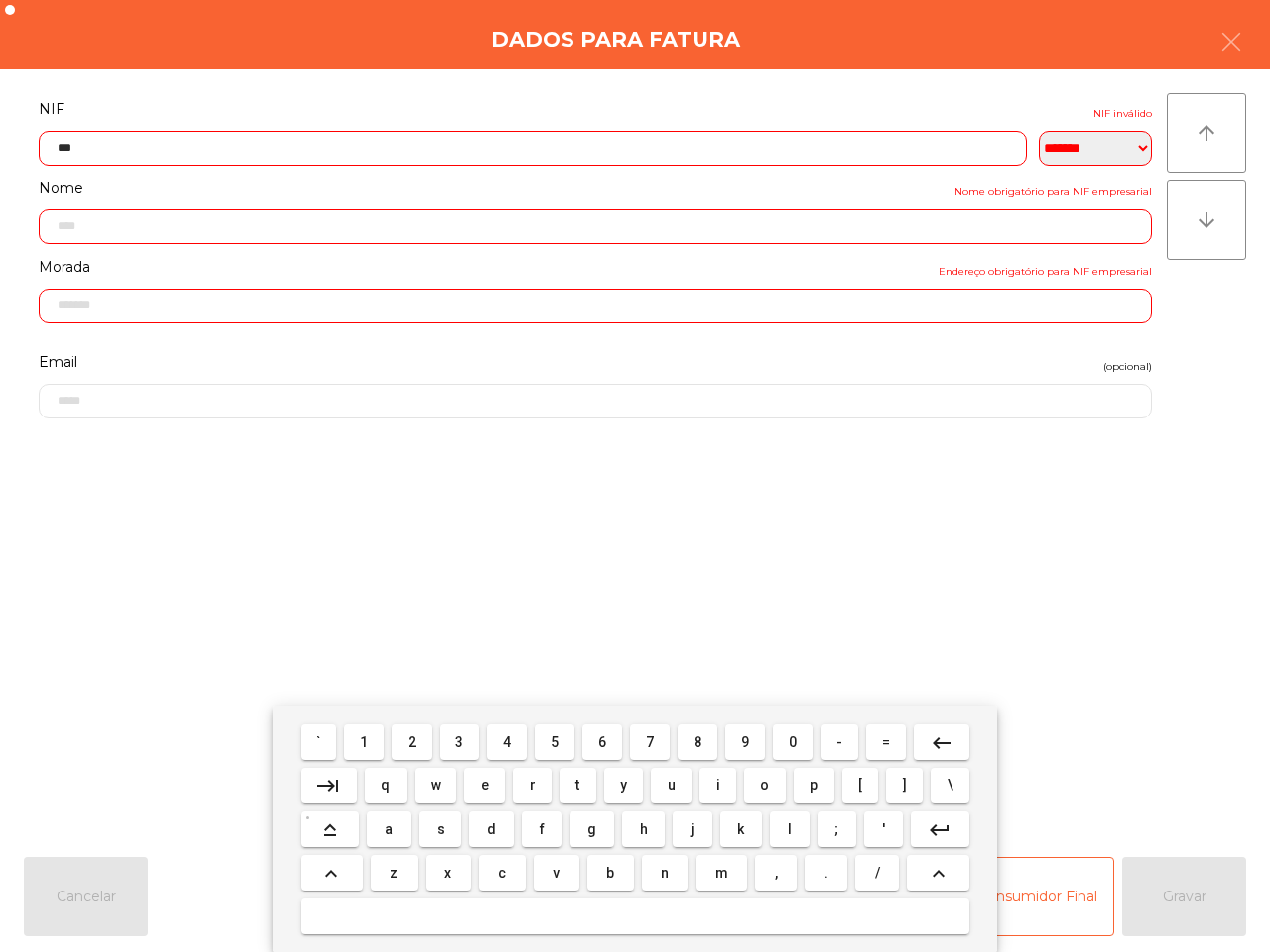 click on "4" at bounding box center (507, 742) 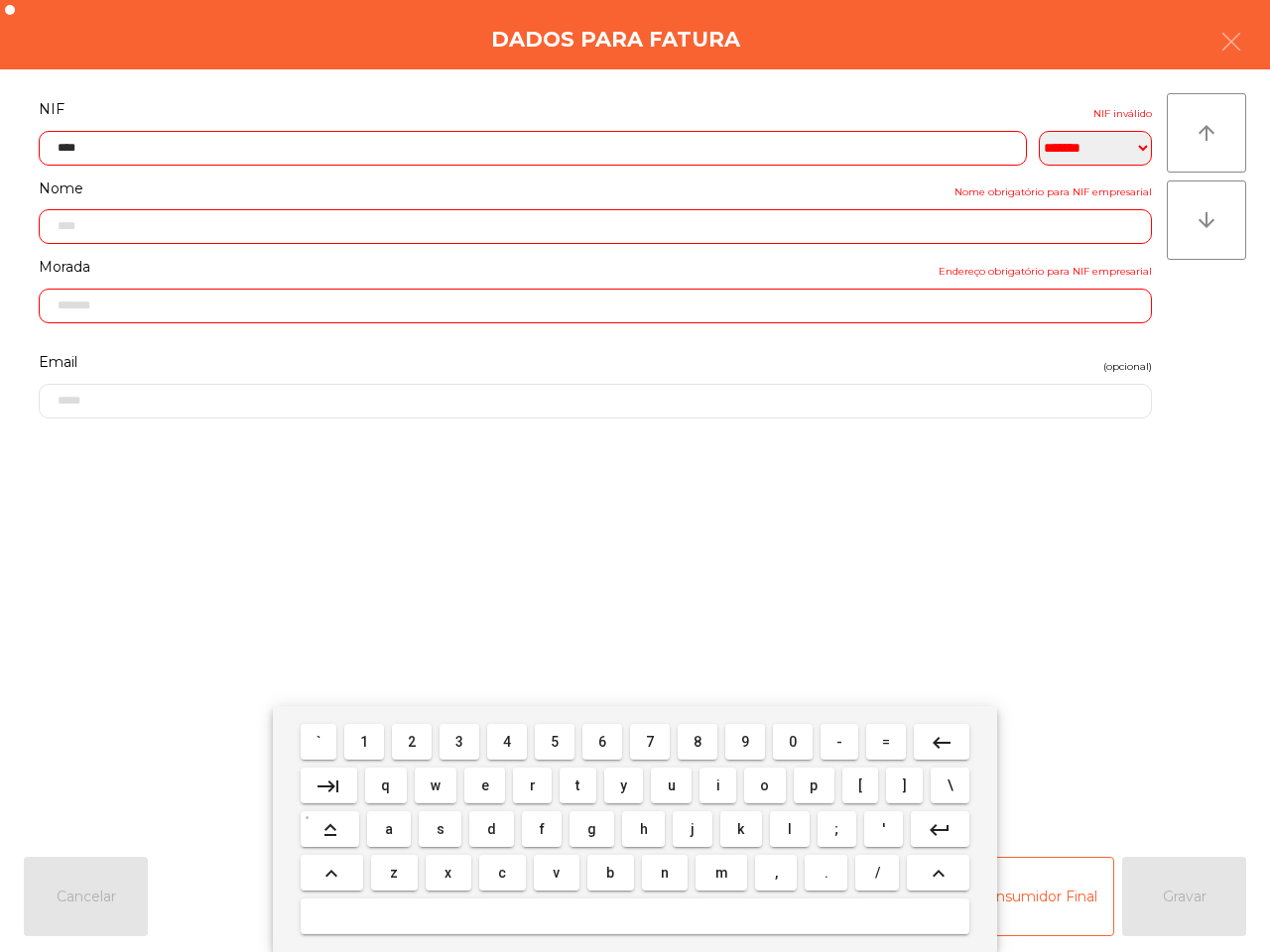 click on "8" at bounding box center (698, 742) 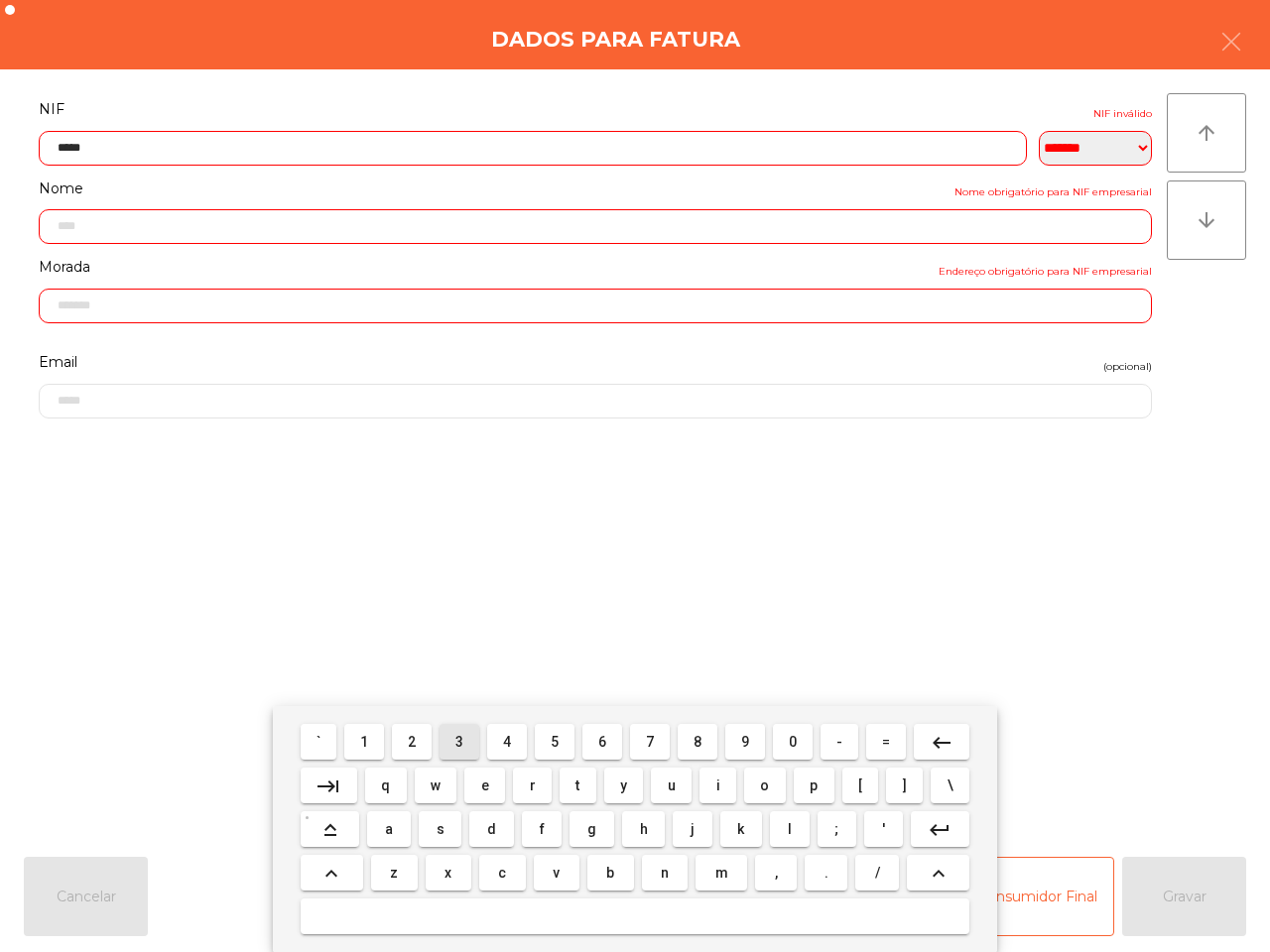 click on "3" at bounding box center (459, 742) 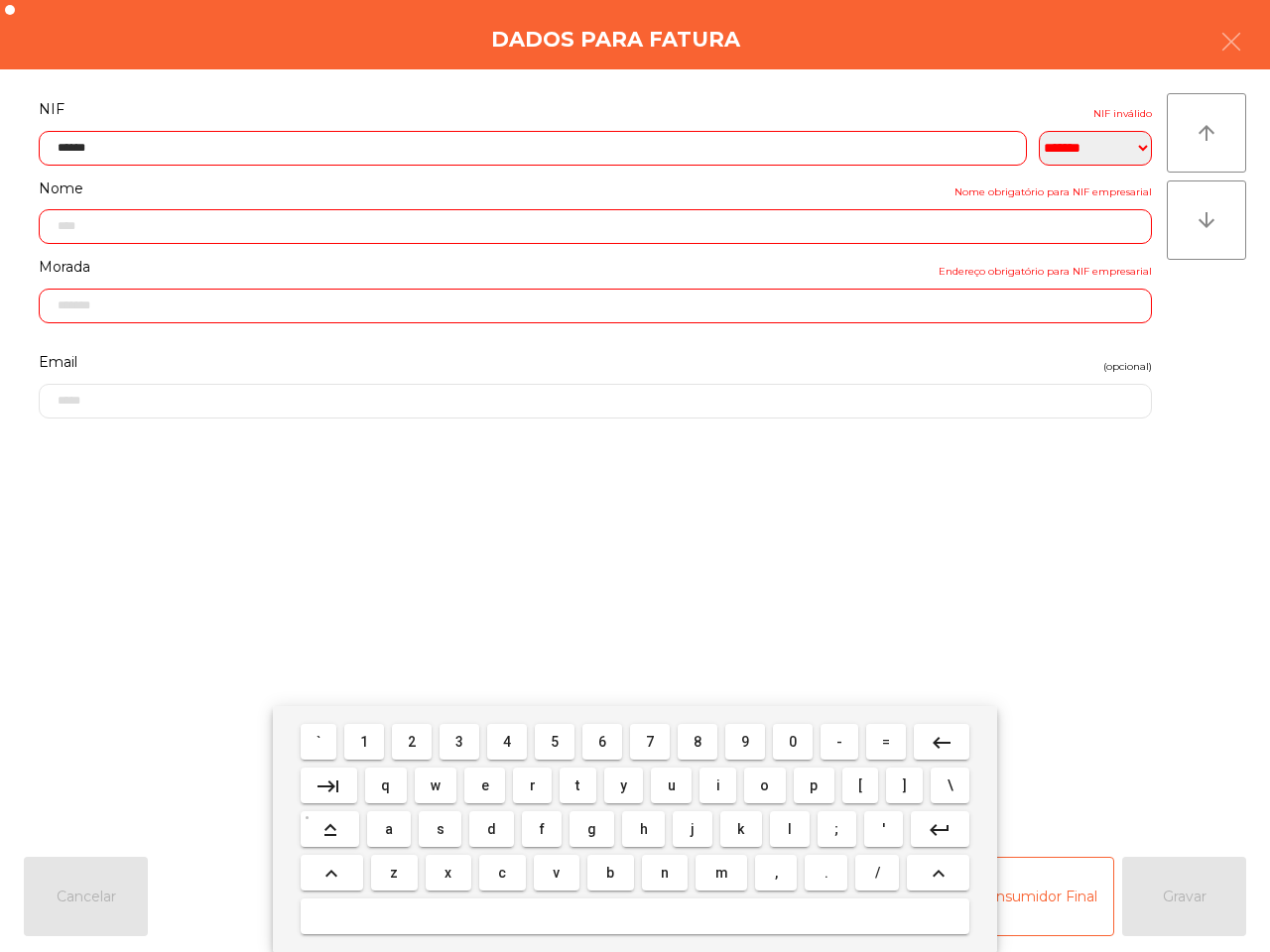 click on "3" at bounding box center (459, 742) 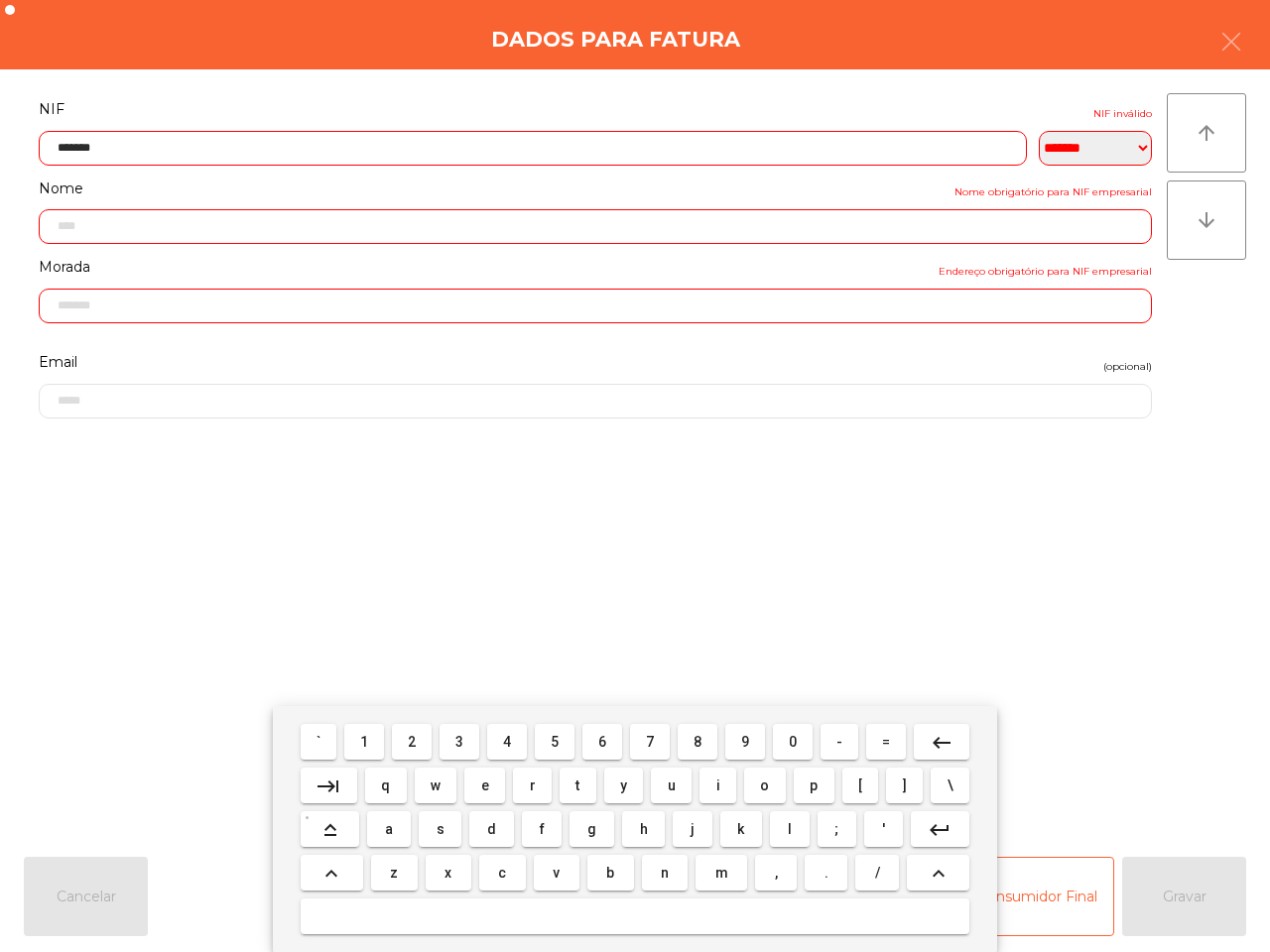 click on "4" at bounding box center [507, 742] 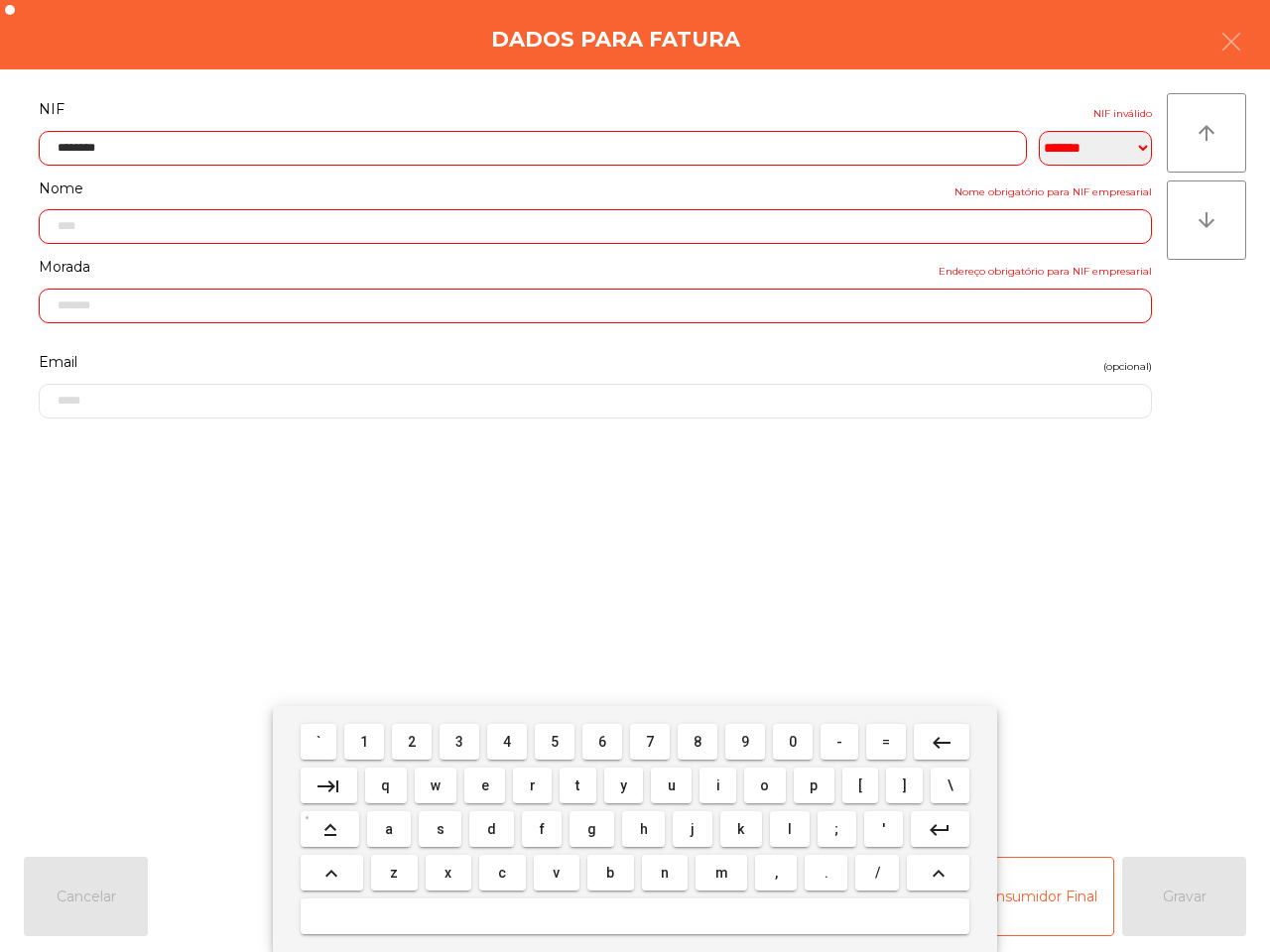 click on "0" at bounding box center (793, 742) 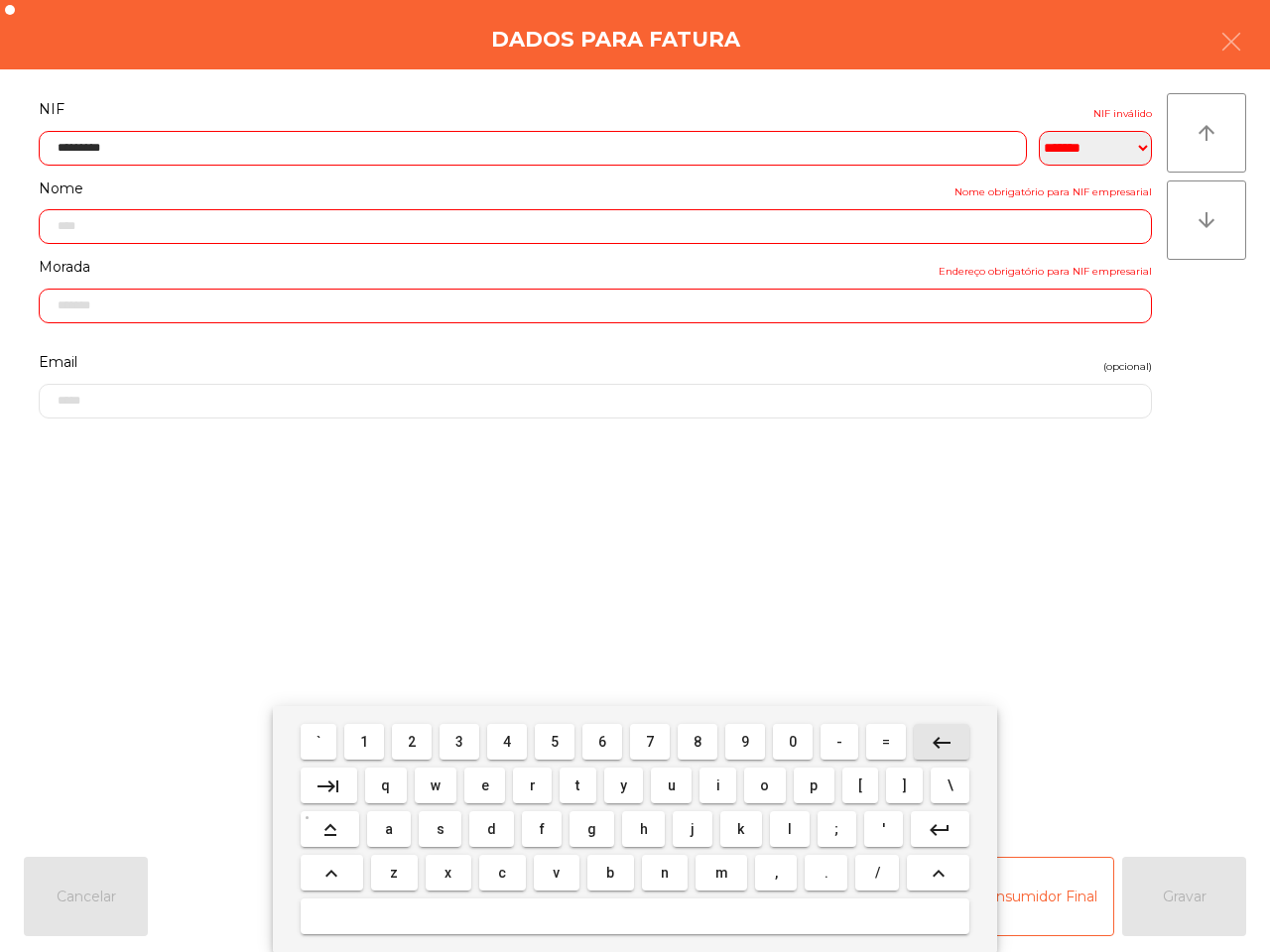 click on "keyboard_backspace" at bounding box center [942, 743] 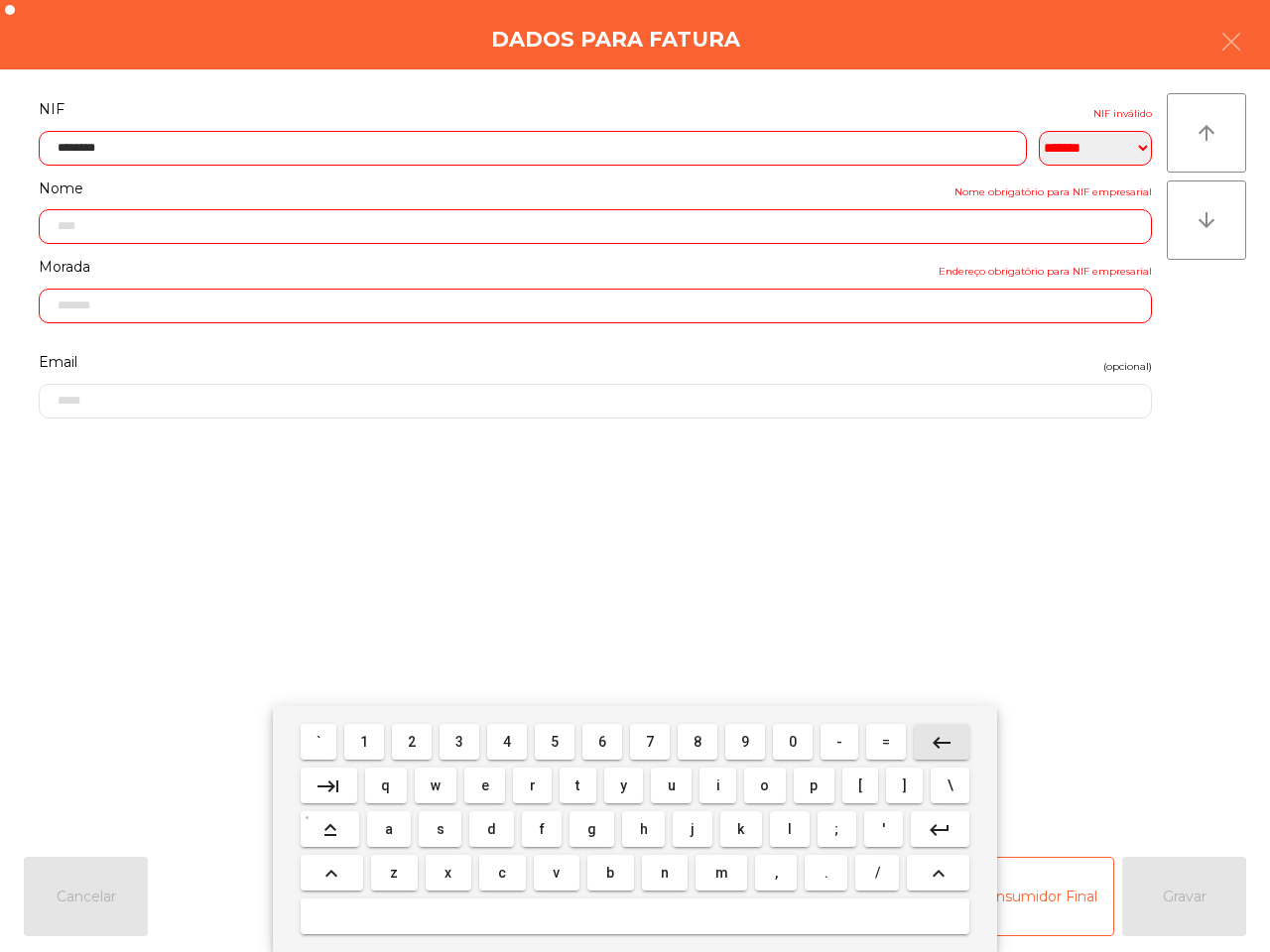 click on "keyboard_backspace" at bounding box center (942, 743) 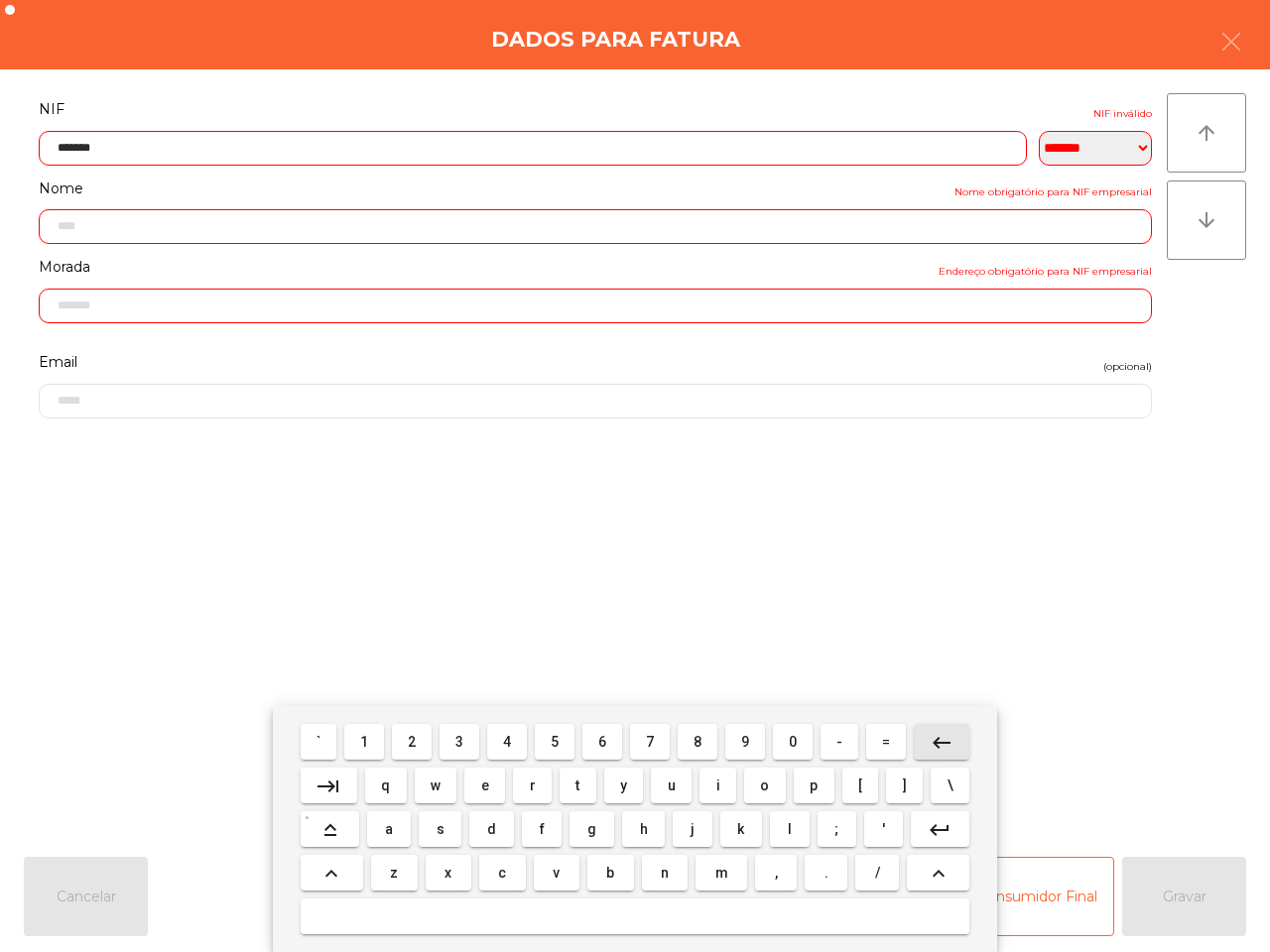 click on "keyboard_backspace" at bounding box center (942, 743) 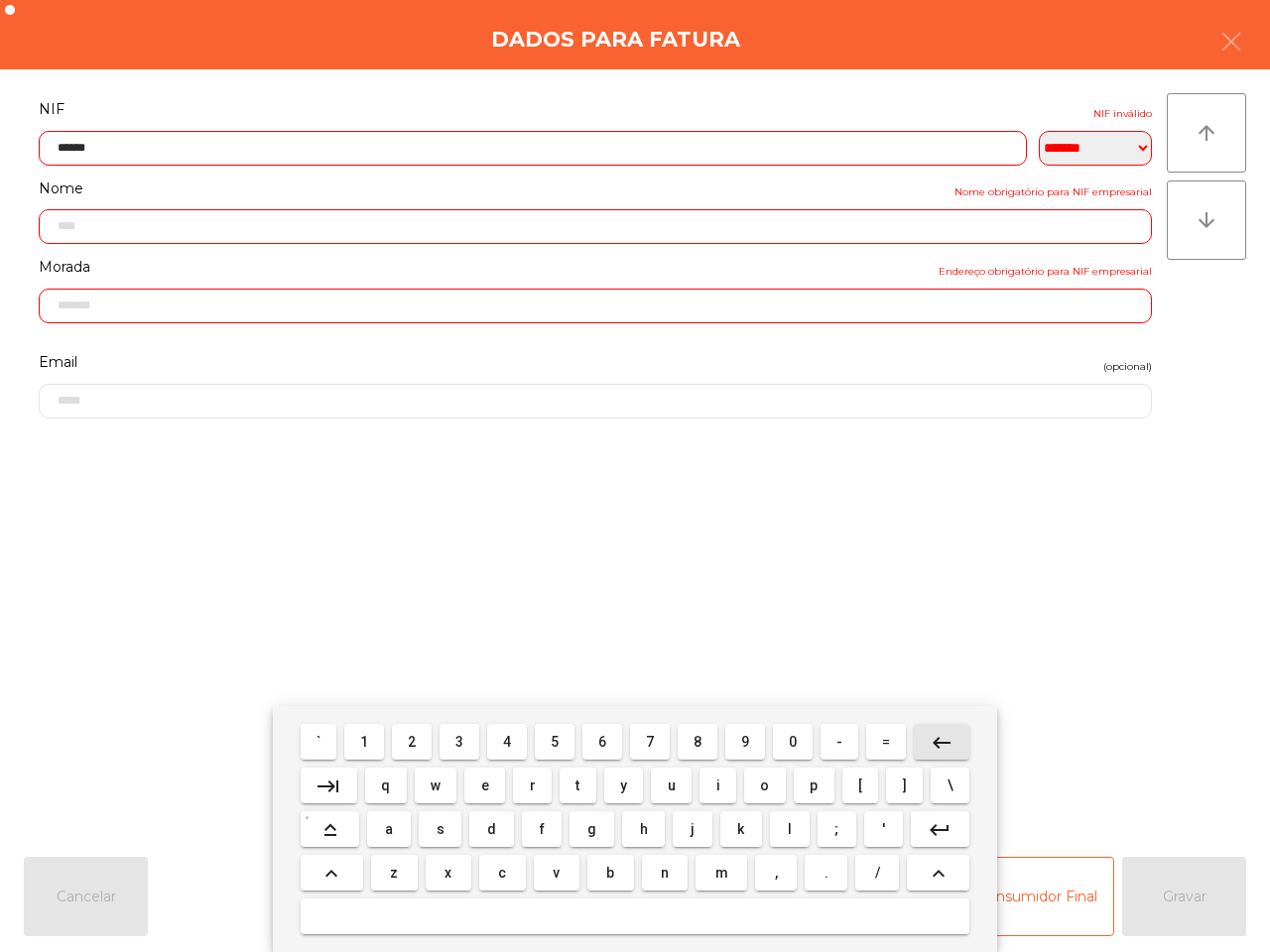 click on "keyboard_backspace" at bounding box center [942, 743] 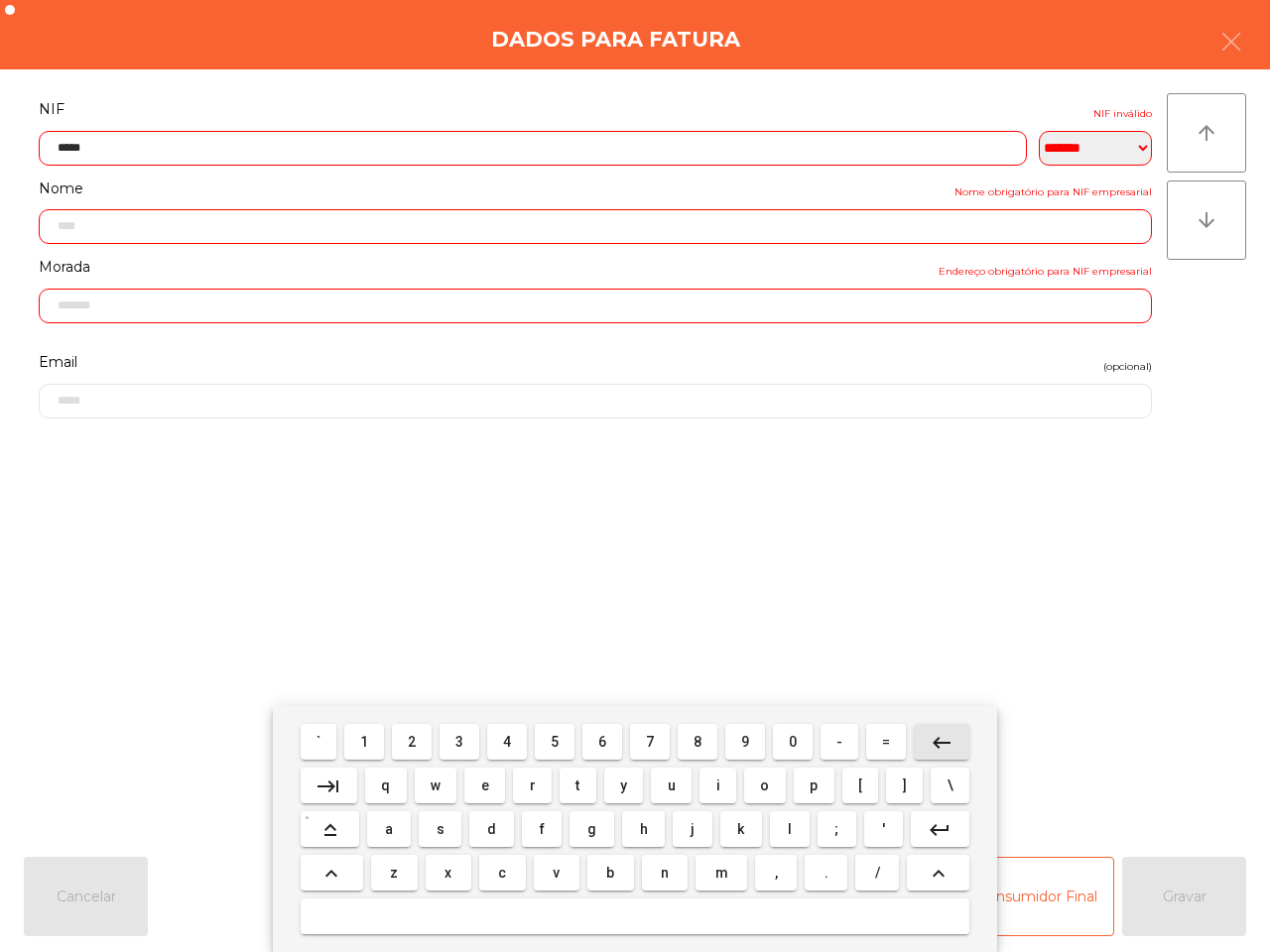 click on "keyboard_backspace" at bounding box center (942, 743) 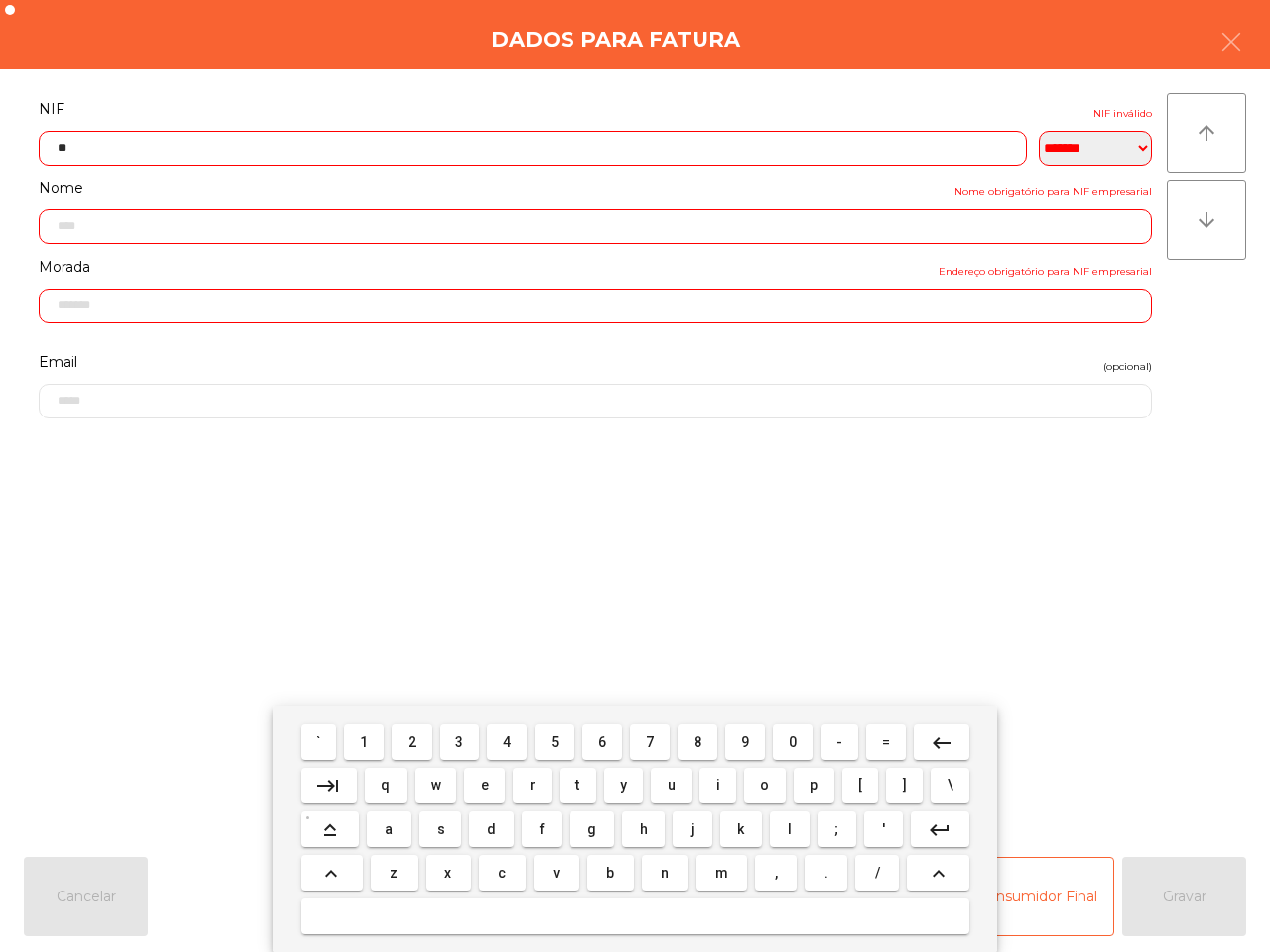 drag, startPoint x: 650, startPoint y: 737, endPoint x: 640, endPoint y: 736, distance: 10.049876 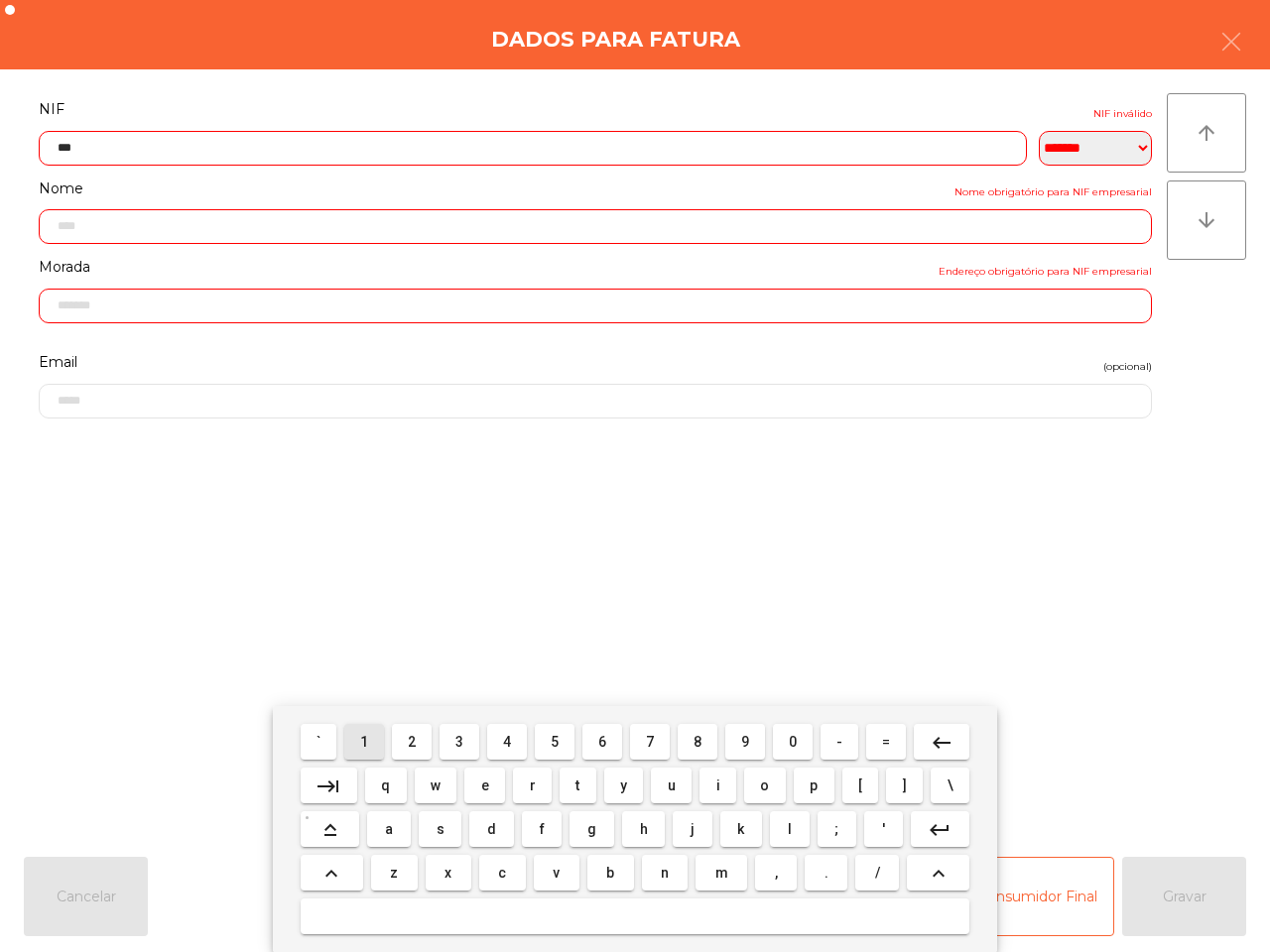 click on "1" at bounding box center (364, 742) 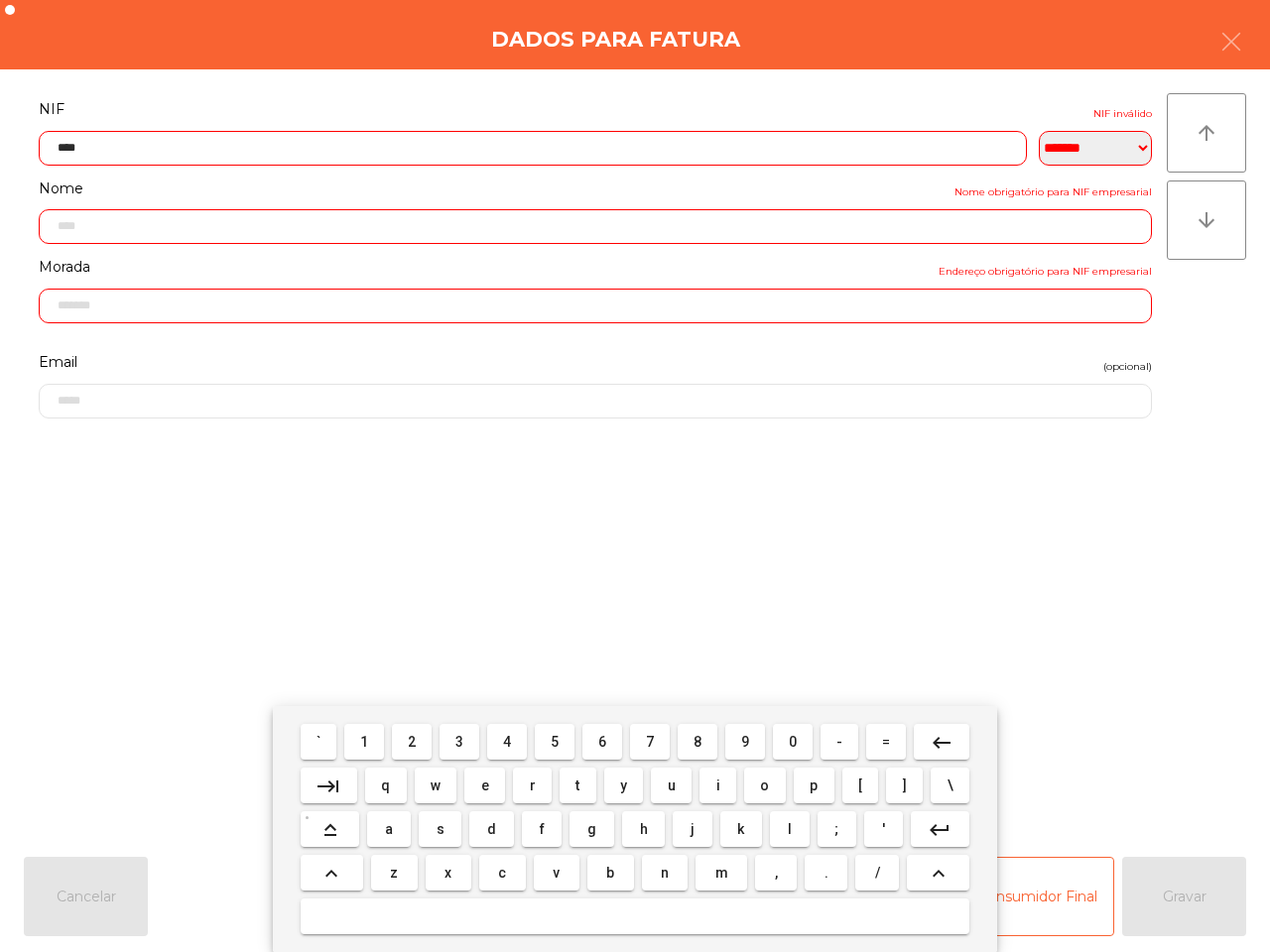click on "4" at bounding box center (507, 742) 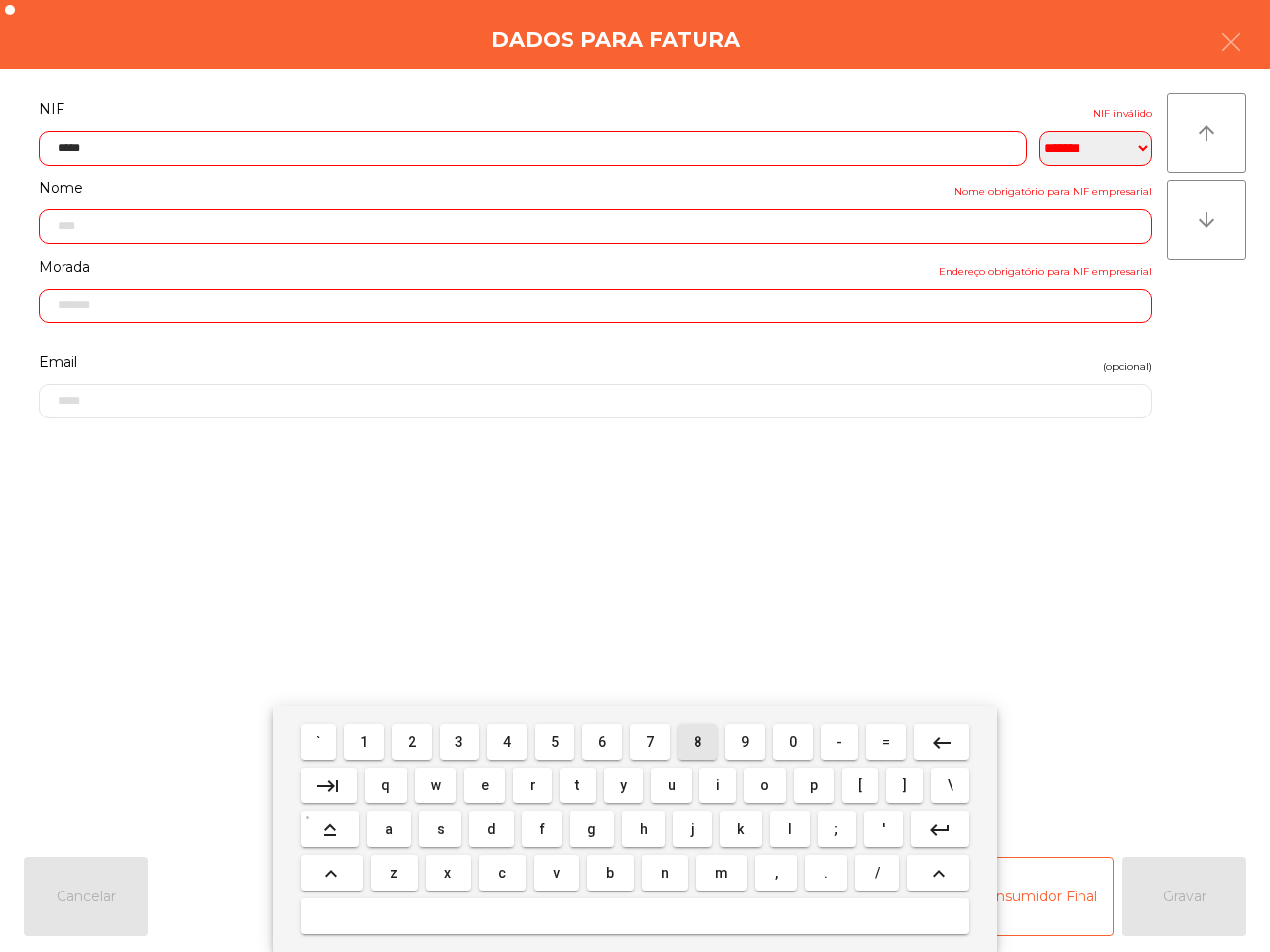 click on "8" at bounding box center (698, 742) 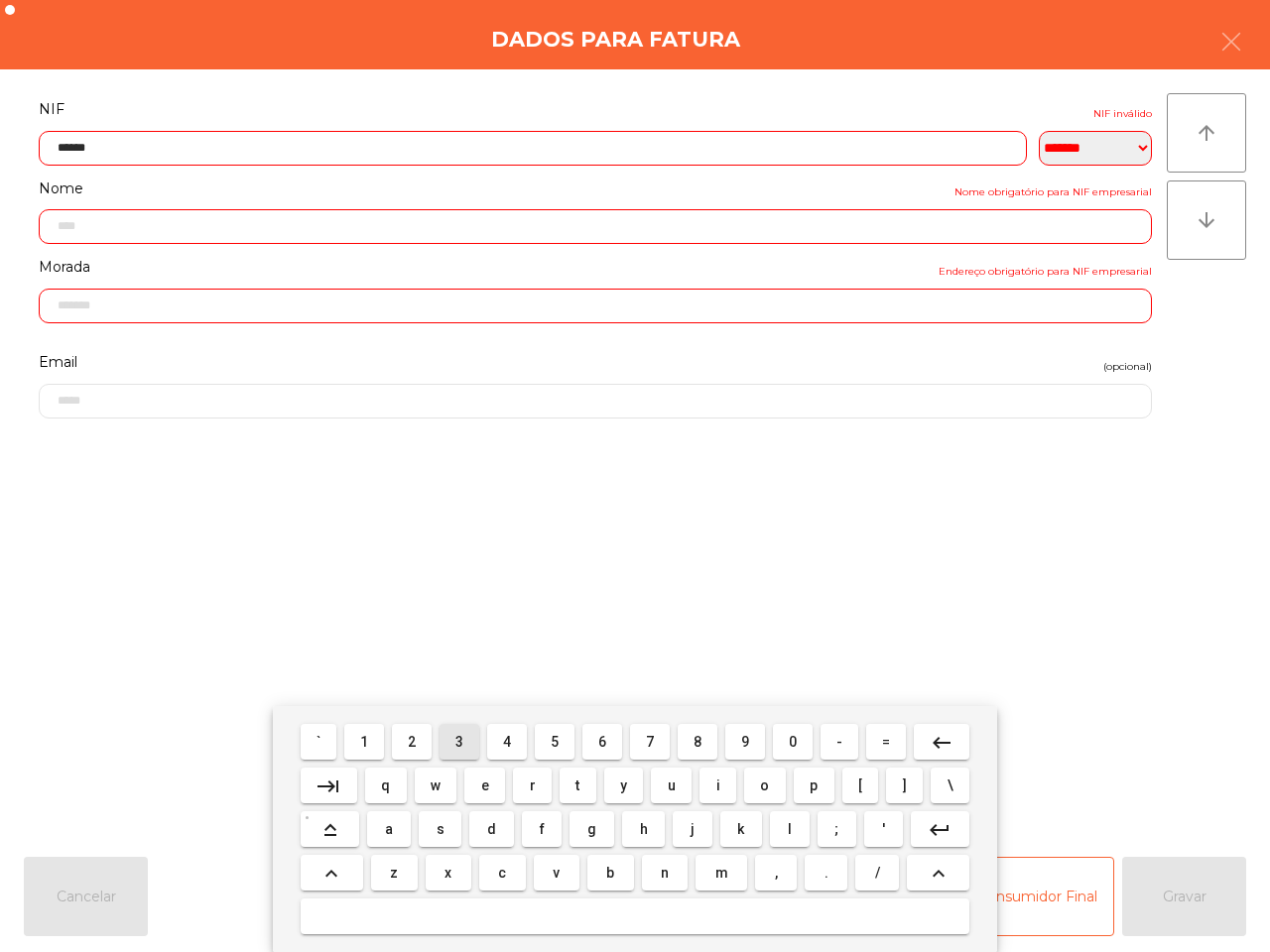 click on "3" at bounding box center [459, 742] 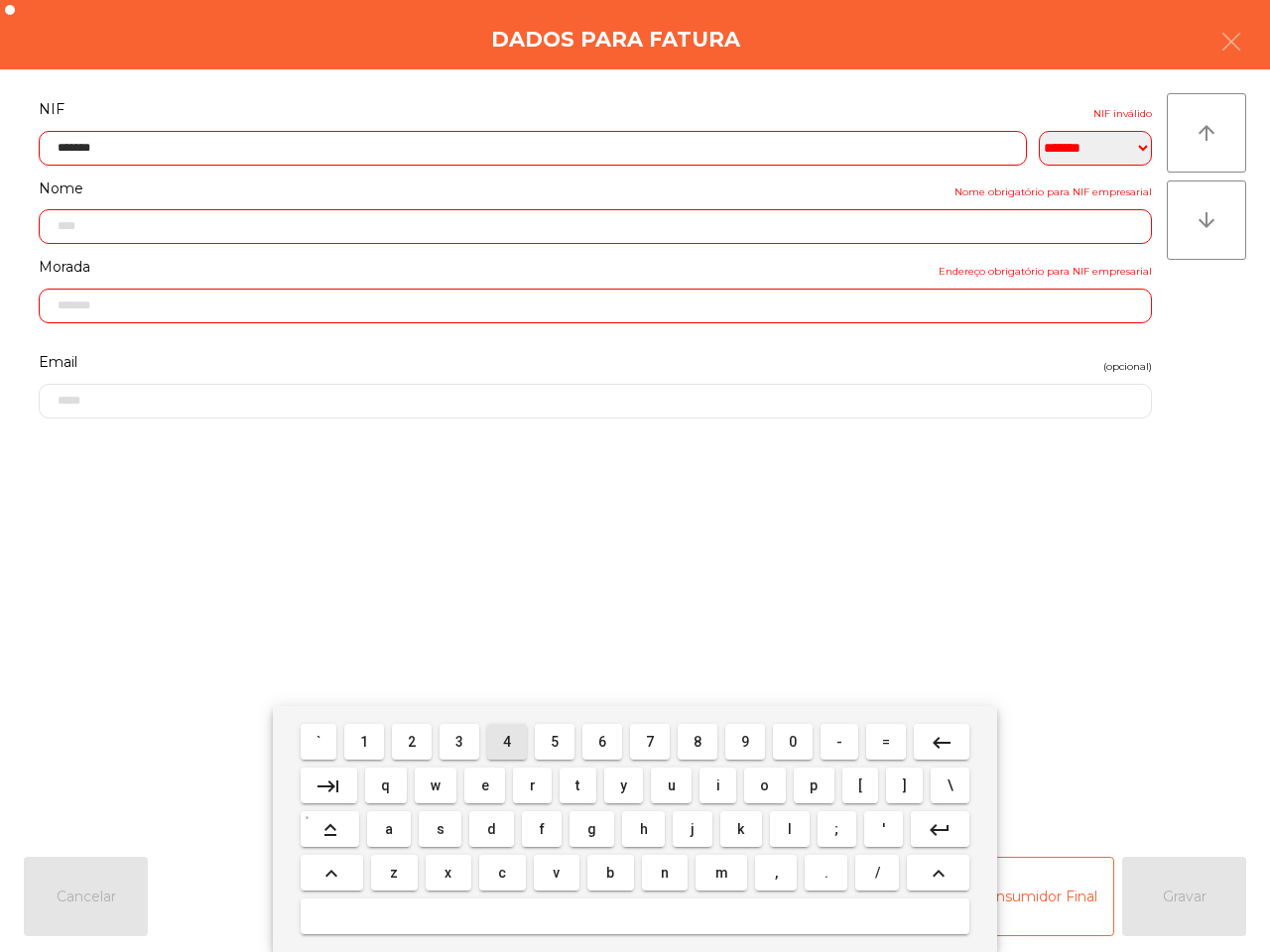 click on "4" at bounding box center (507, 742) 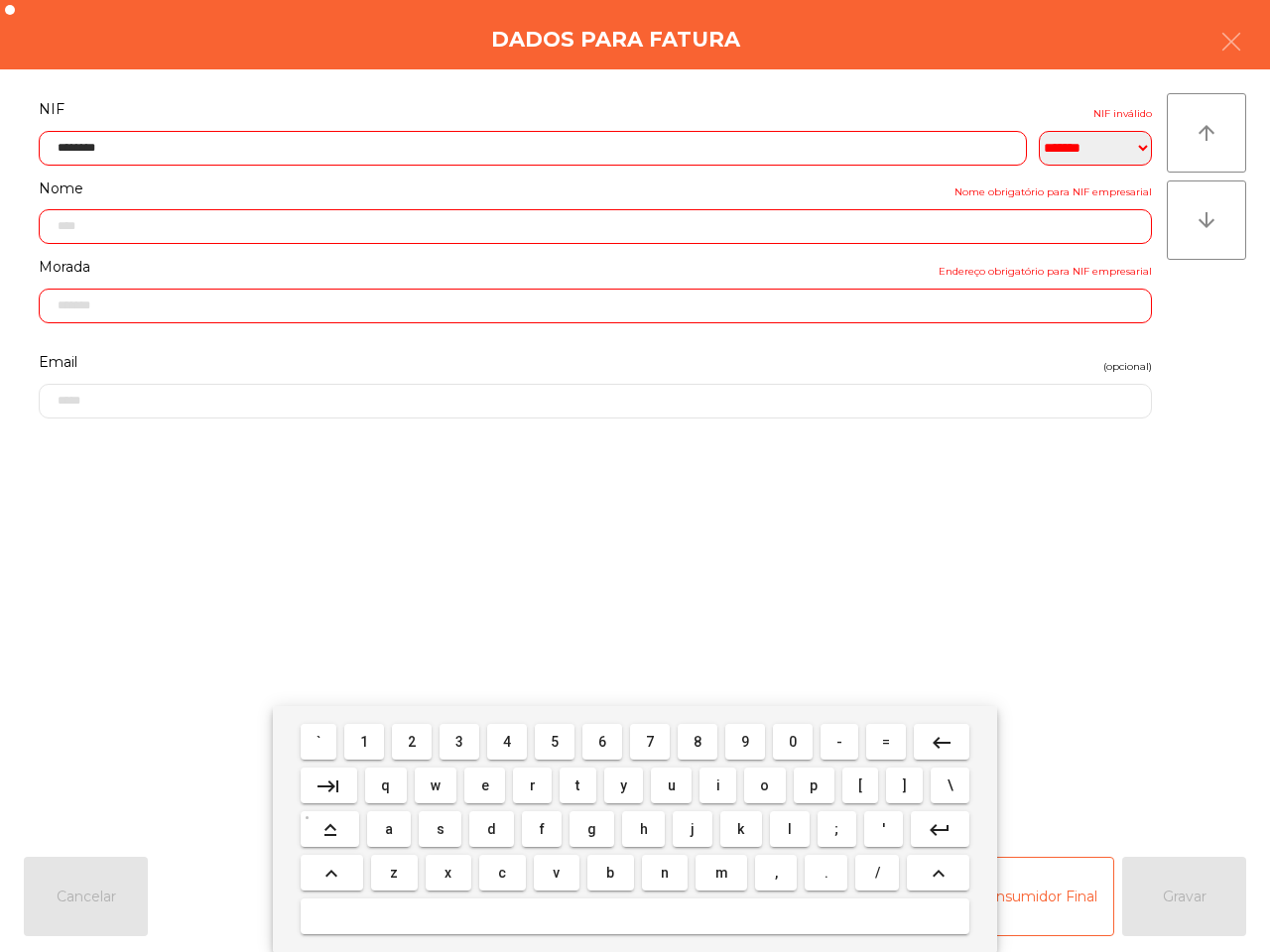 click on "0" at bounding box center (793, 742) 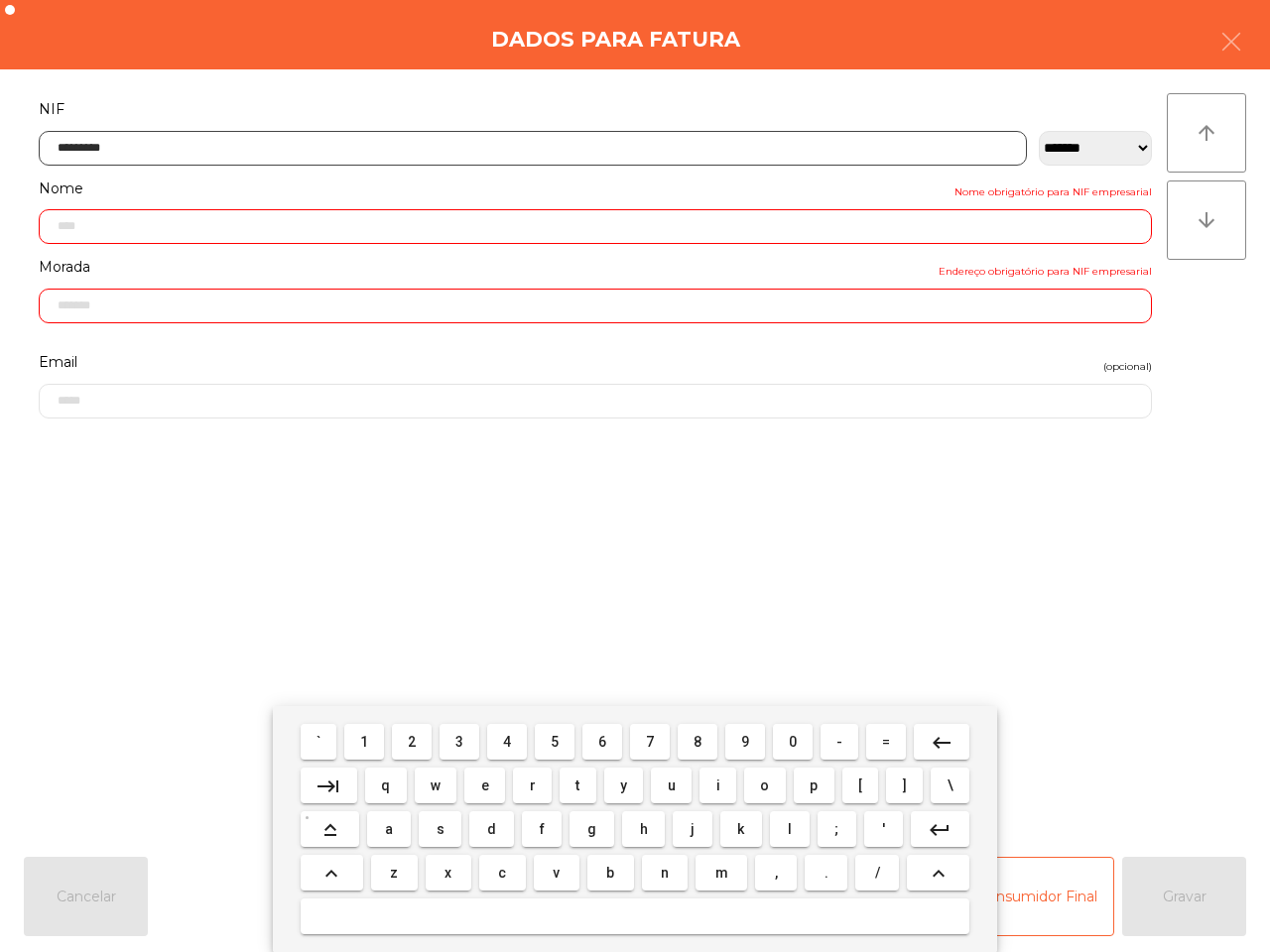 type on "**********" 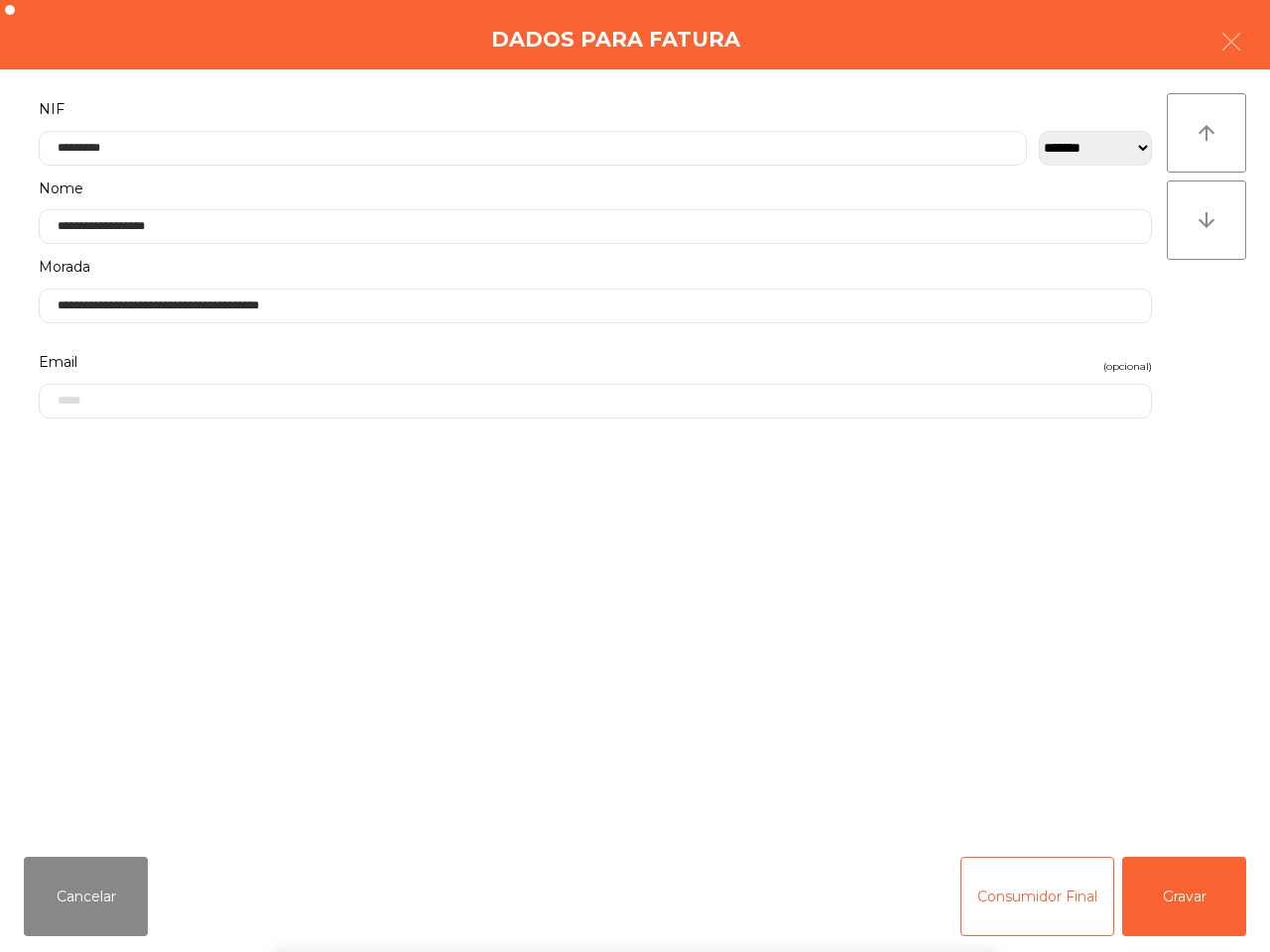 click on "` 1 2 3 4 5 6 7 8 9 0 - = keyboard_backspace keyboard_tab q w e r t y u i o p [ ] \ keyboard_capslock a s d f g h j k l ; ' keyboard_return keyboard_arrow_up z x c v b n m , . / keyboard_arrow_up" at bounding box center (635, 829) 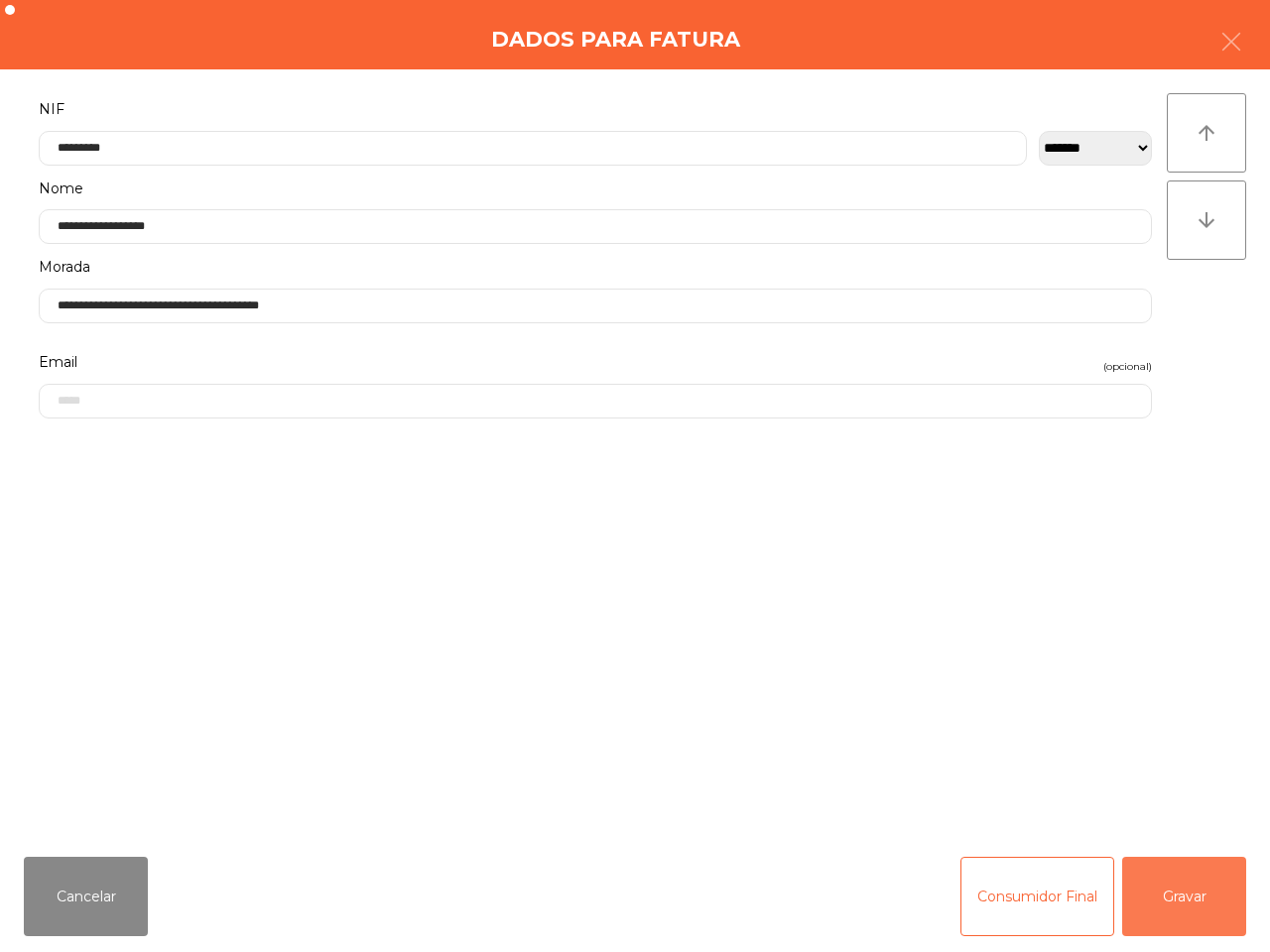 click on "Gravar" 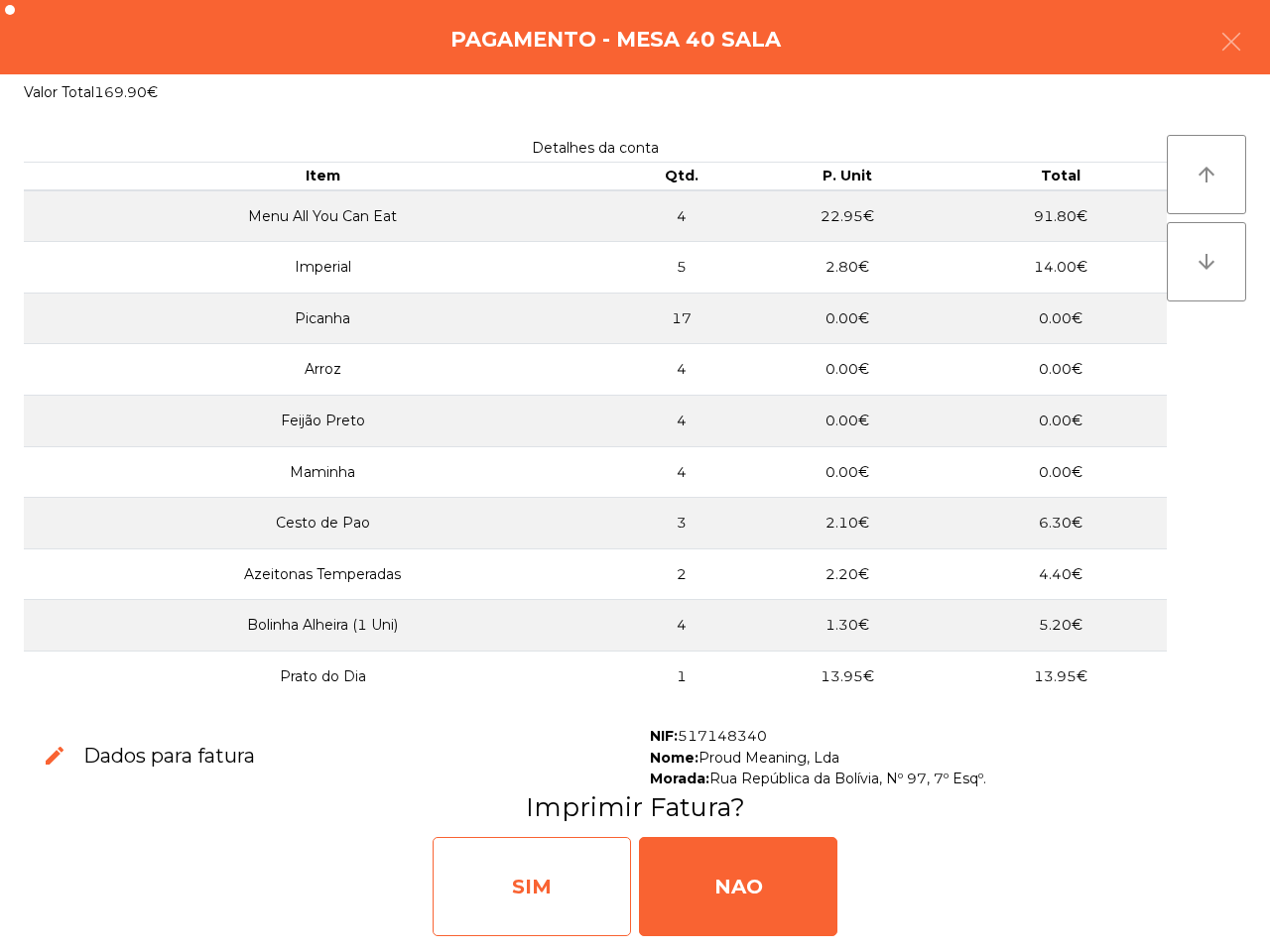 click on "SIM" 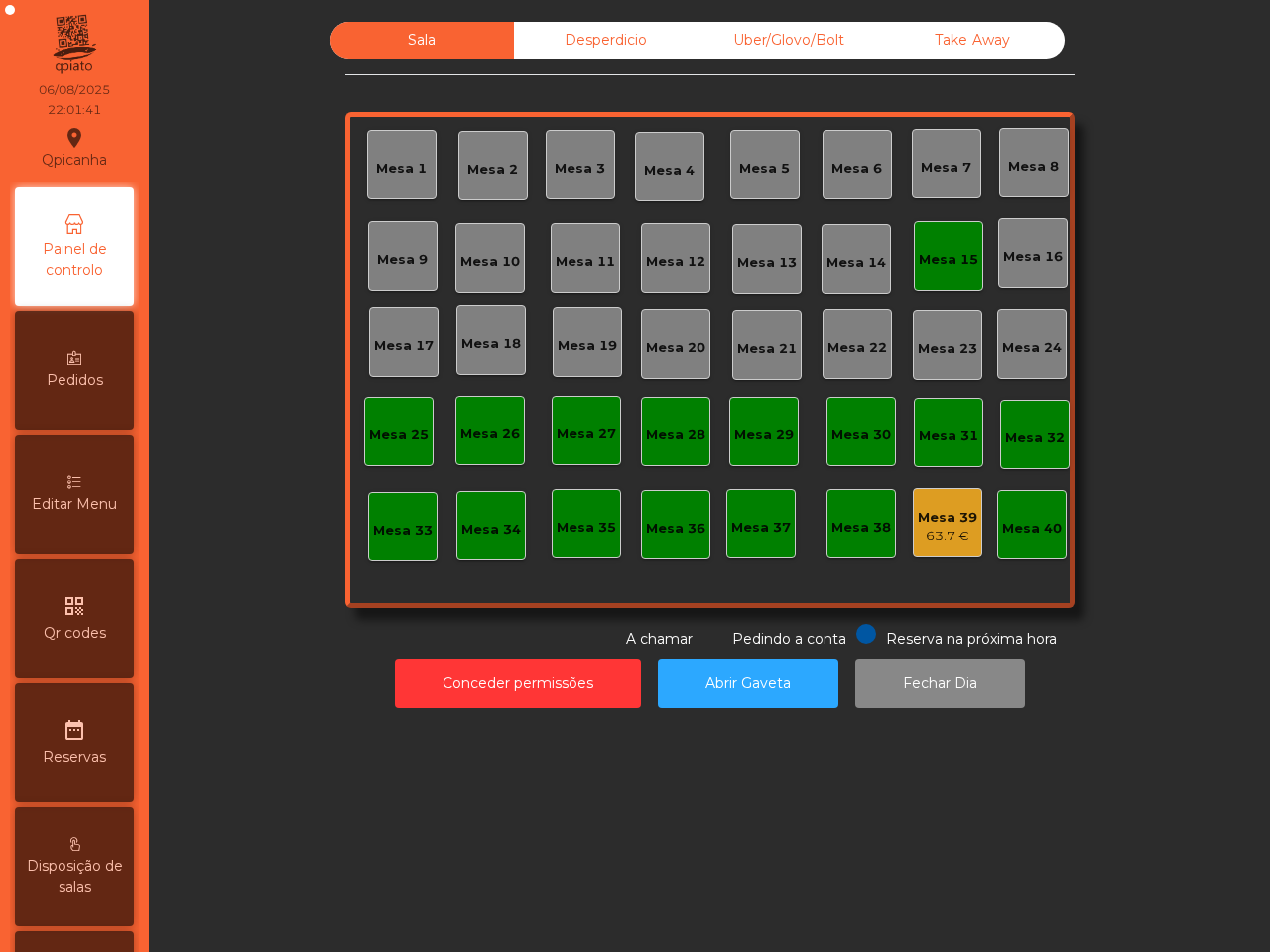 click on "Mesa 39" 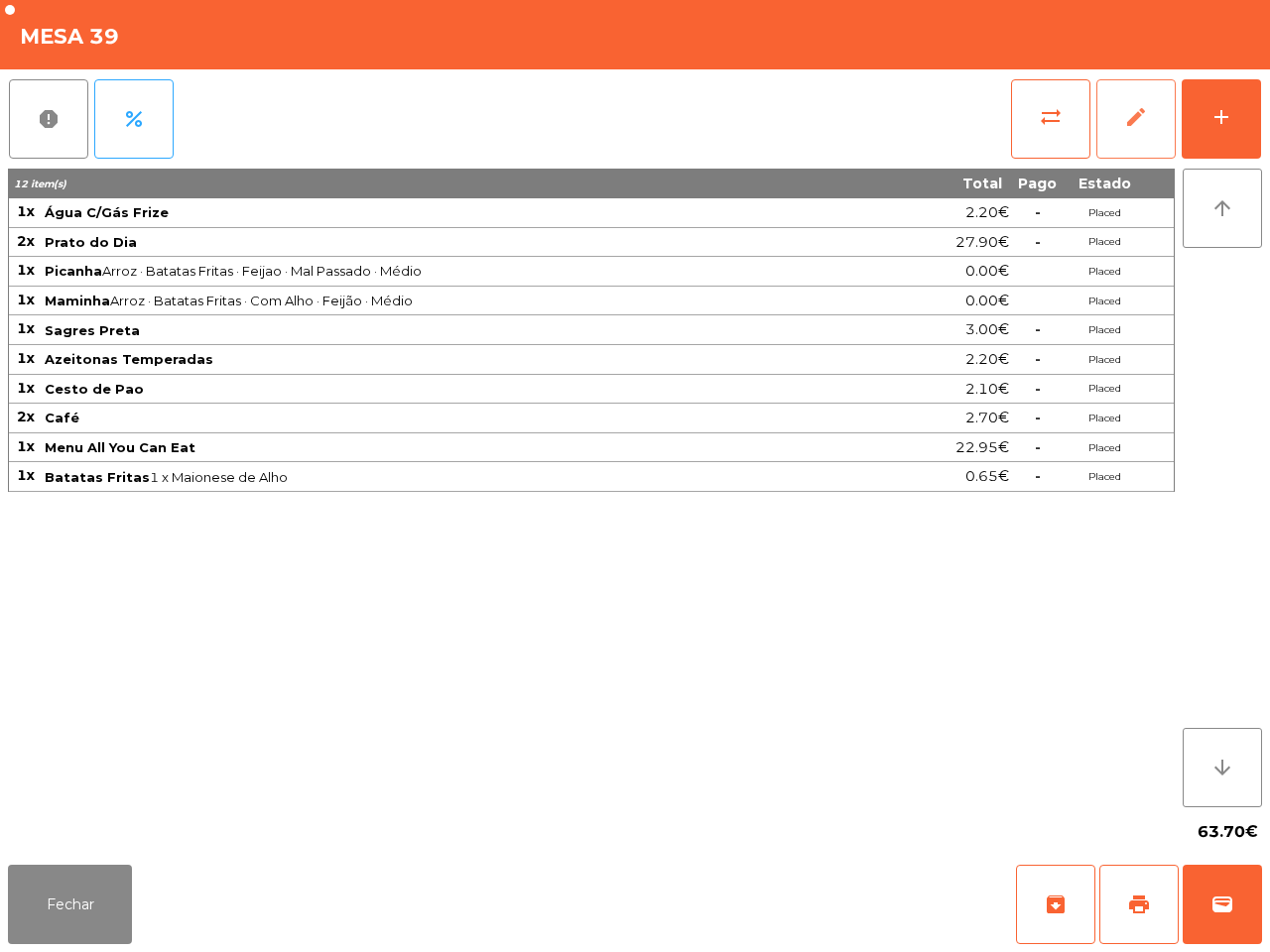 click on "edit" 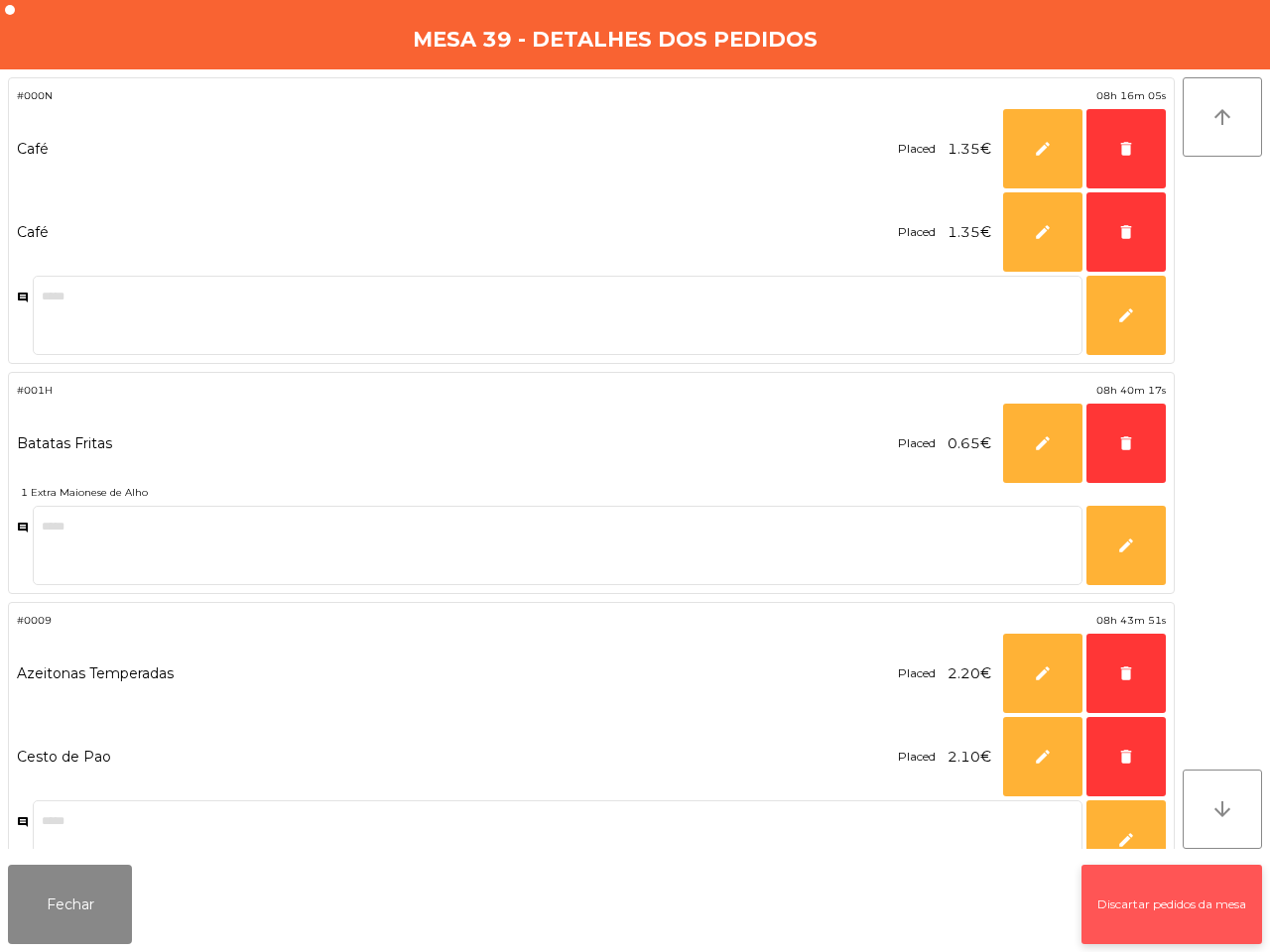 click on "Discartar pedidos da mesa" 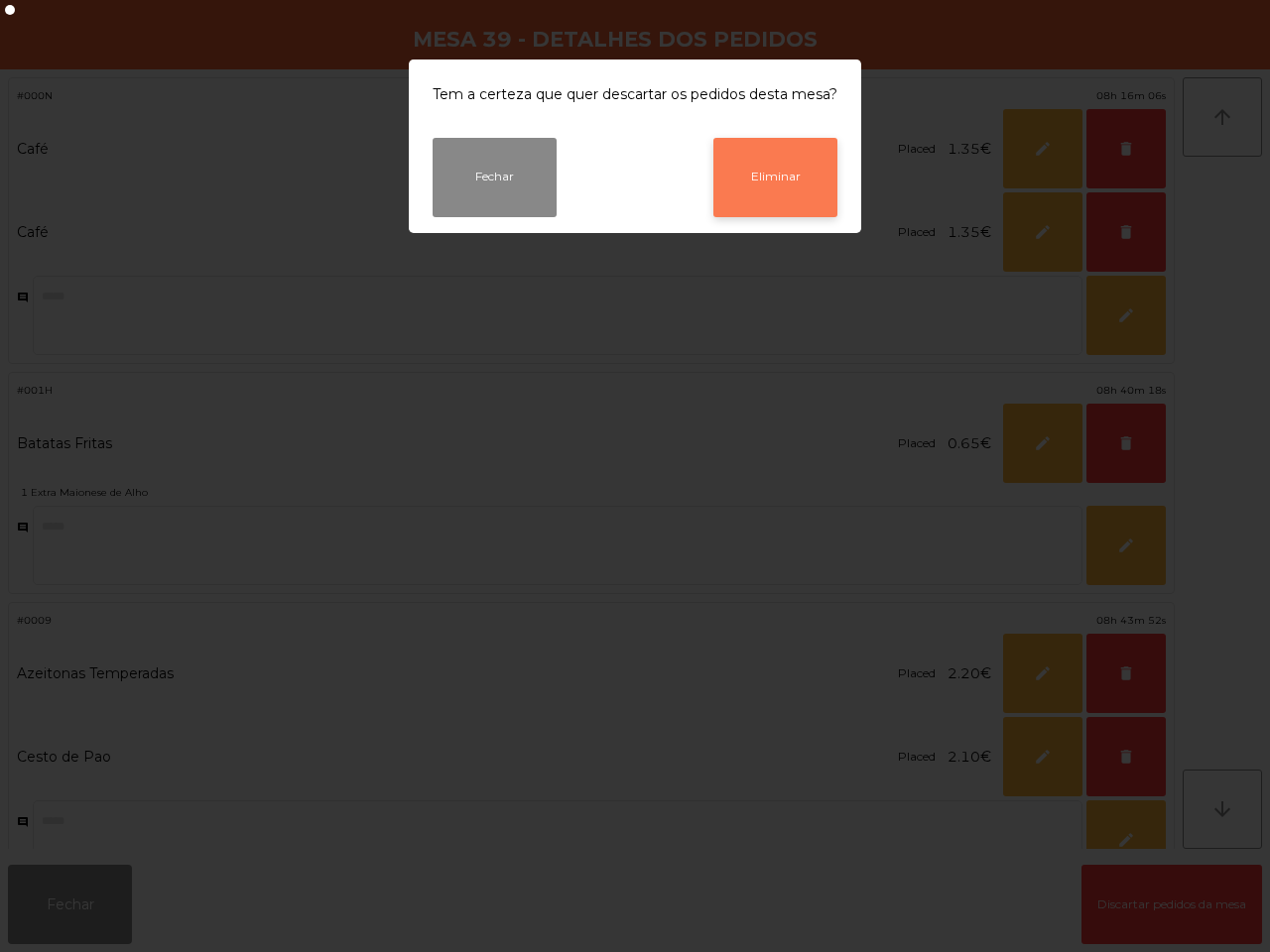 click on "Eliminar" 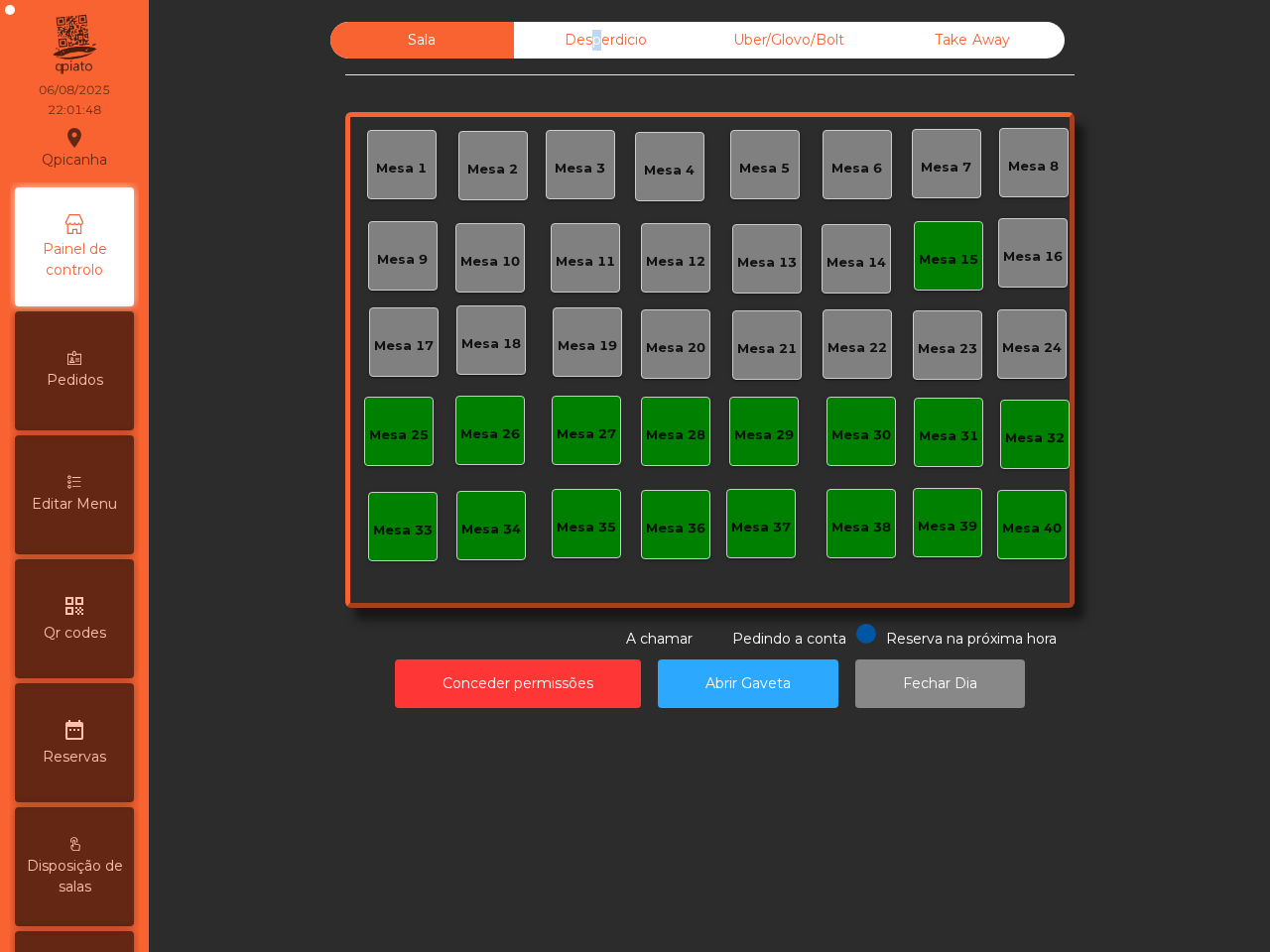 click on "Desperdicio" 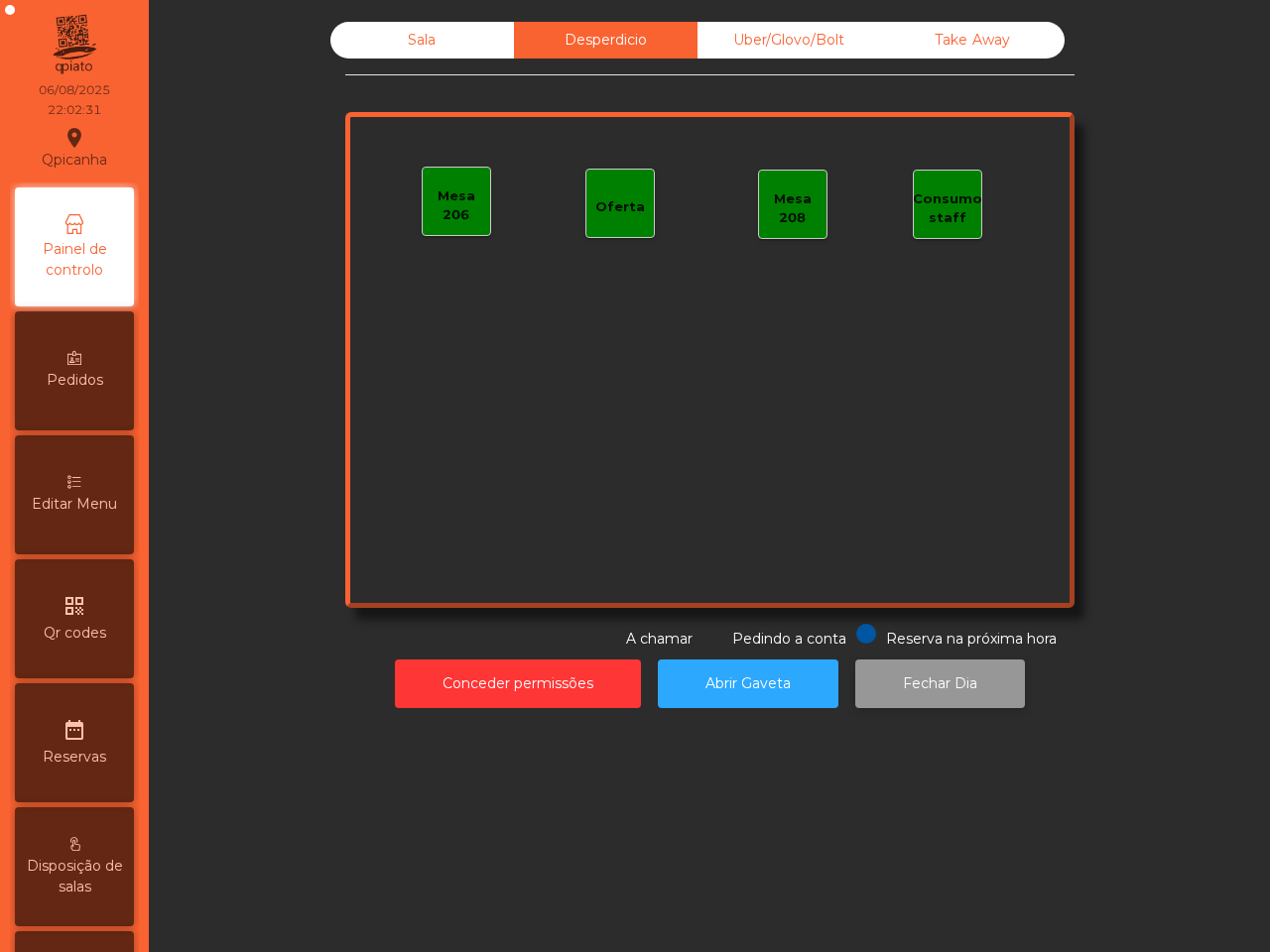 click on "Fechar Dia" 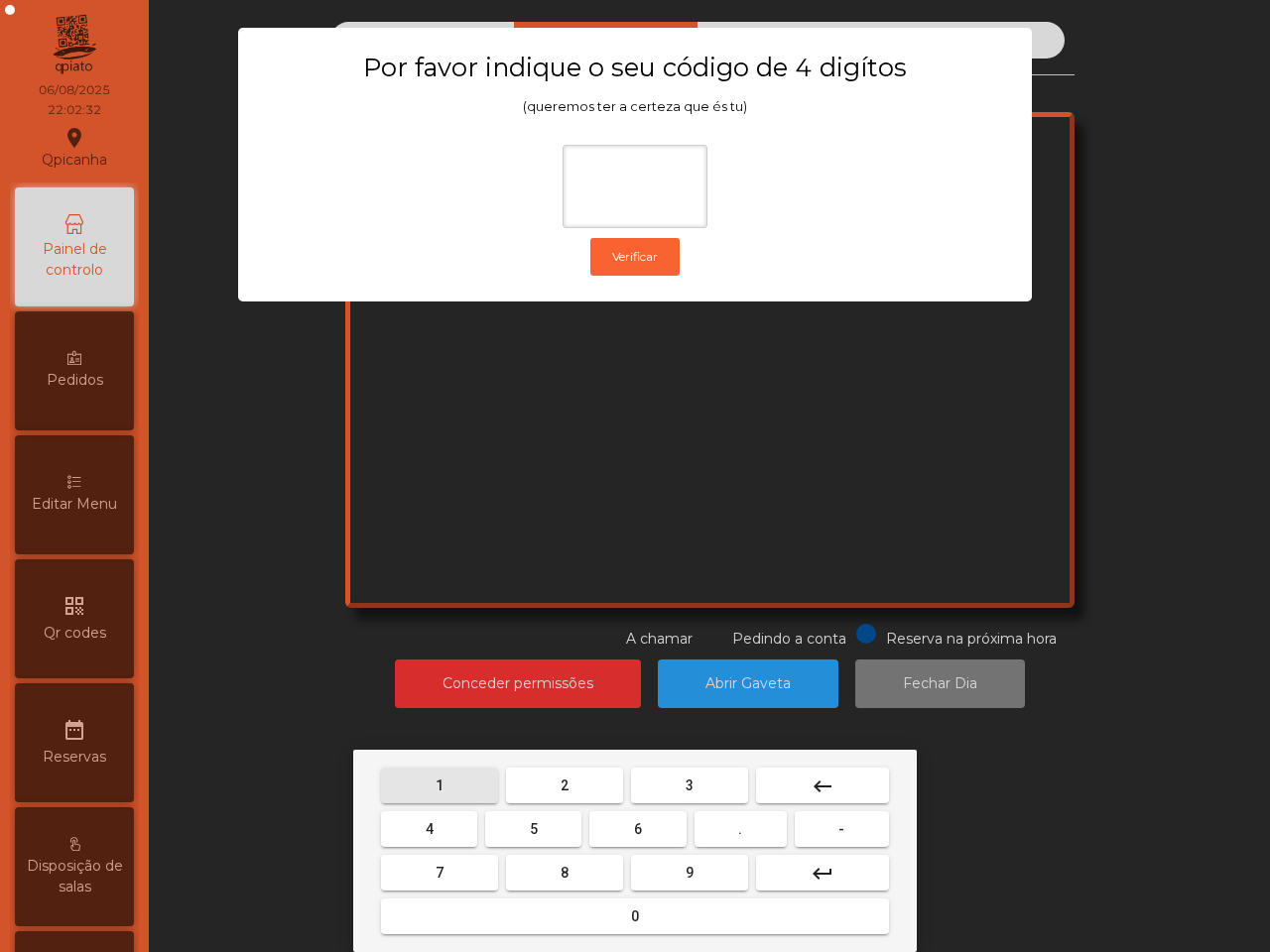 click on "1" at bounding box center (440, 785) 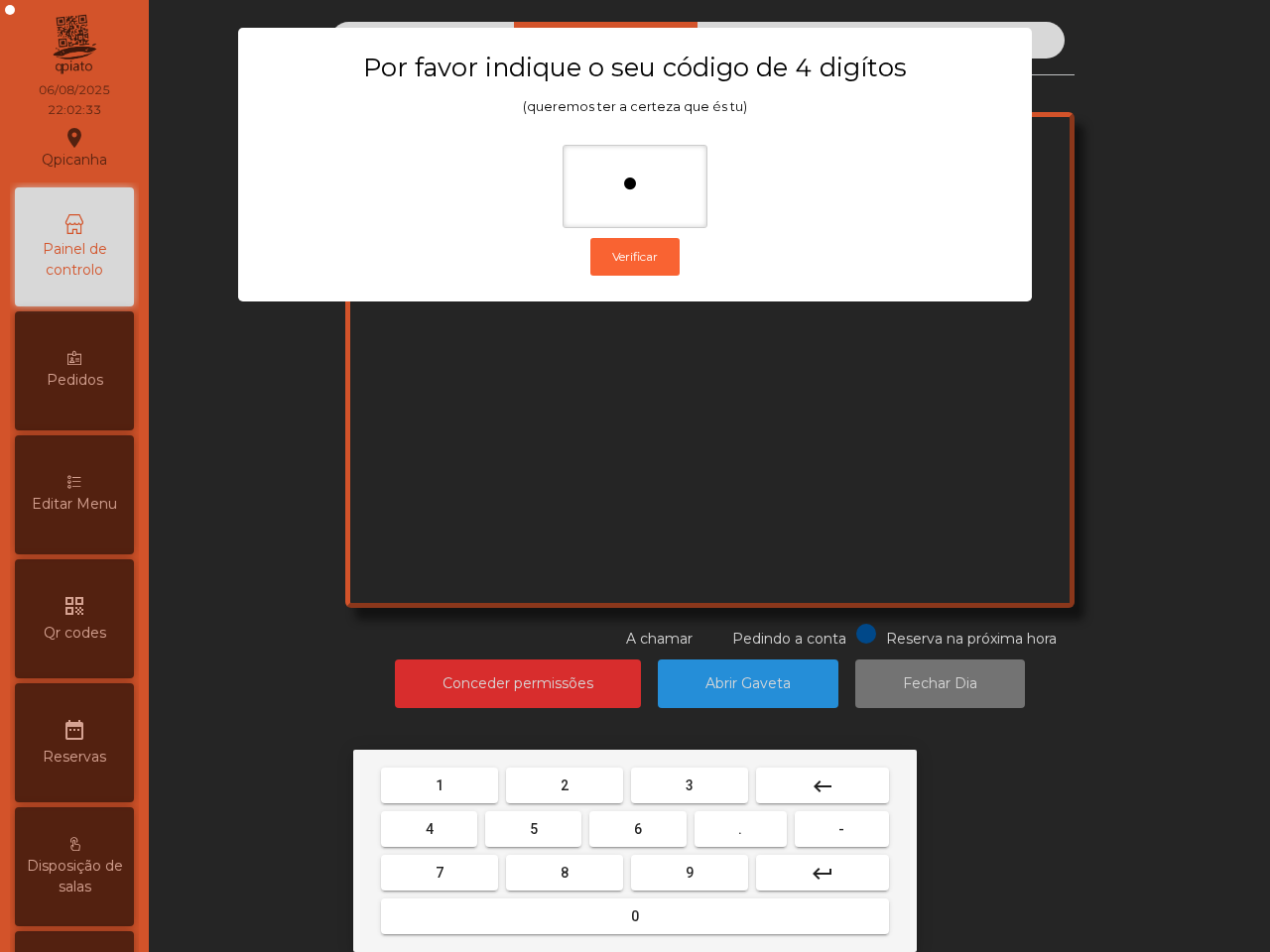 drag, startPoint x: 646, startPoint y: 866, endPoint x: 582, endPoint y: 858, distance: 64.49806 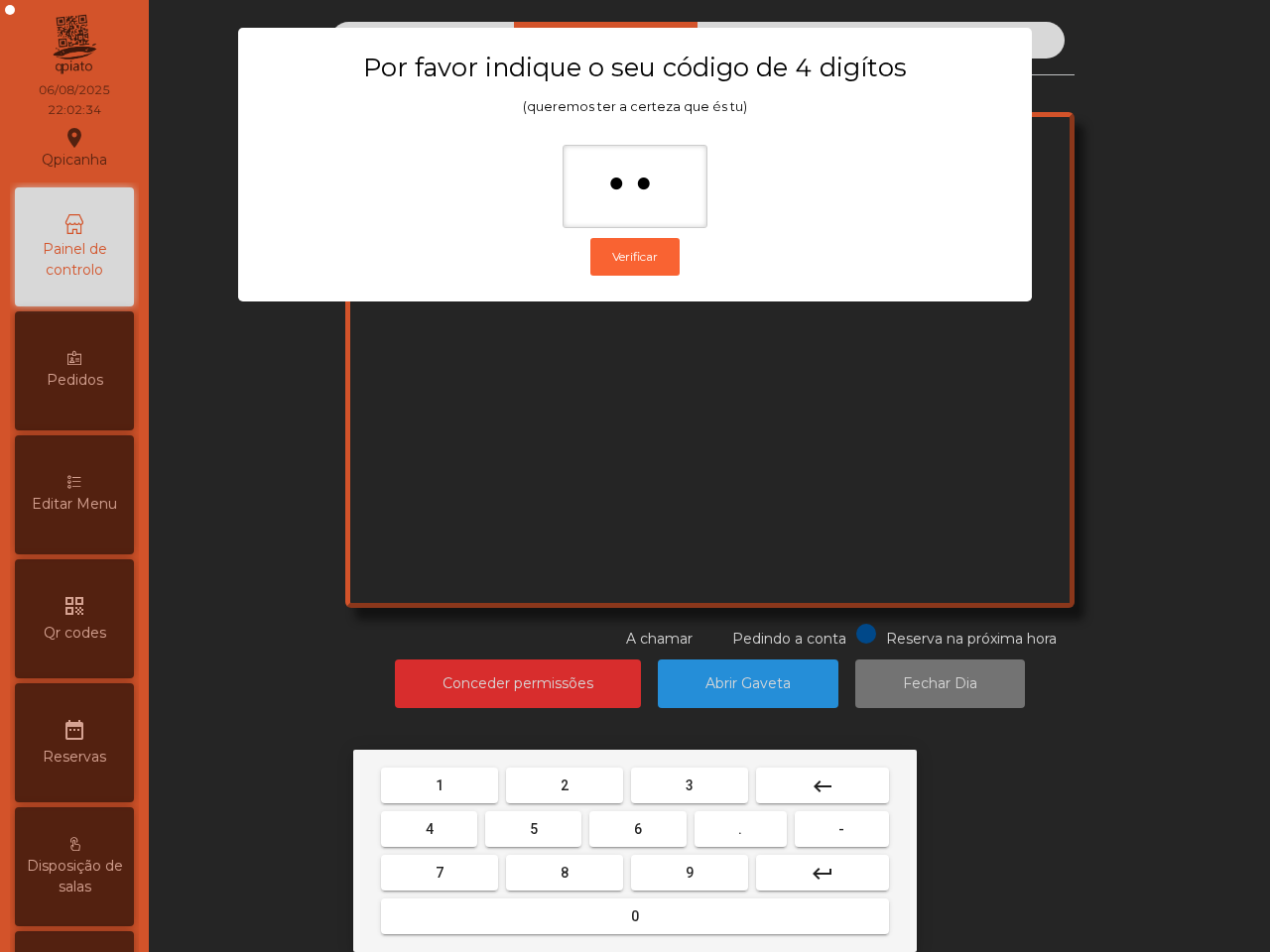 click on "4" at bounding box center (429, 829) 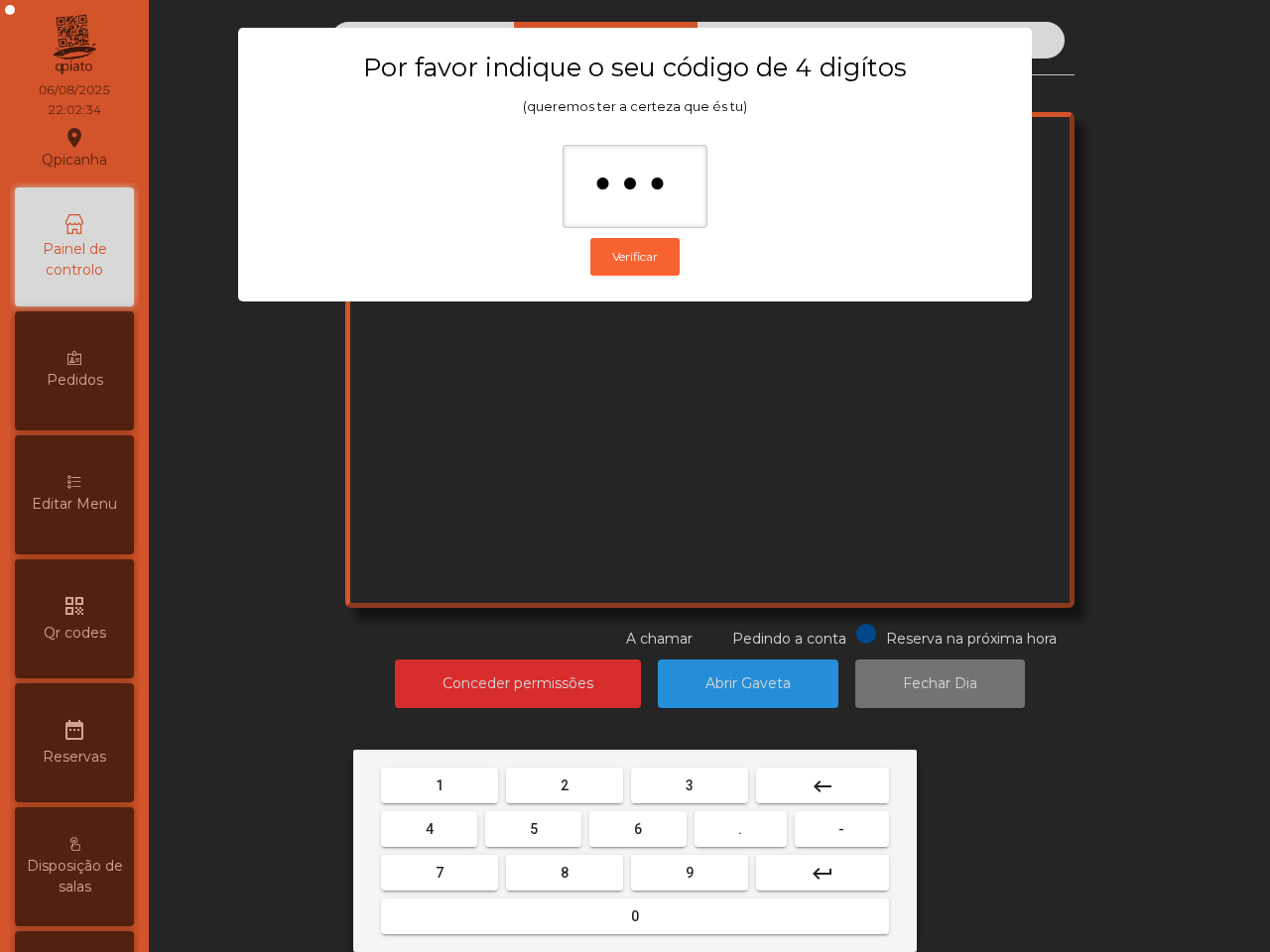 drag, startPoint x: 542, startPoint y: 913, endPoint x: 538, endPoint y: 900, distance: 13.601471 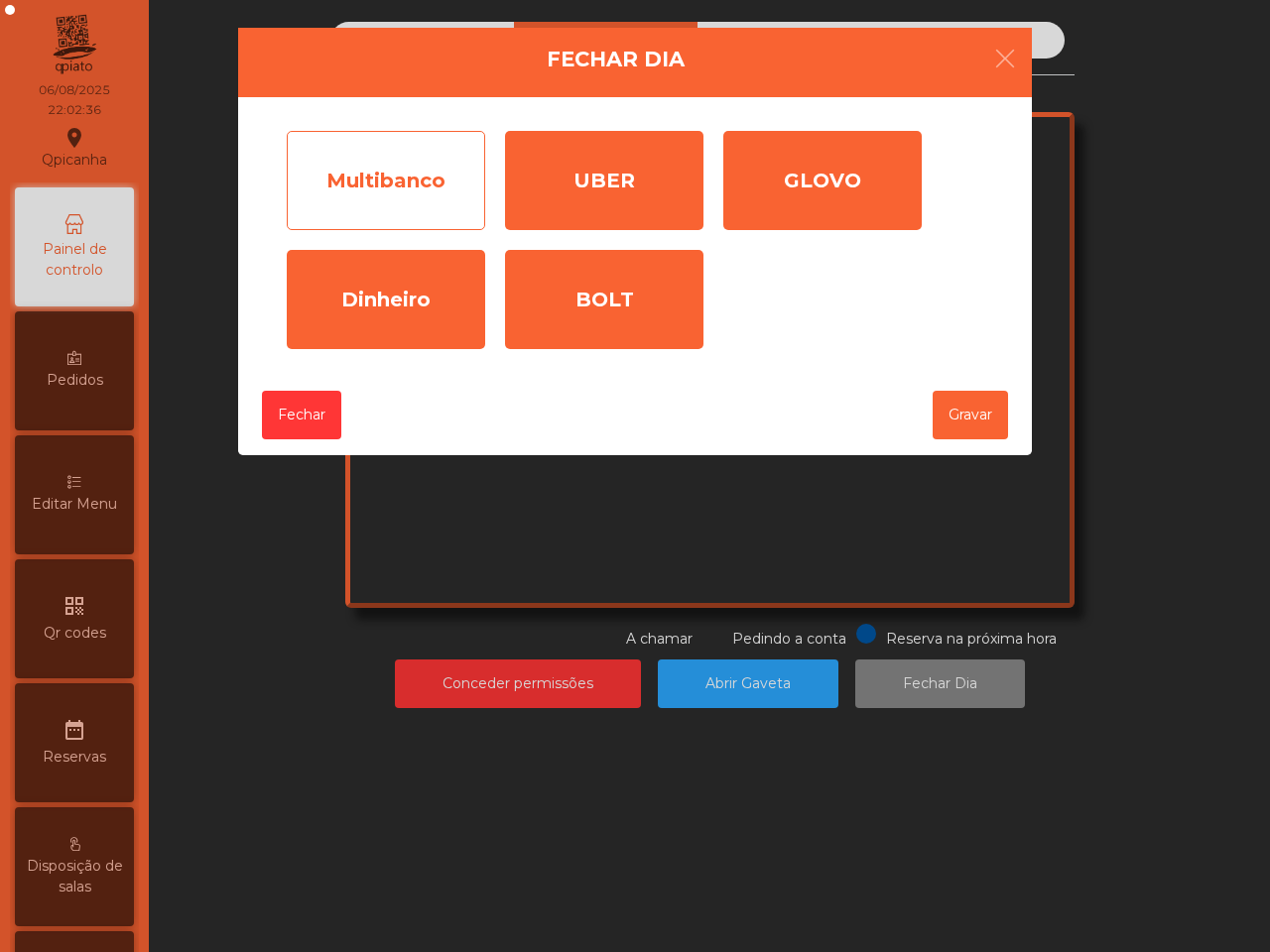 click on "Multibanco" 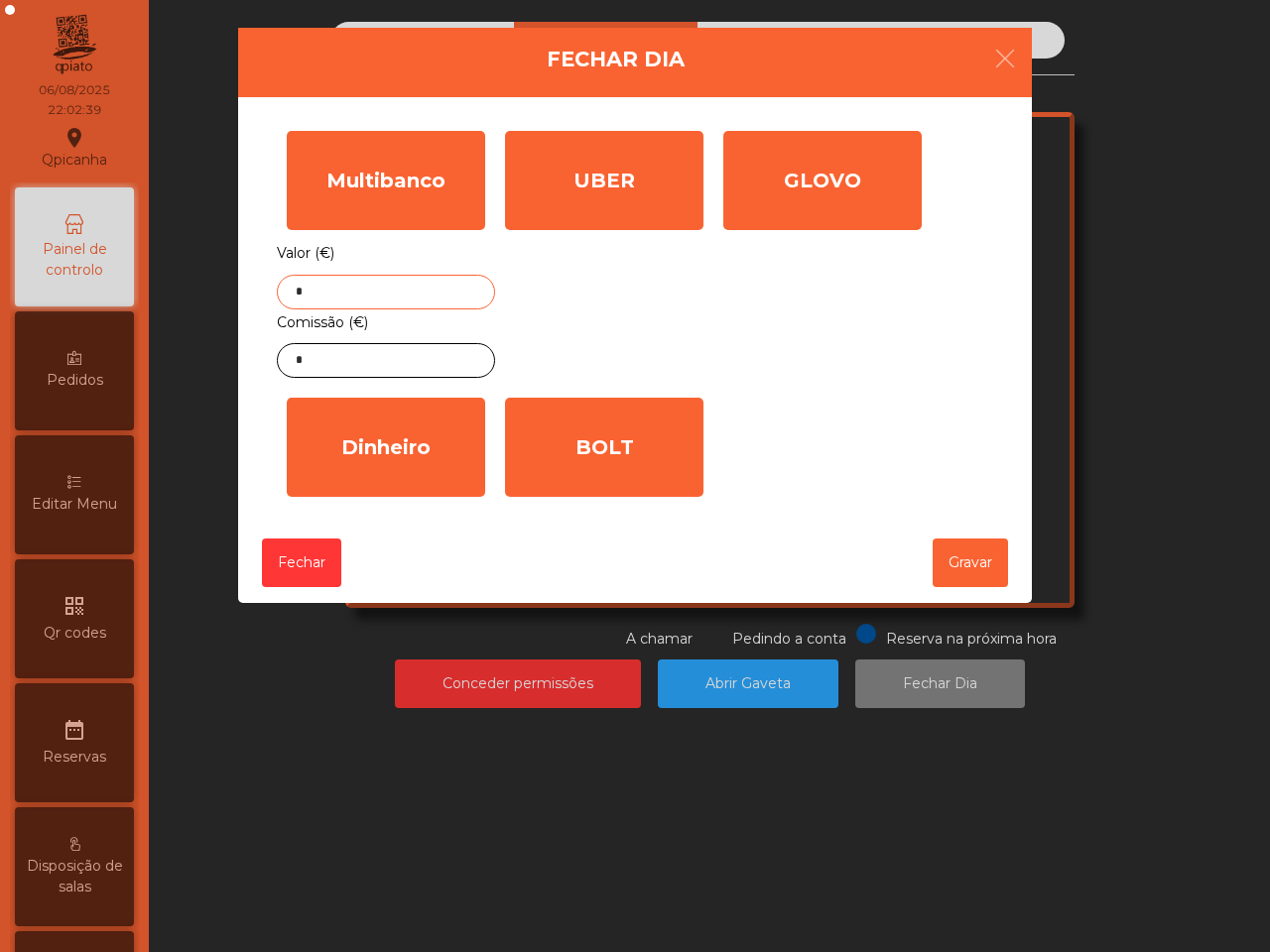 click on "*" 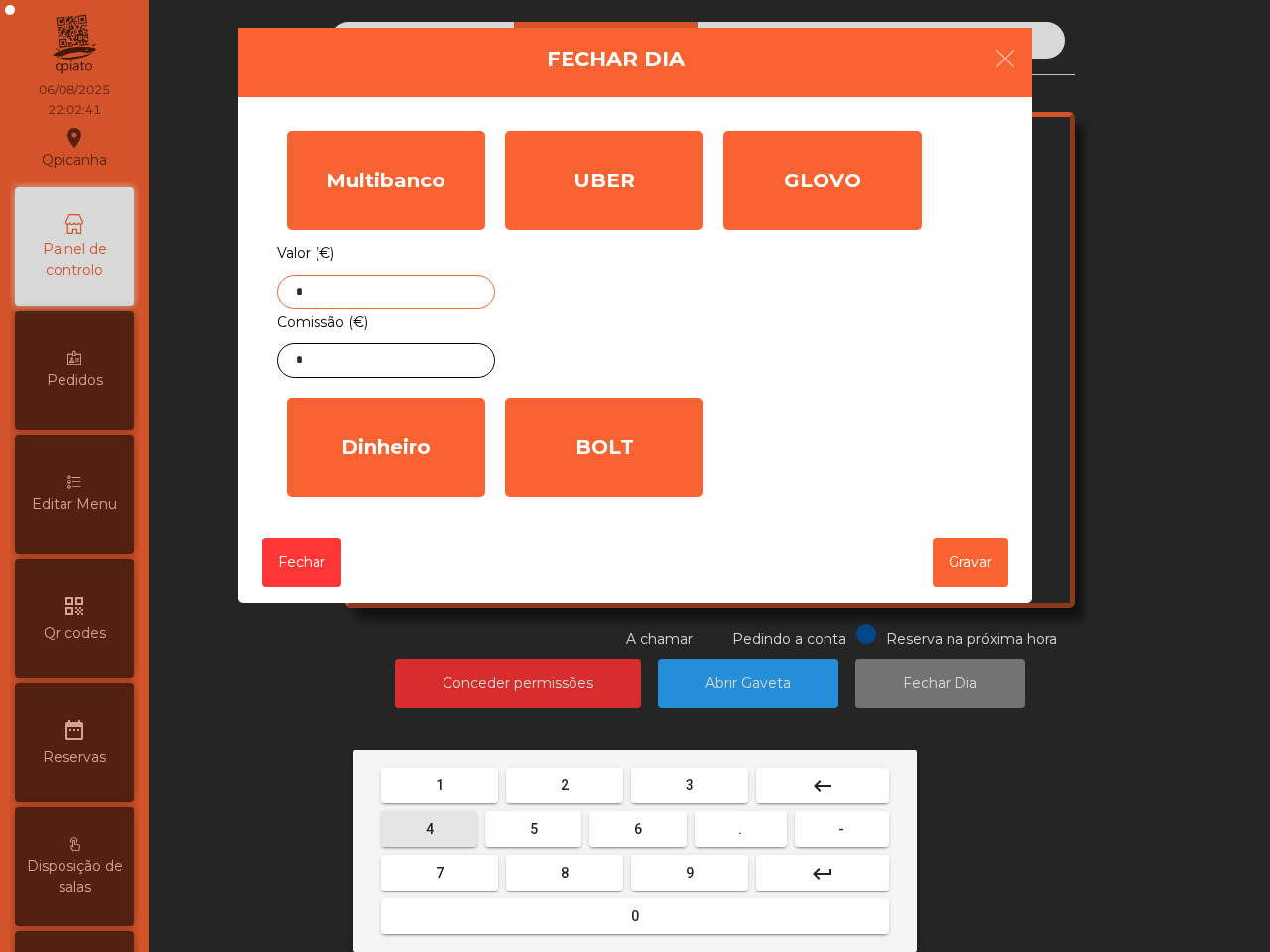 click on "4" at bounding box center [429, 829] 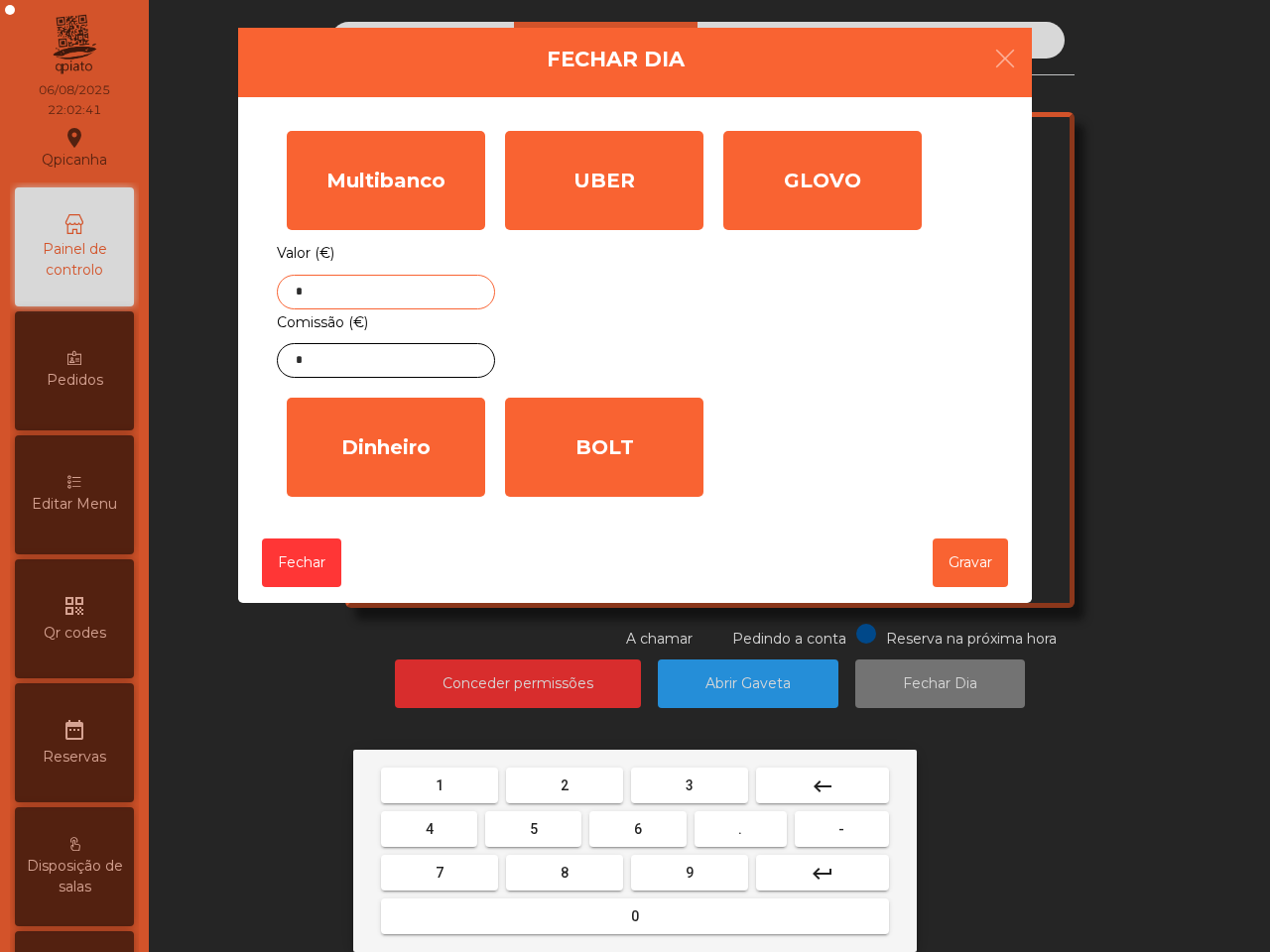 click on "5" at bounding box center (533, 829) 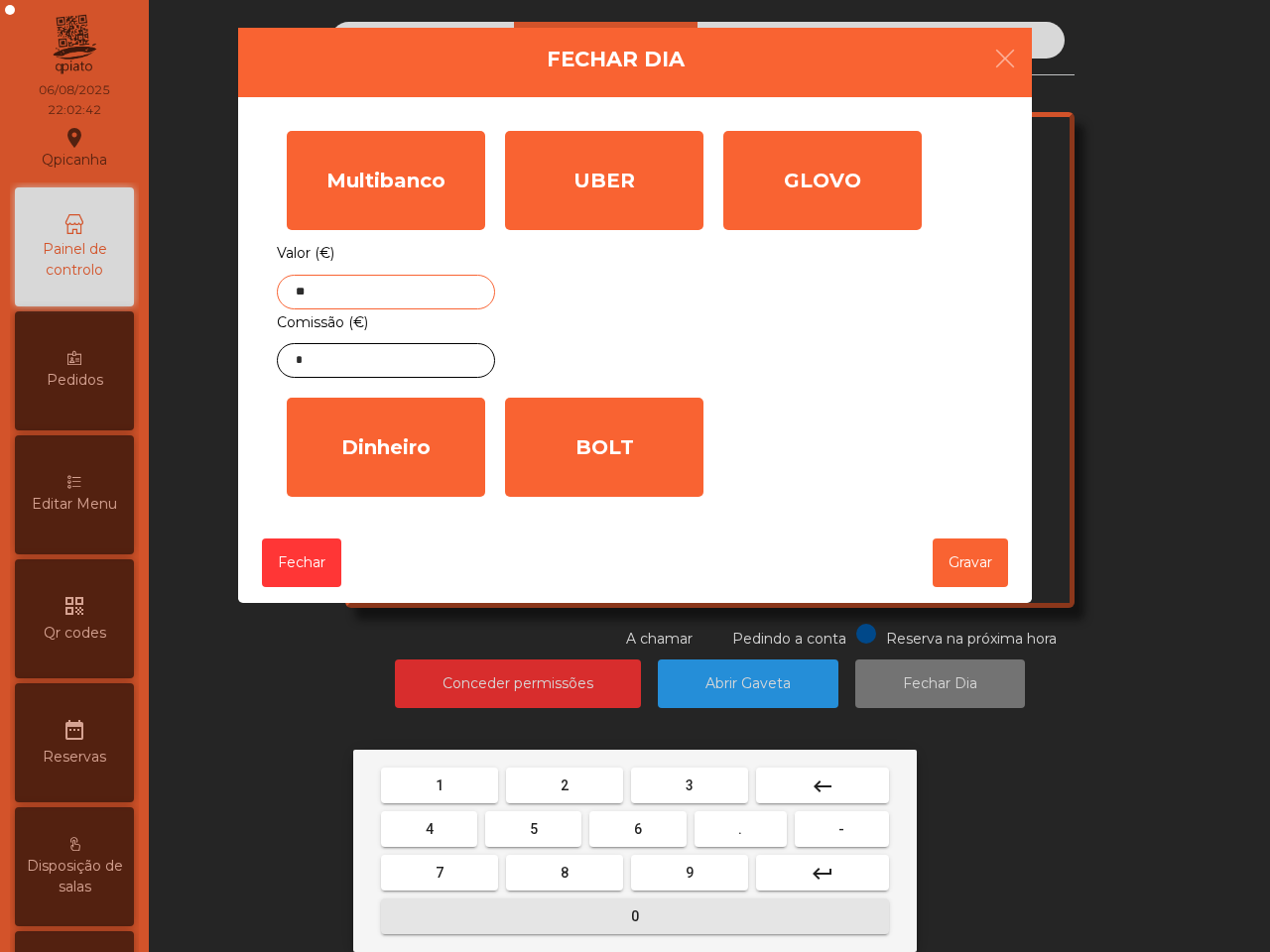 click on "0" at bounding box center [635, 916] 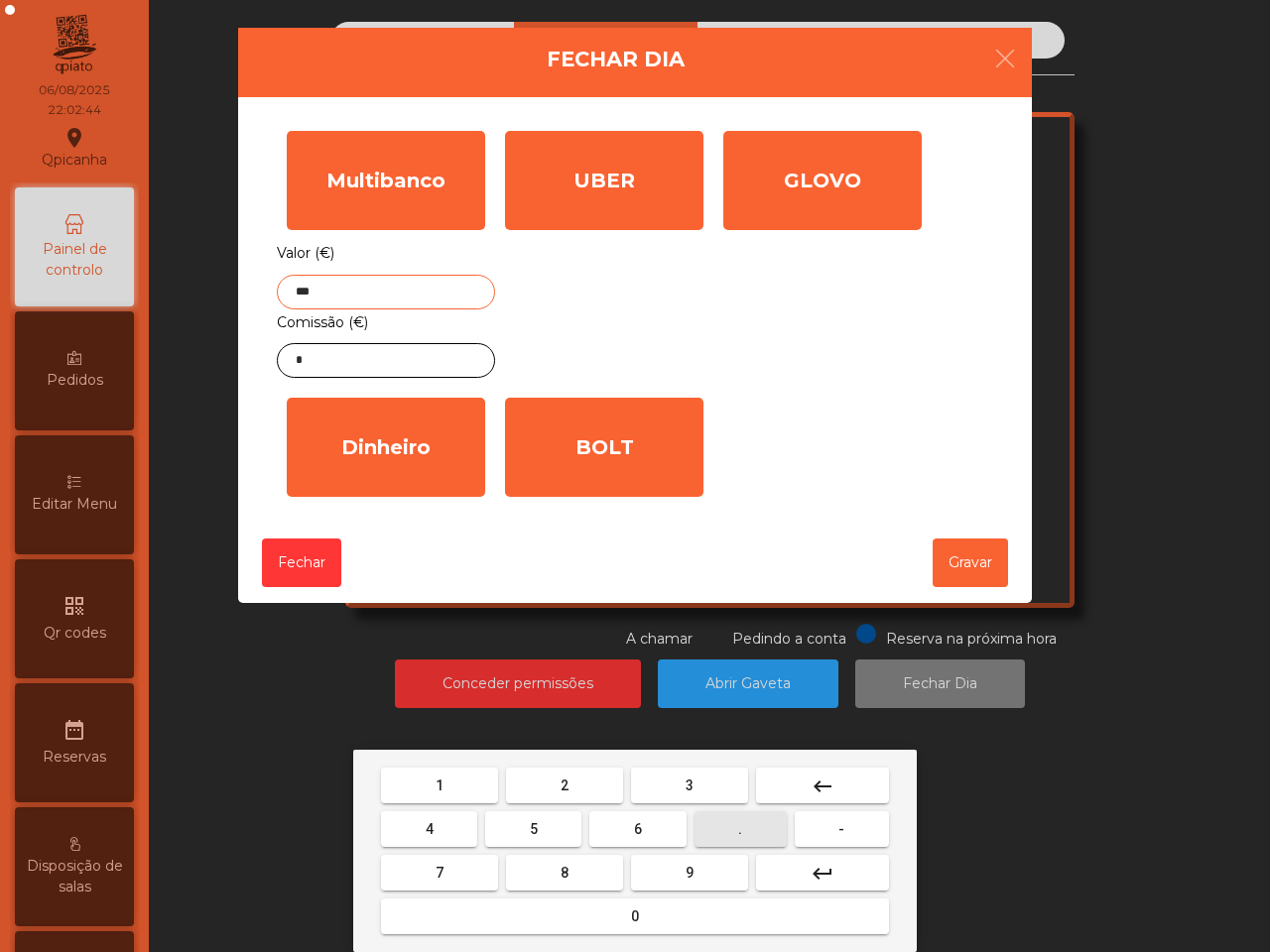 click on "." at bounding box center [740, 829] 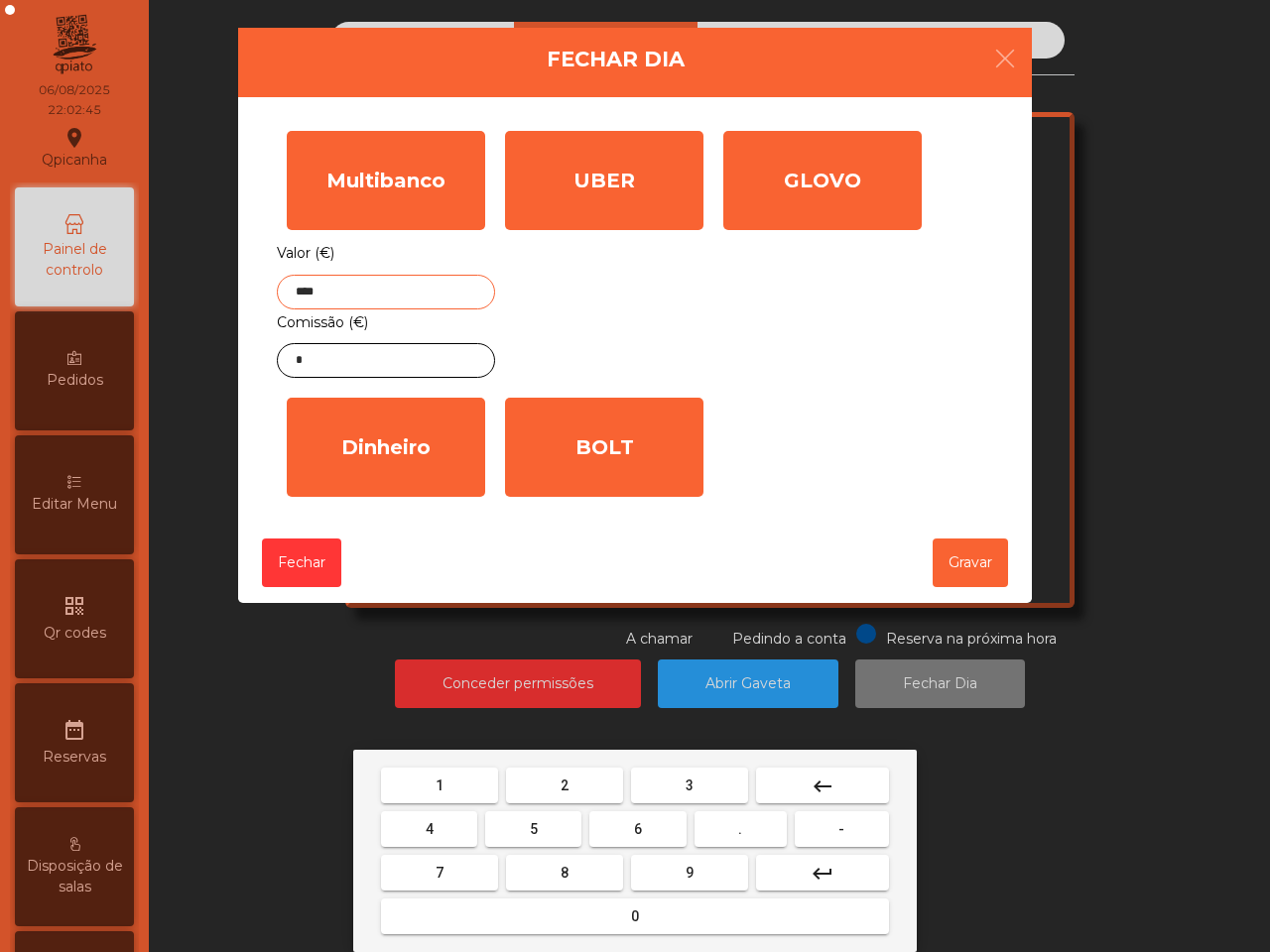 click on "7" at bounding box center (440, 873) 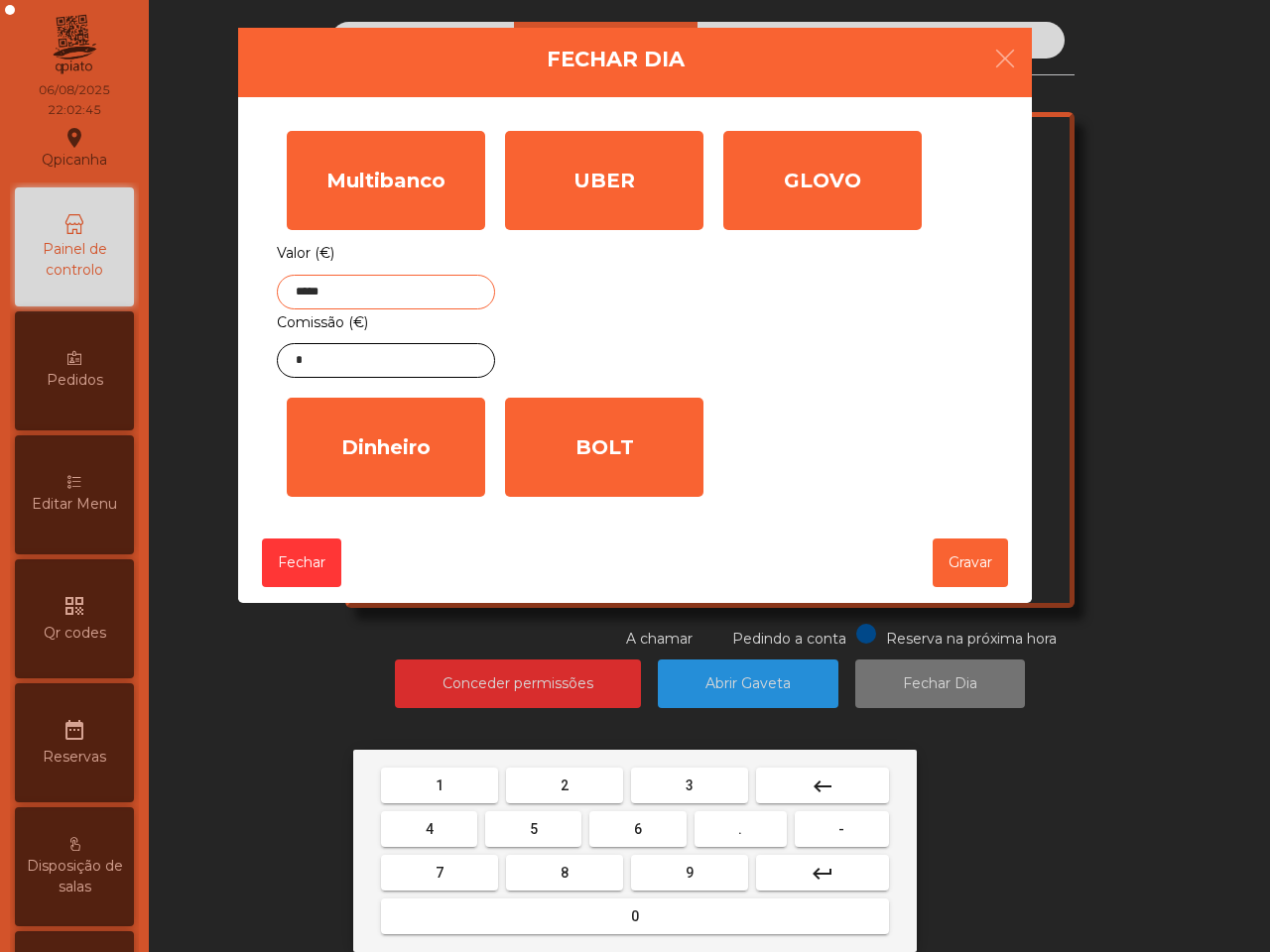 click on "5" at bounding box center (533, 829) 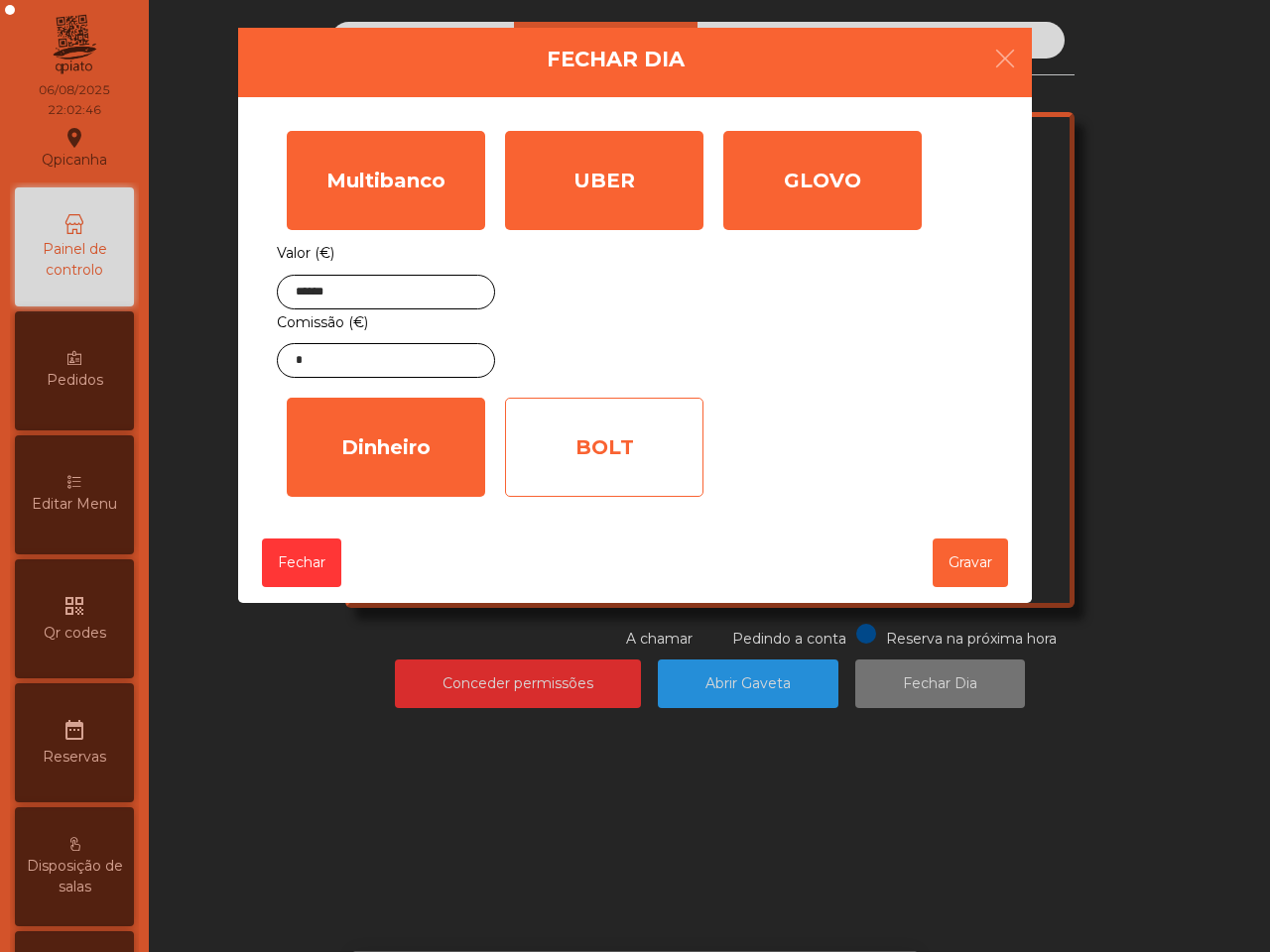 click on "BOLT" 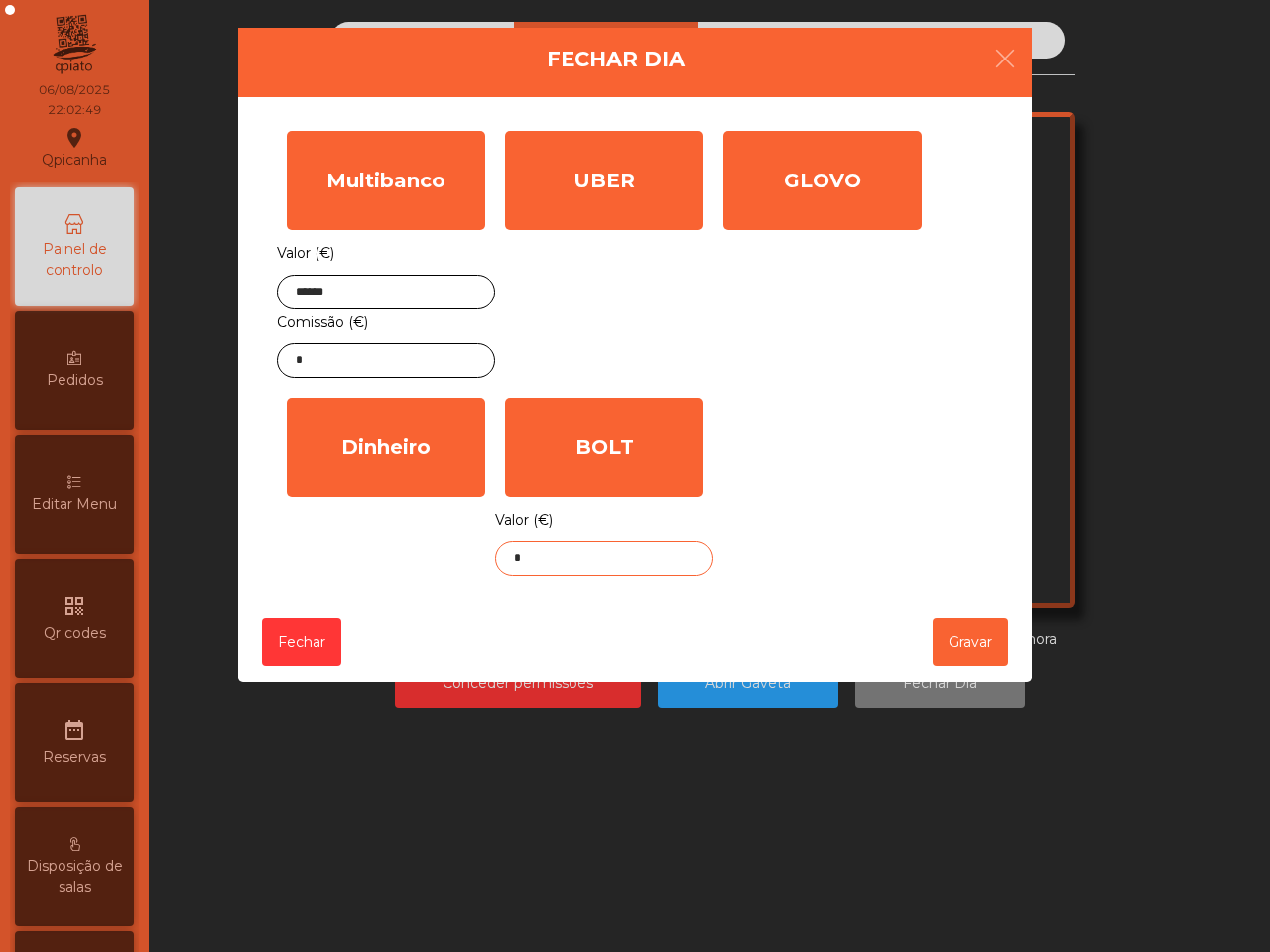 click on "*" 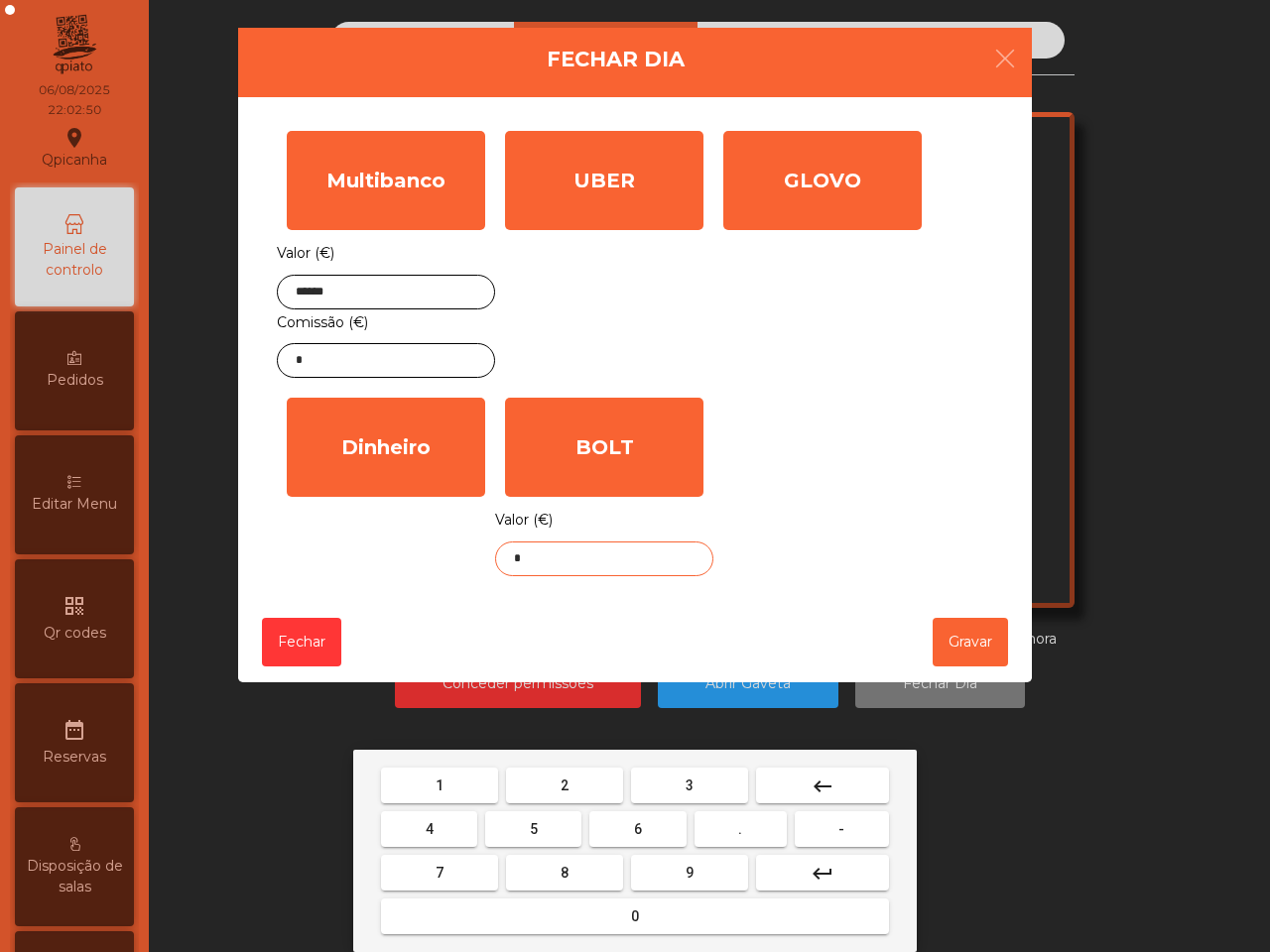 click on "2" at bounding box center [565, 785] 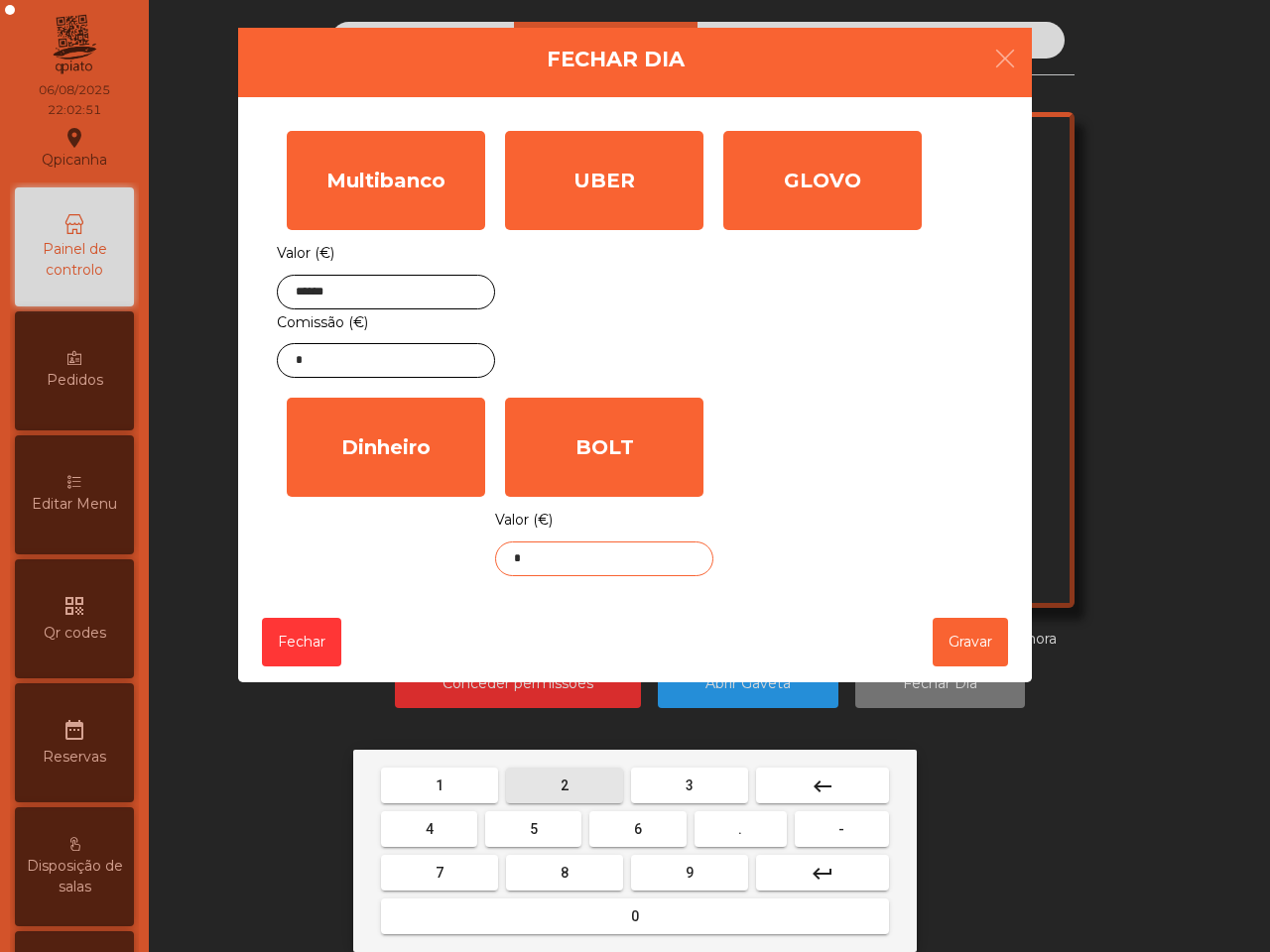 click on "2" at bounding box center (565, 785) 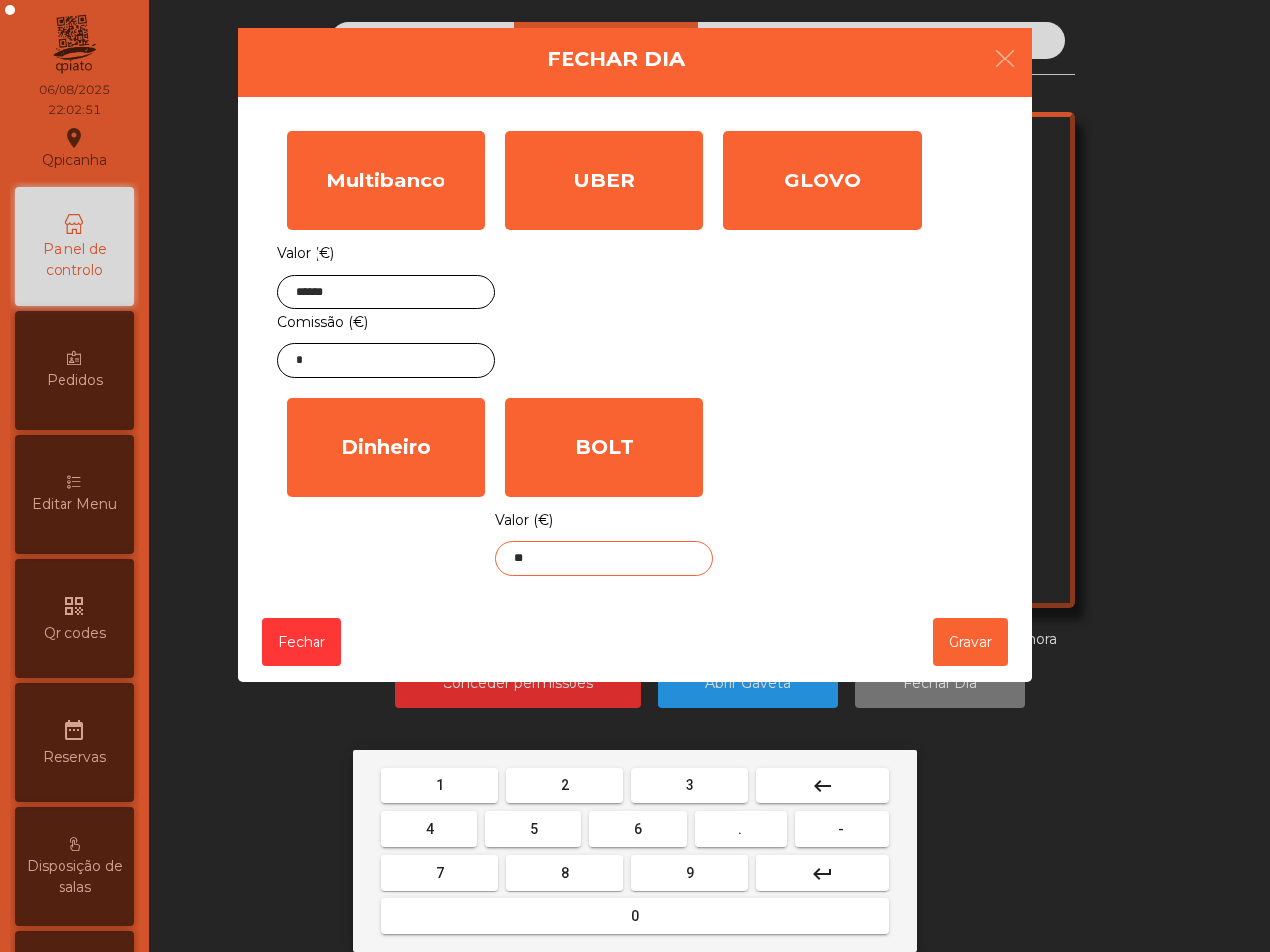 click on "." at bounding box center (740, 829) 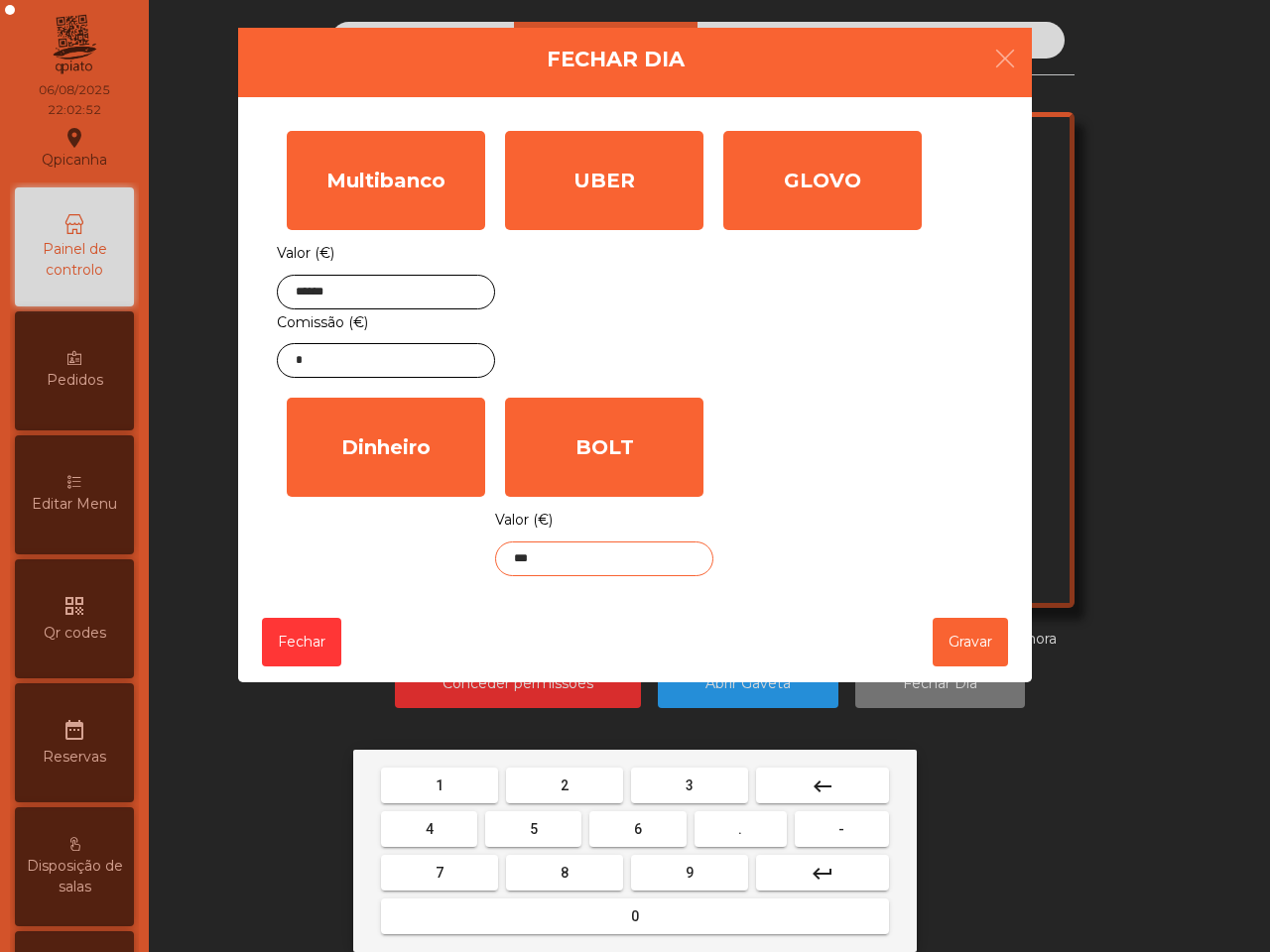 click on "3" at bounding box center (690, 785) 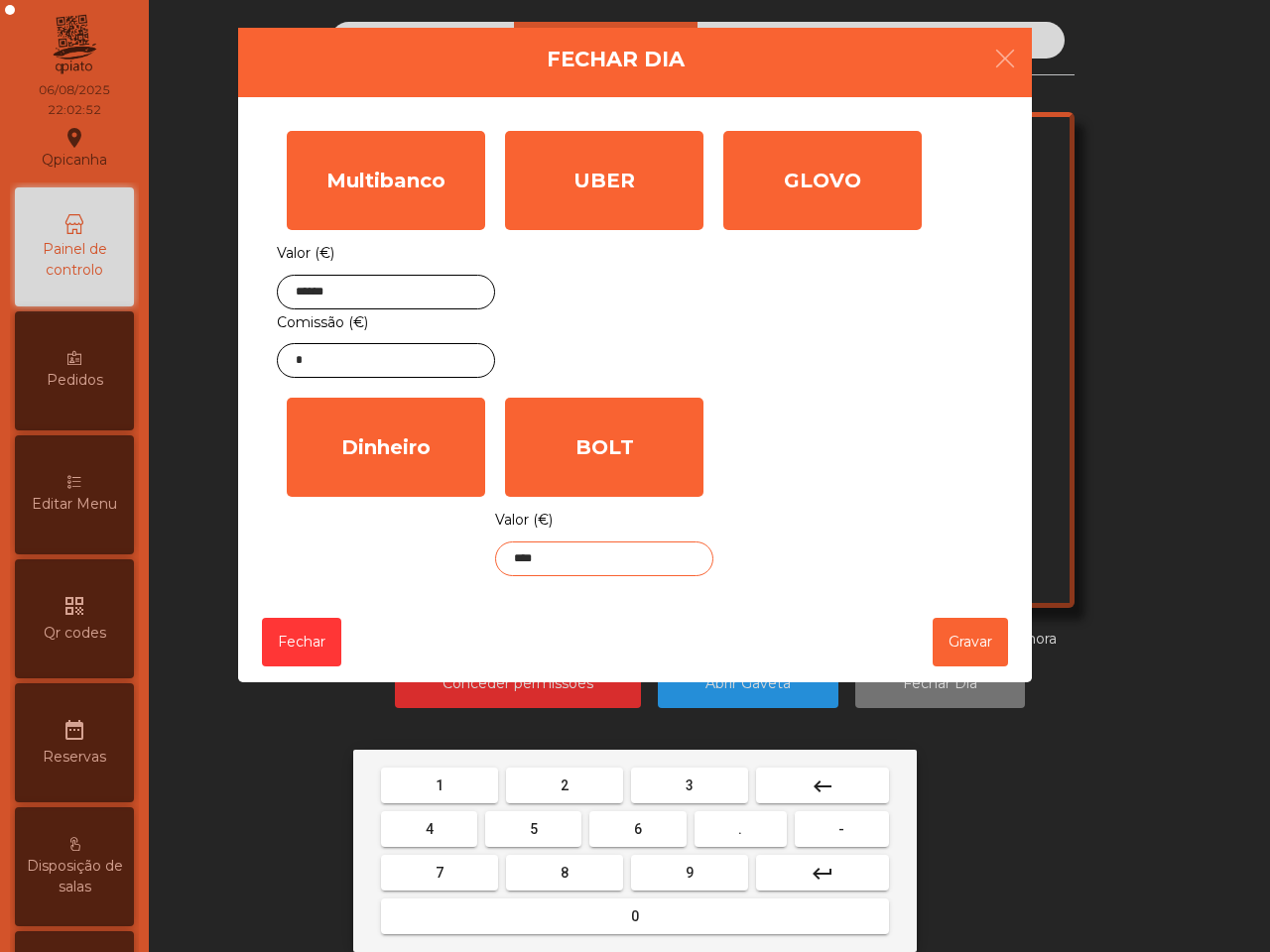 click on "9" at bounding box center (690, 873) 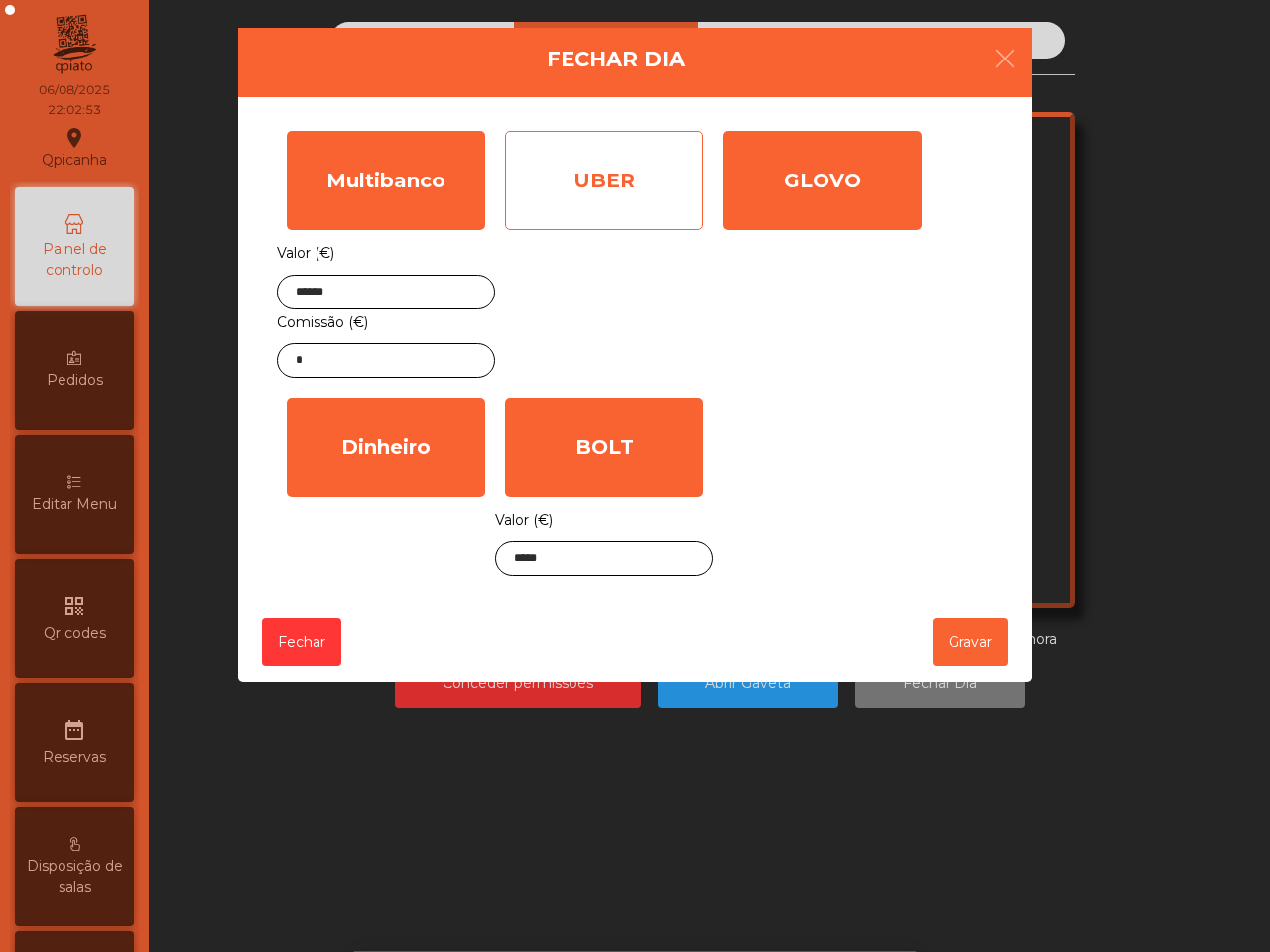 click on "UBER" 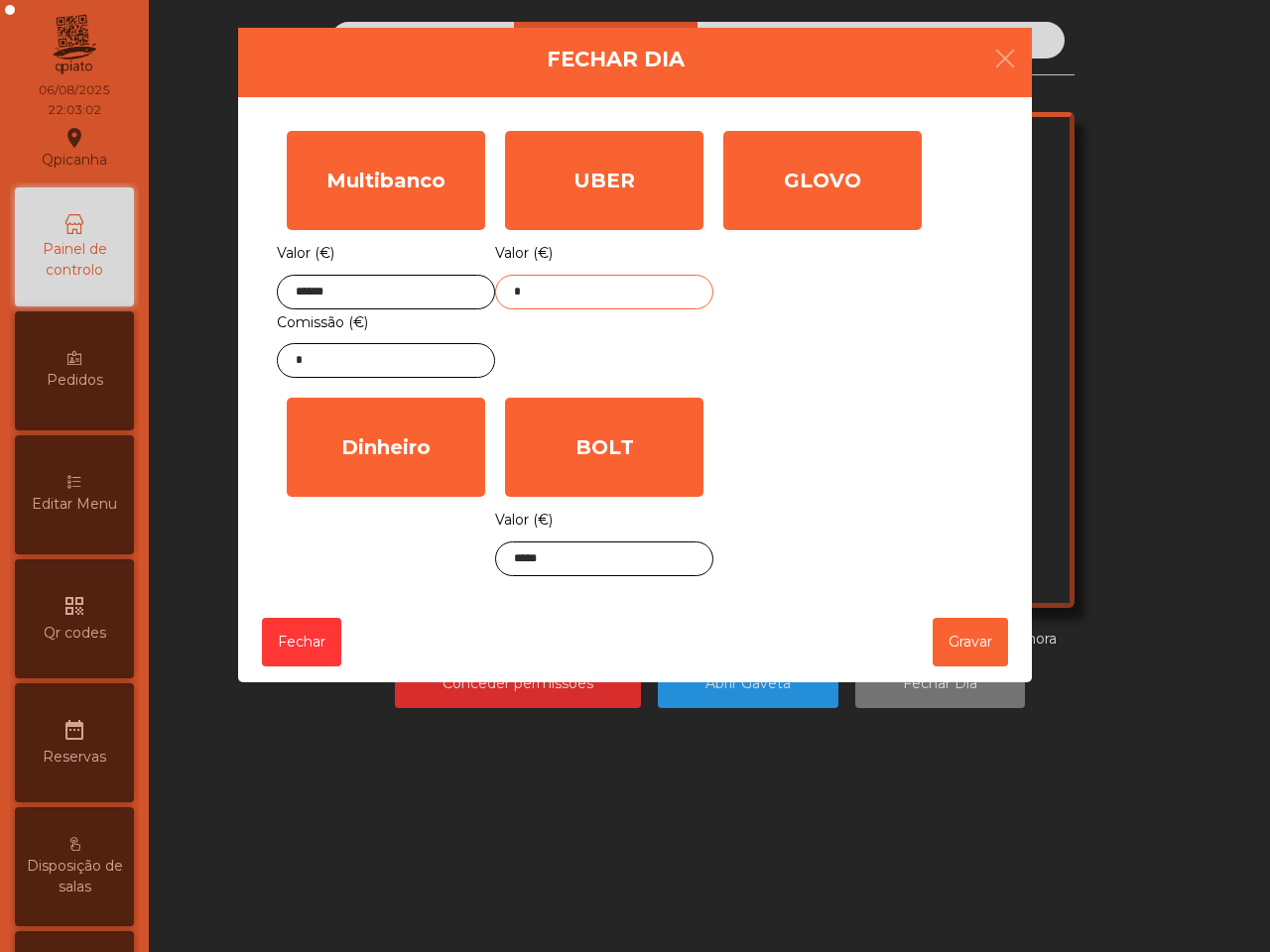 click on "*" 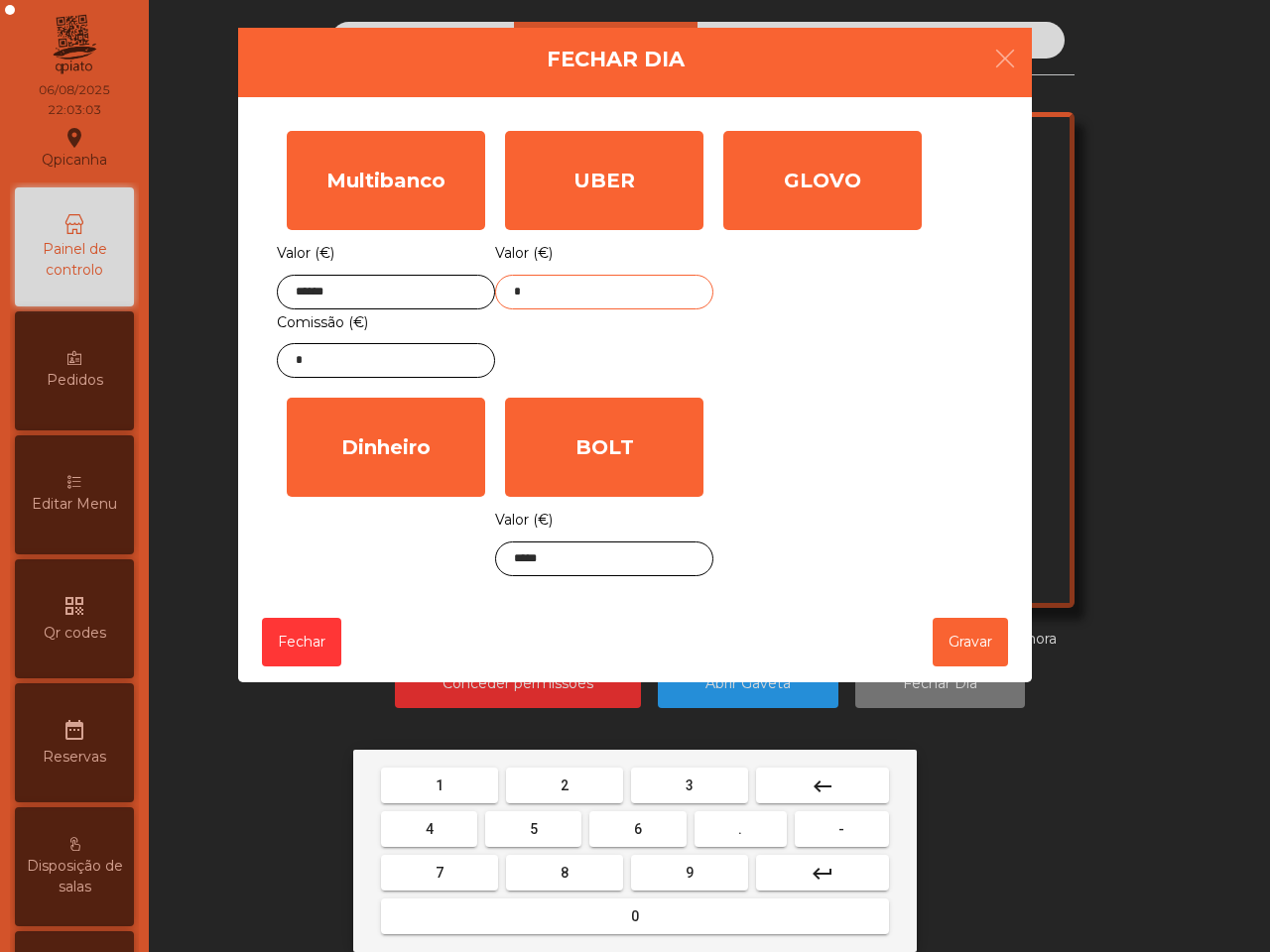 click on "9" at bounding box center (690, 873) 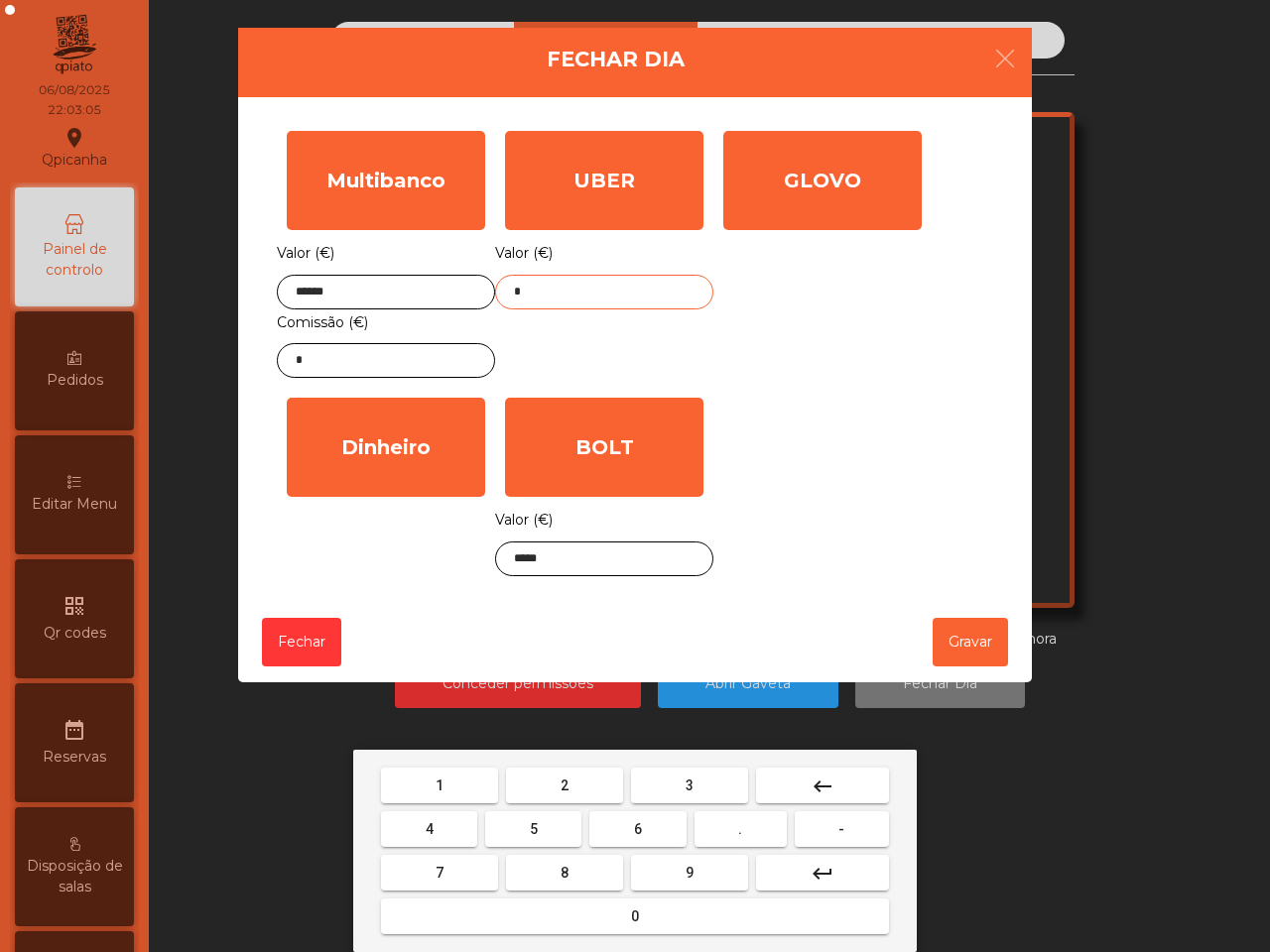 click on "8" at bounding box center [565, 873] 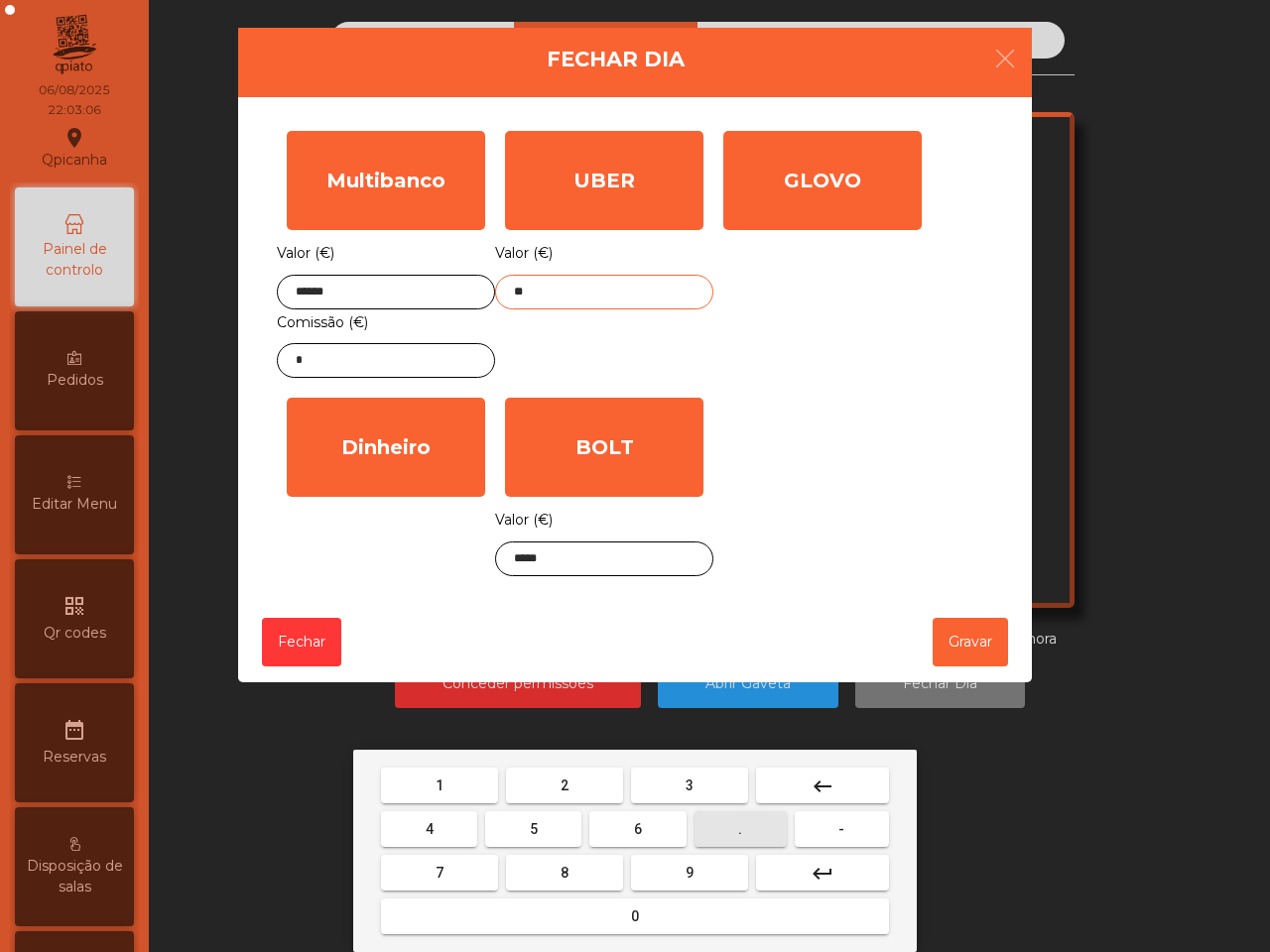click on "." at bounding box center (740, 829) 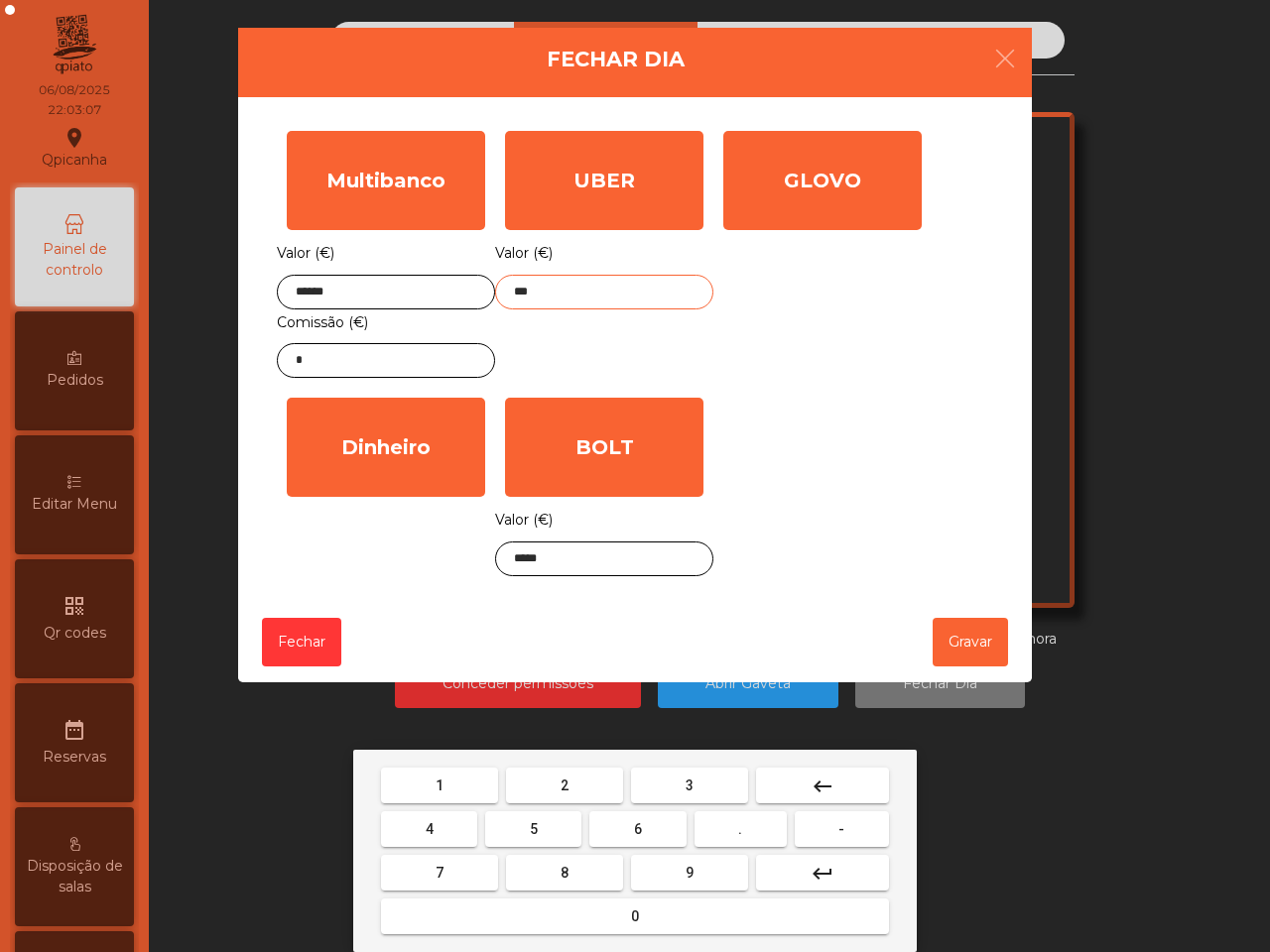 click on "4" at bounding box center [429, 829] 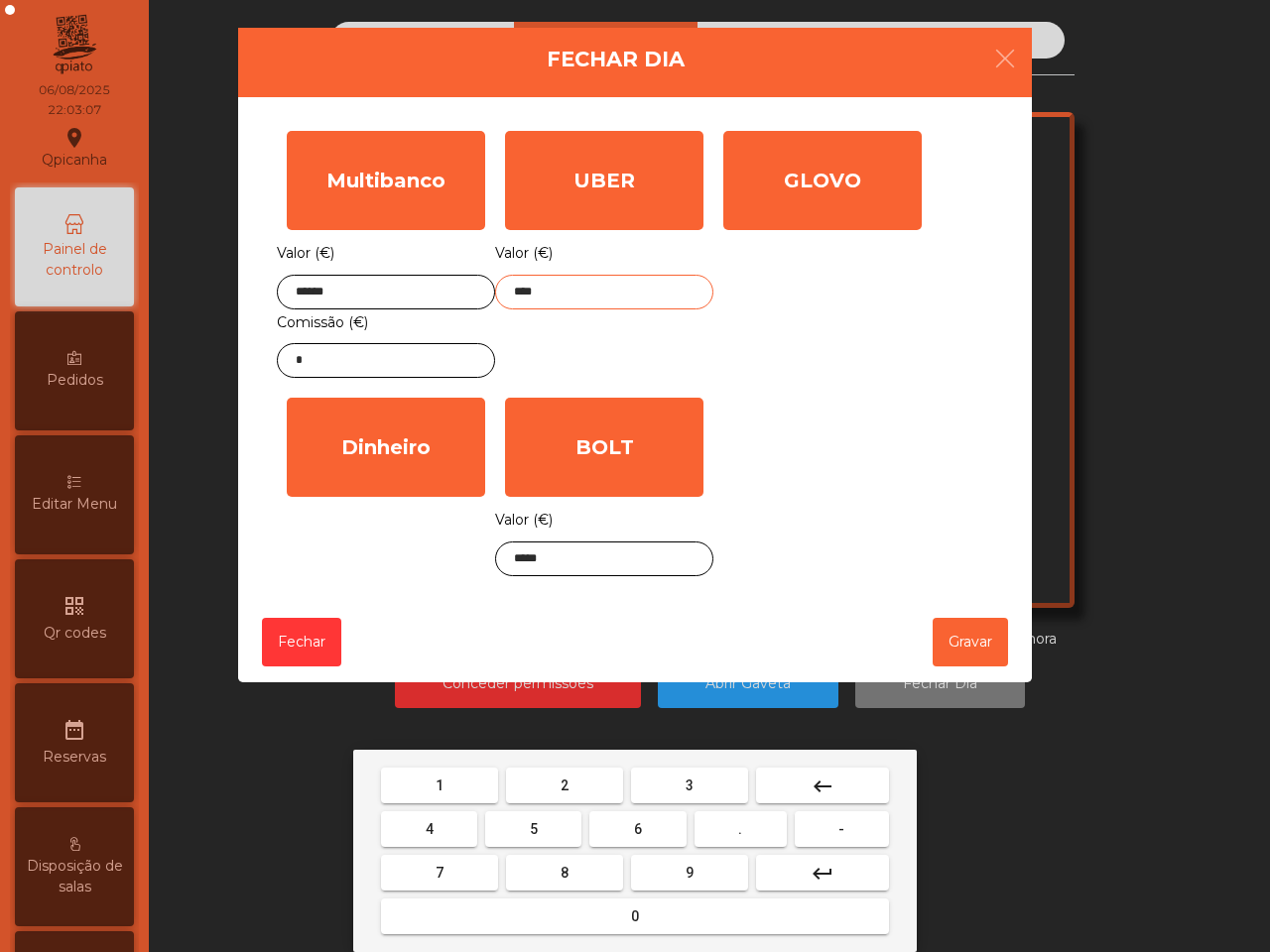 click on "3" at bounding box center (690, 785) 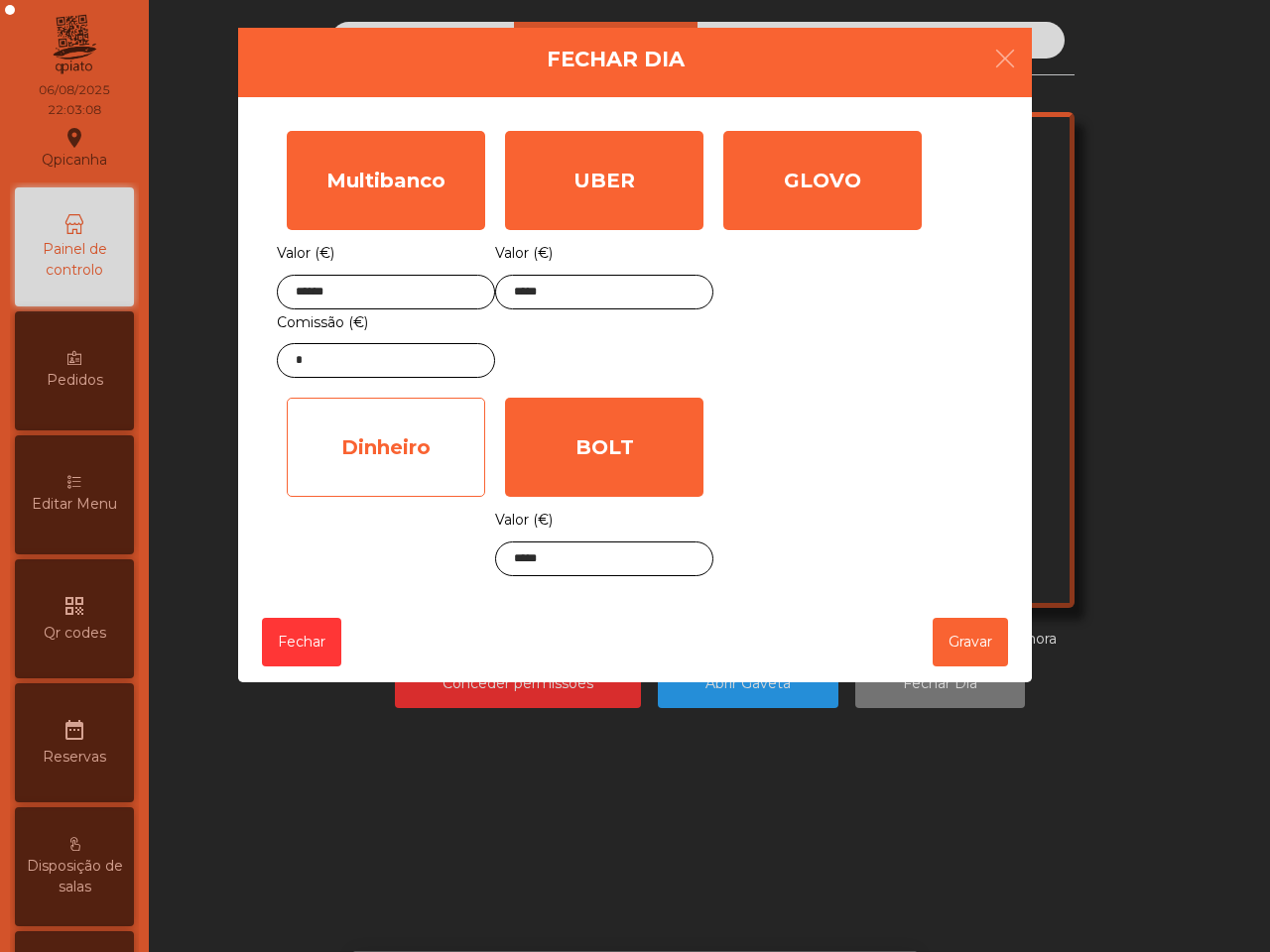 click on "Dinheiro" 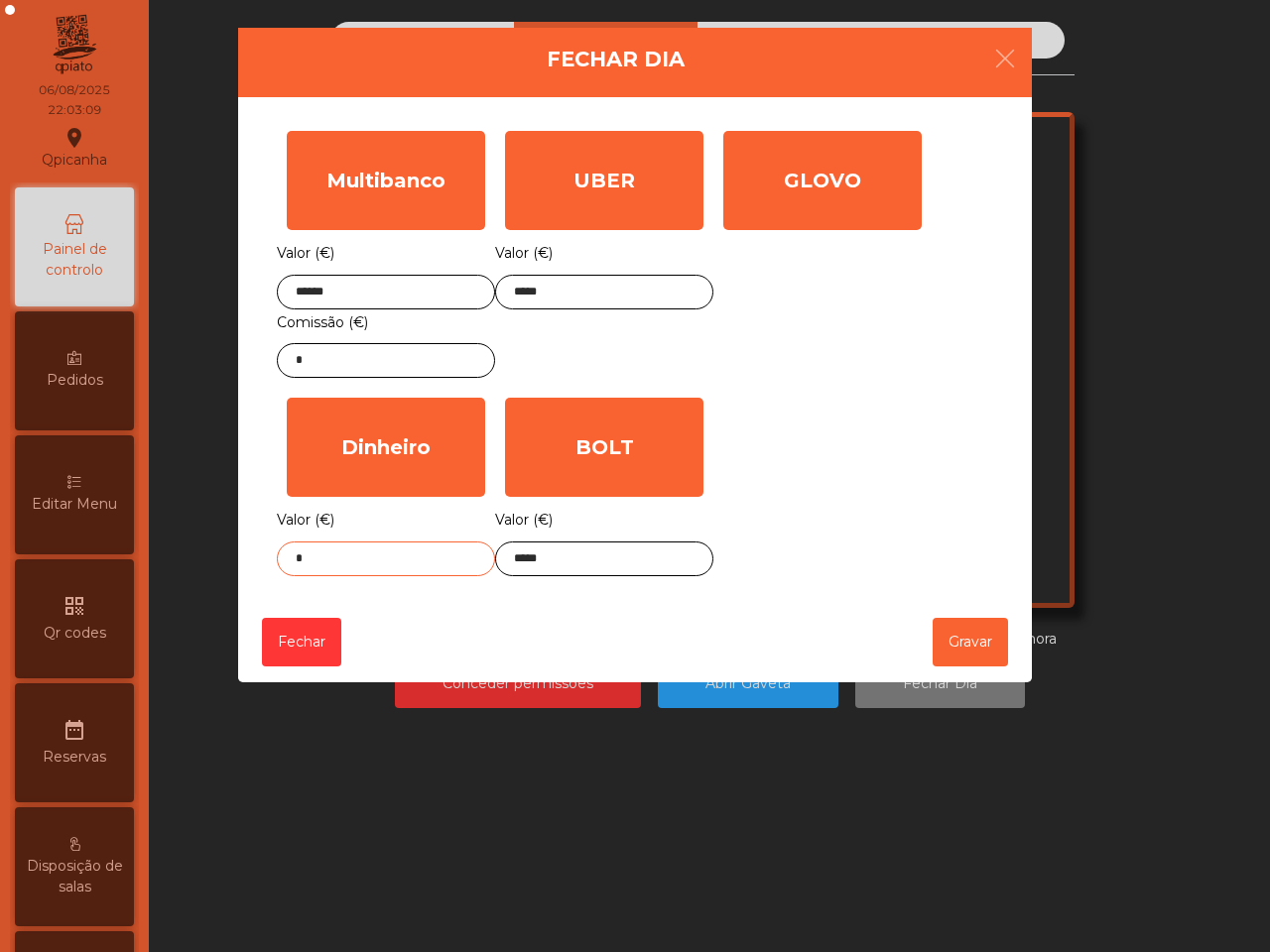 click on "*" 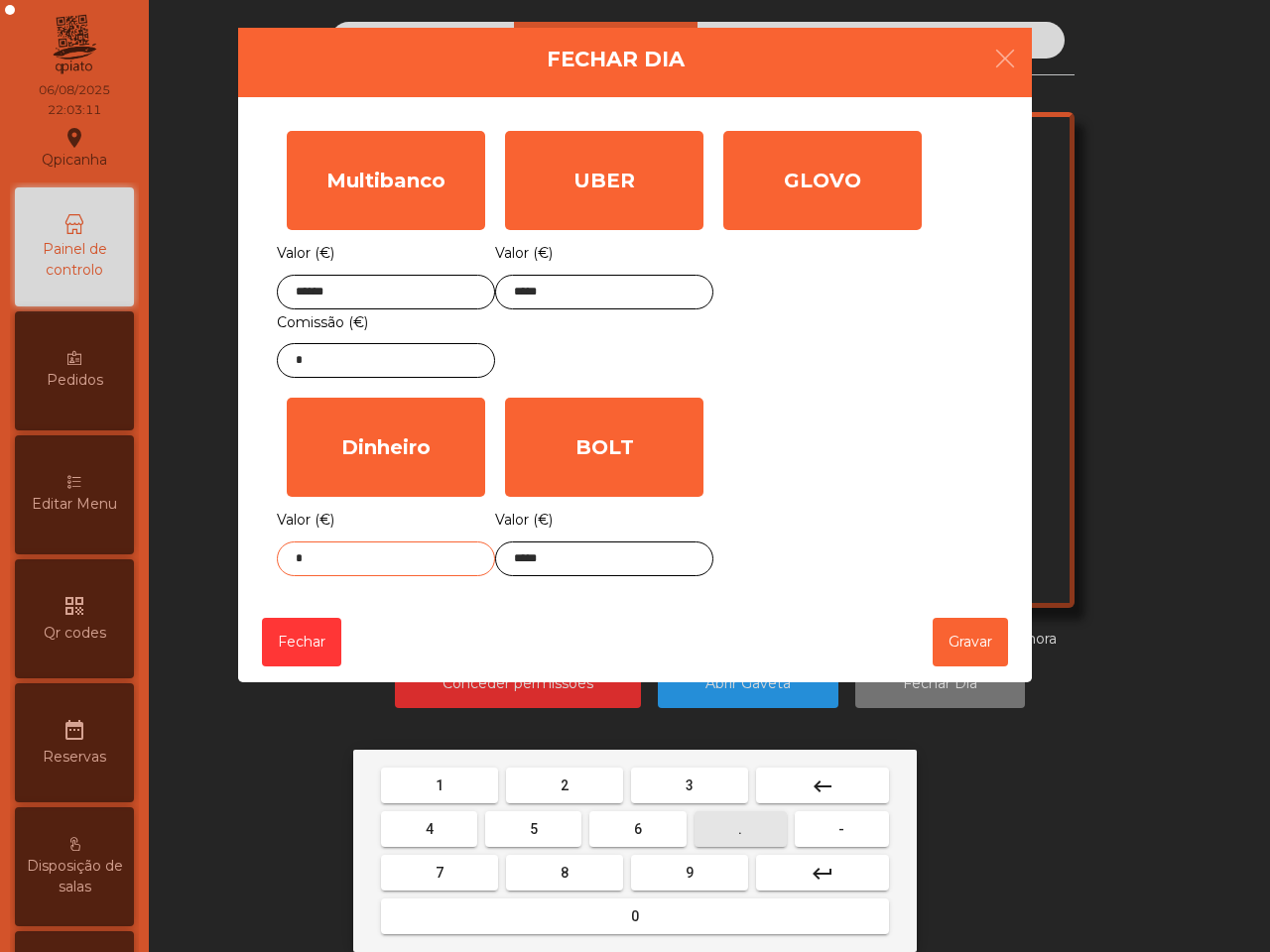 click on "." at bounding box center (740, 829) 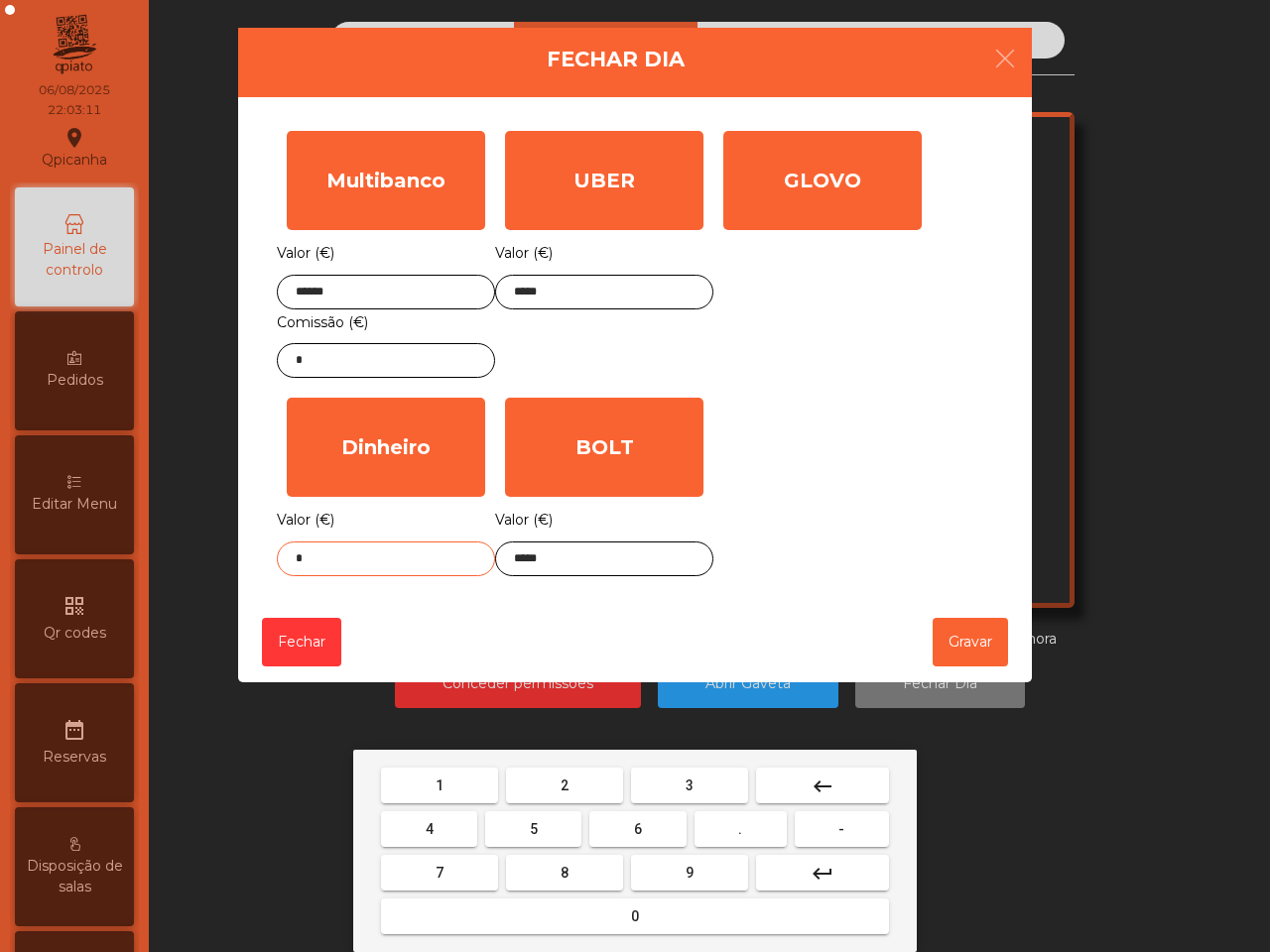 click on "9" at bounding box center (690, 873) 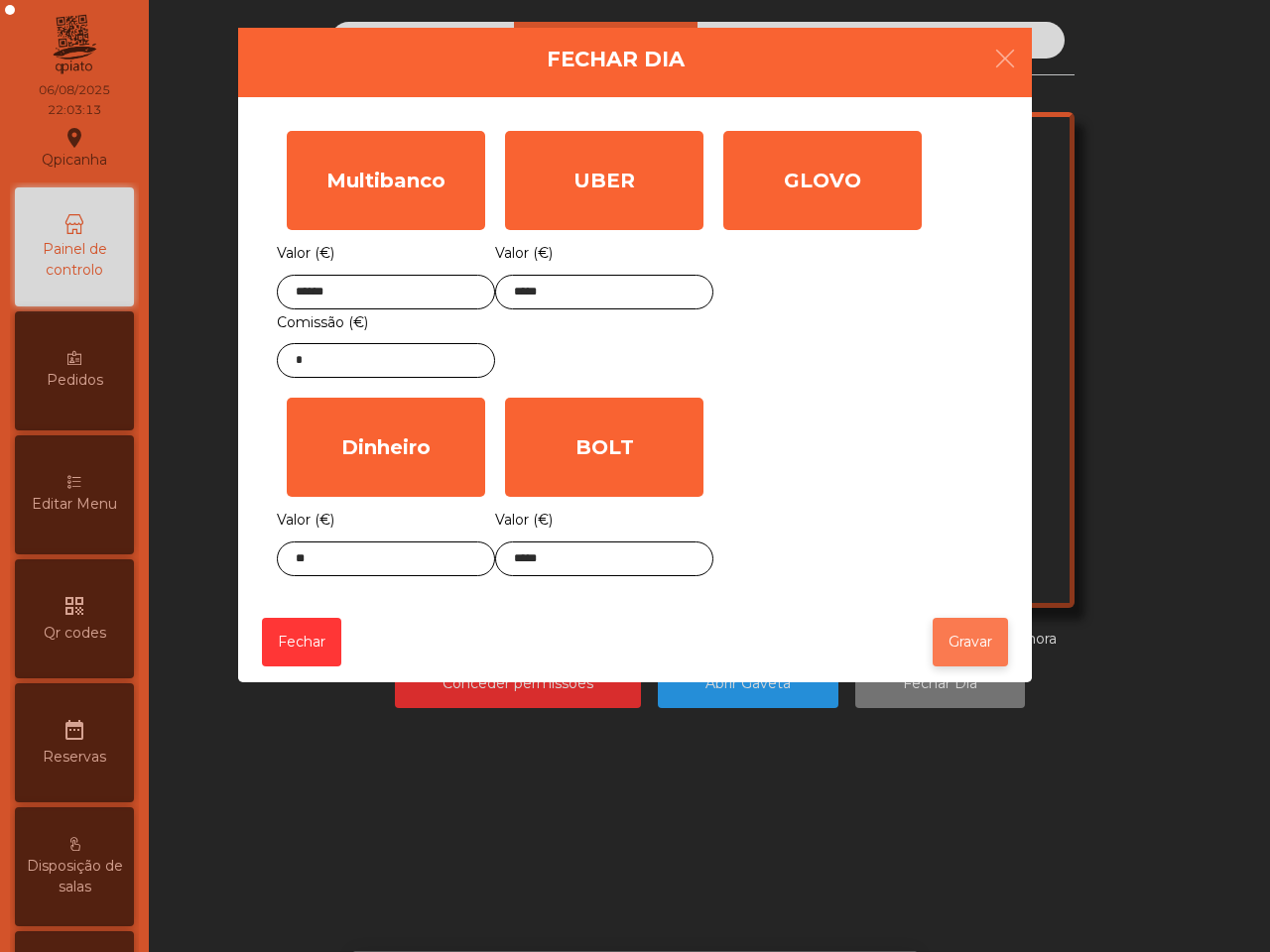 click on "Gravar" 